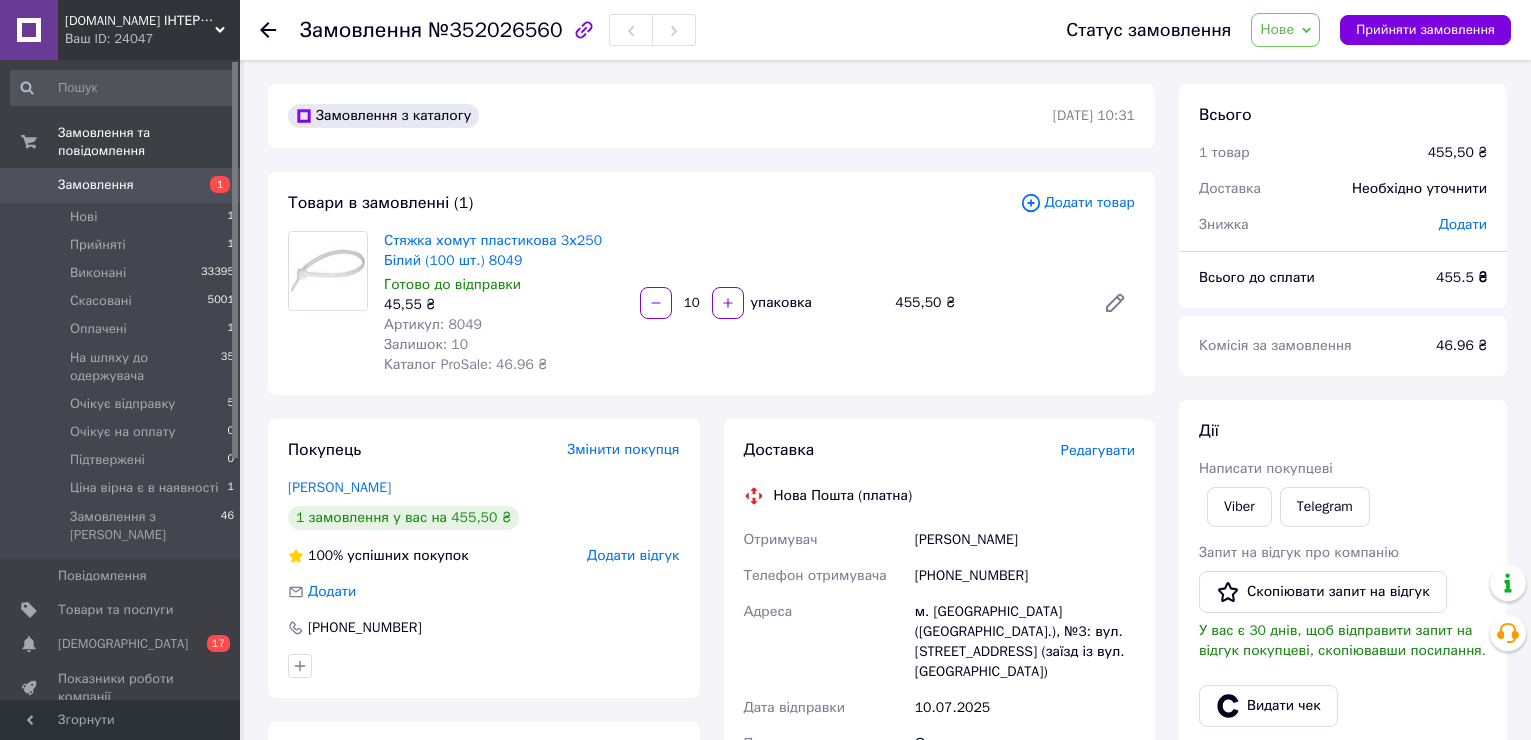 scroll, scrollTop: 0, scrollLeft: 0, axis: both 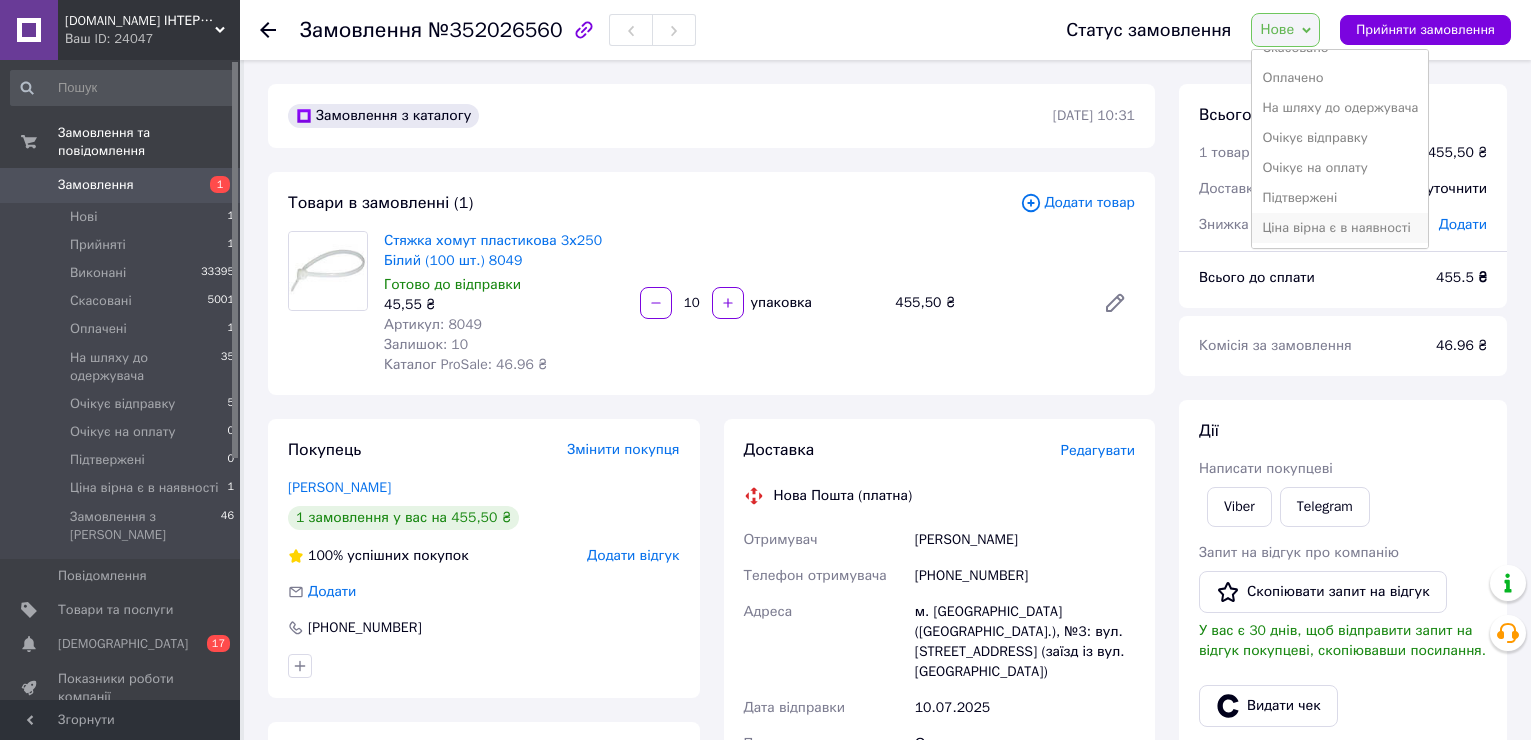 click on "Ціна вірна є в наявності" at bounding box center (1340, 228) 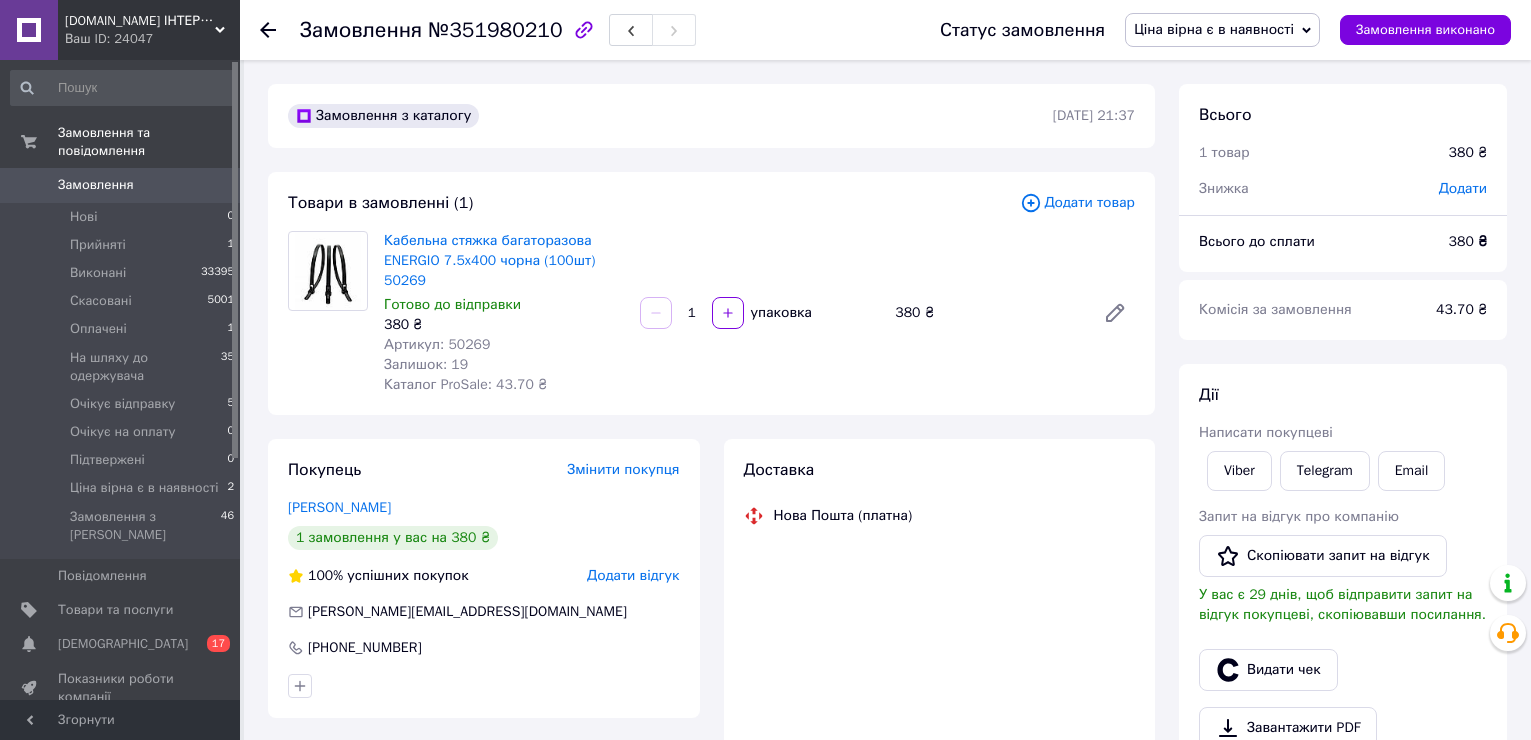 scroll, scrollTop: 599, scrollLeft: 0, axis: vertical 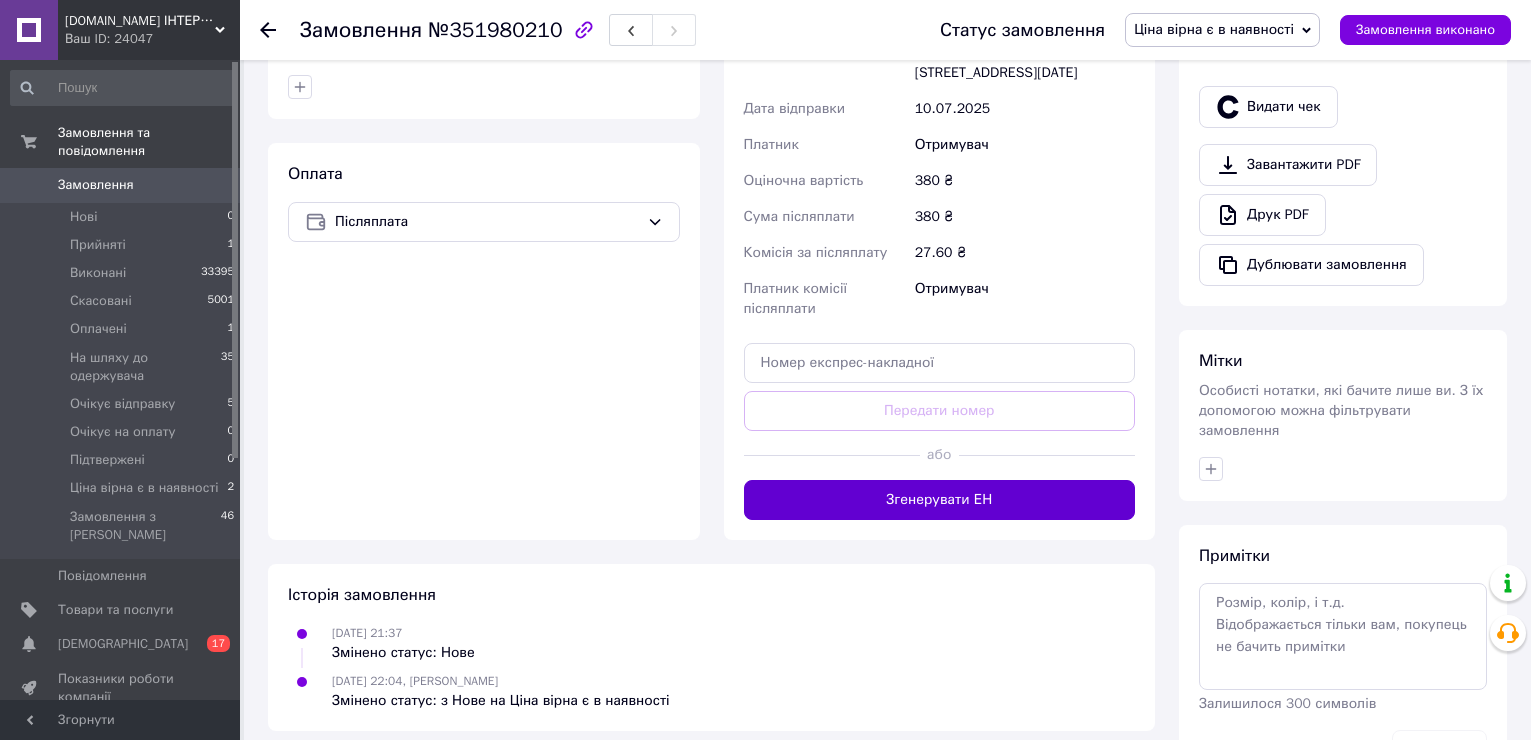 click on "Згенерувати ЕН" at bounding box center [940, 500] 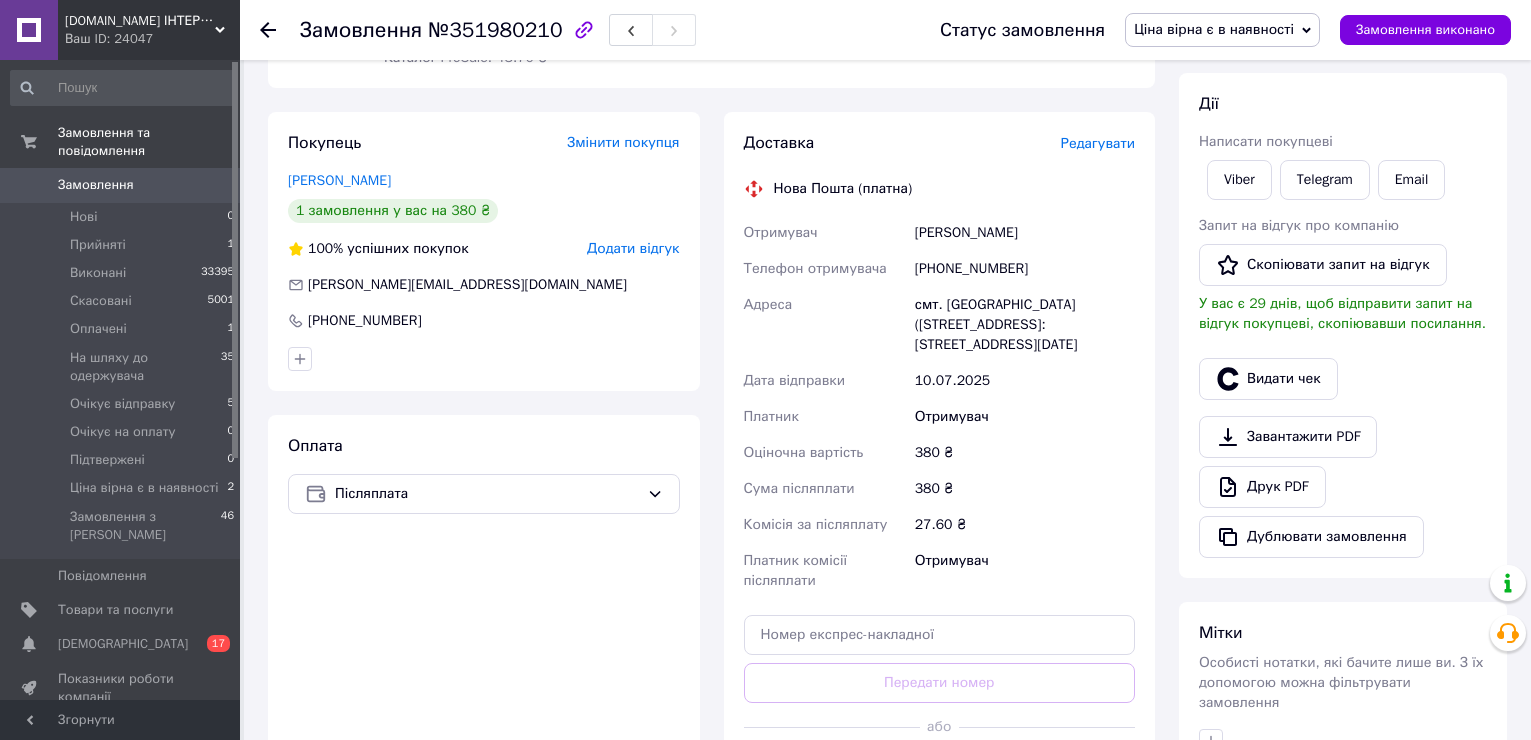scroll, scrollTop: 299, scrollLeft: 0, axis: vertical 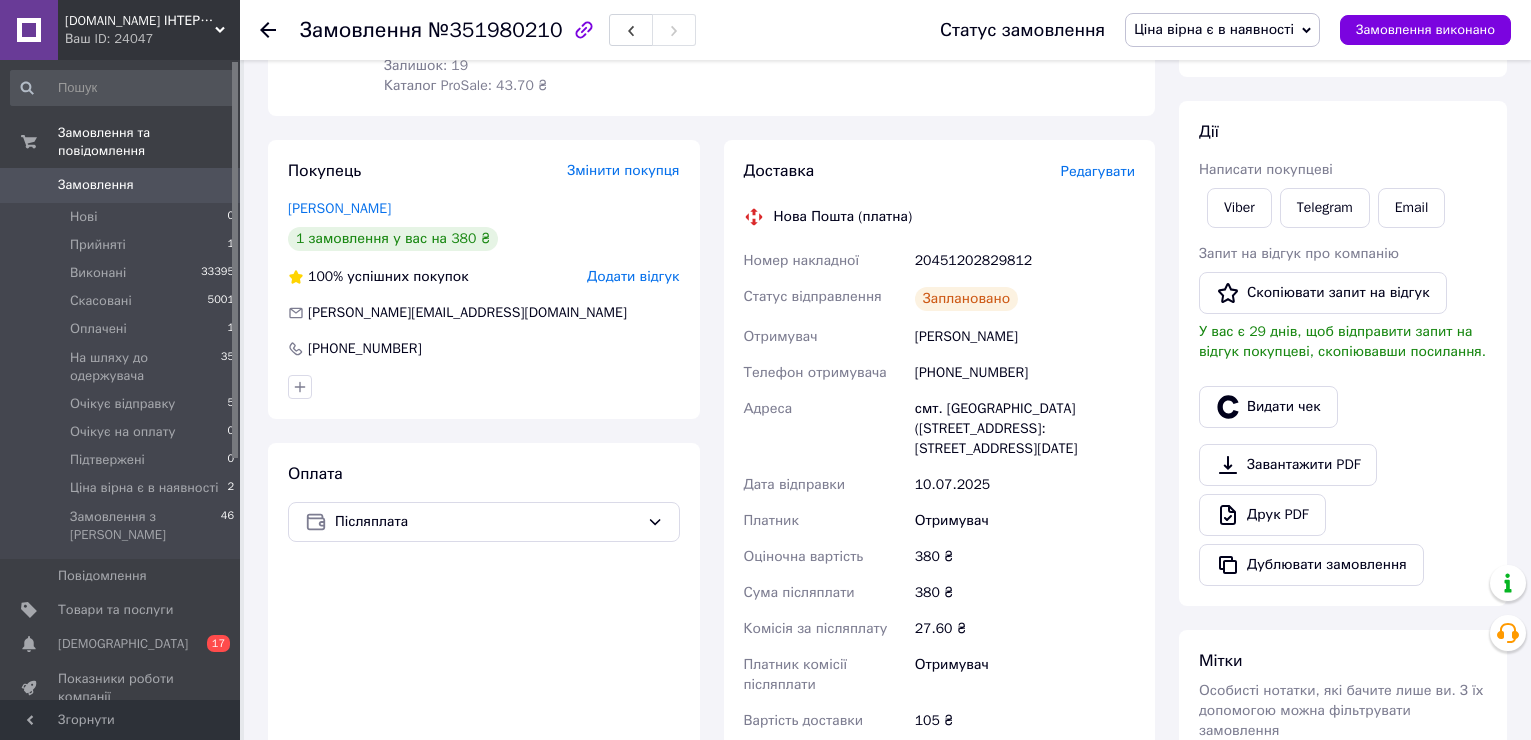 click on "Ціна вірна є в наявності" at bounding box center [1222, 30] 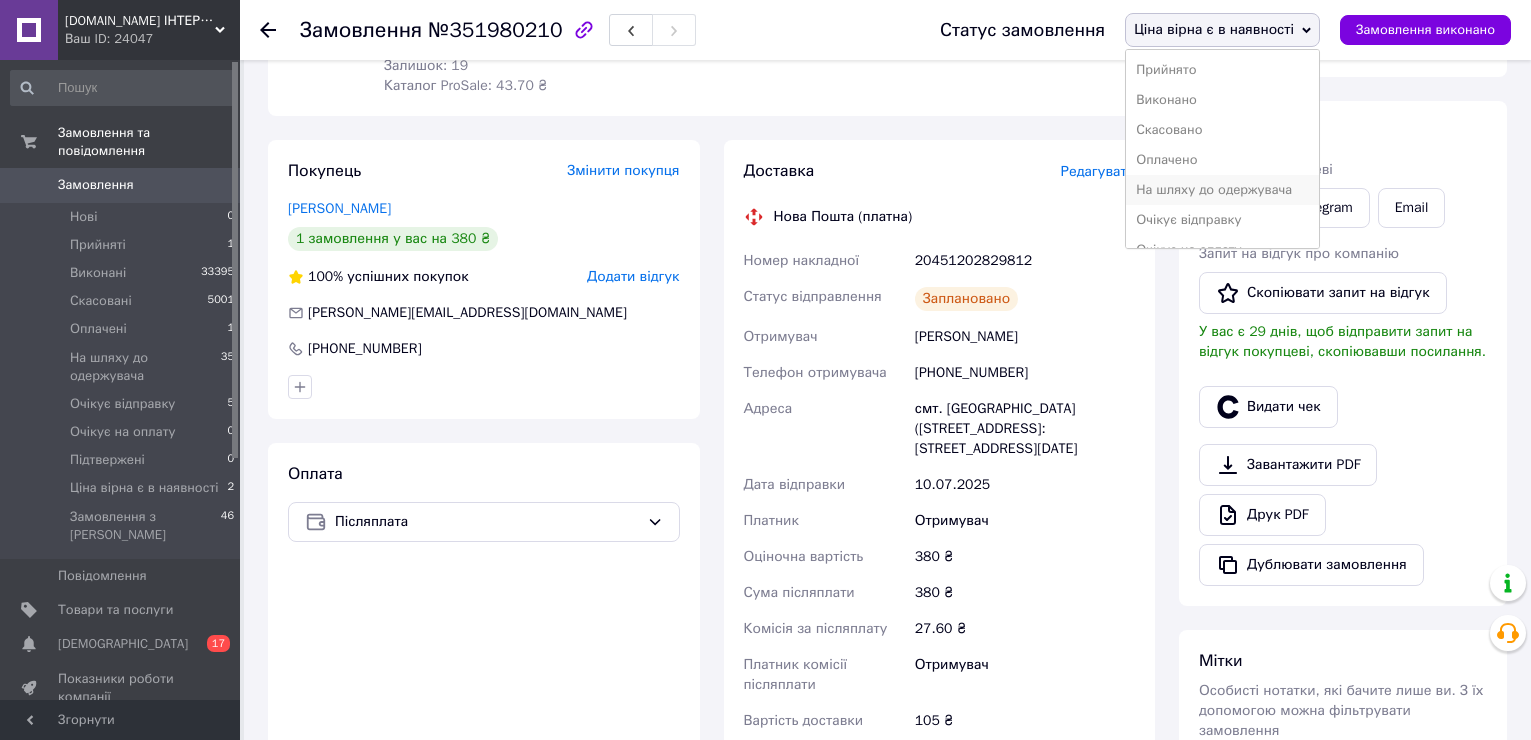 click on "На шляху до одержувача" at bounding box center [1222, 190] 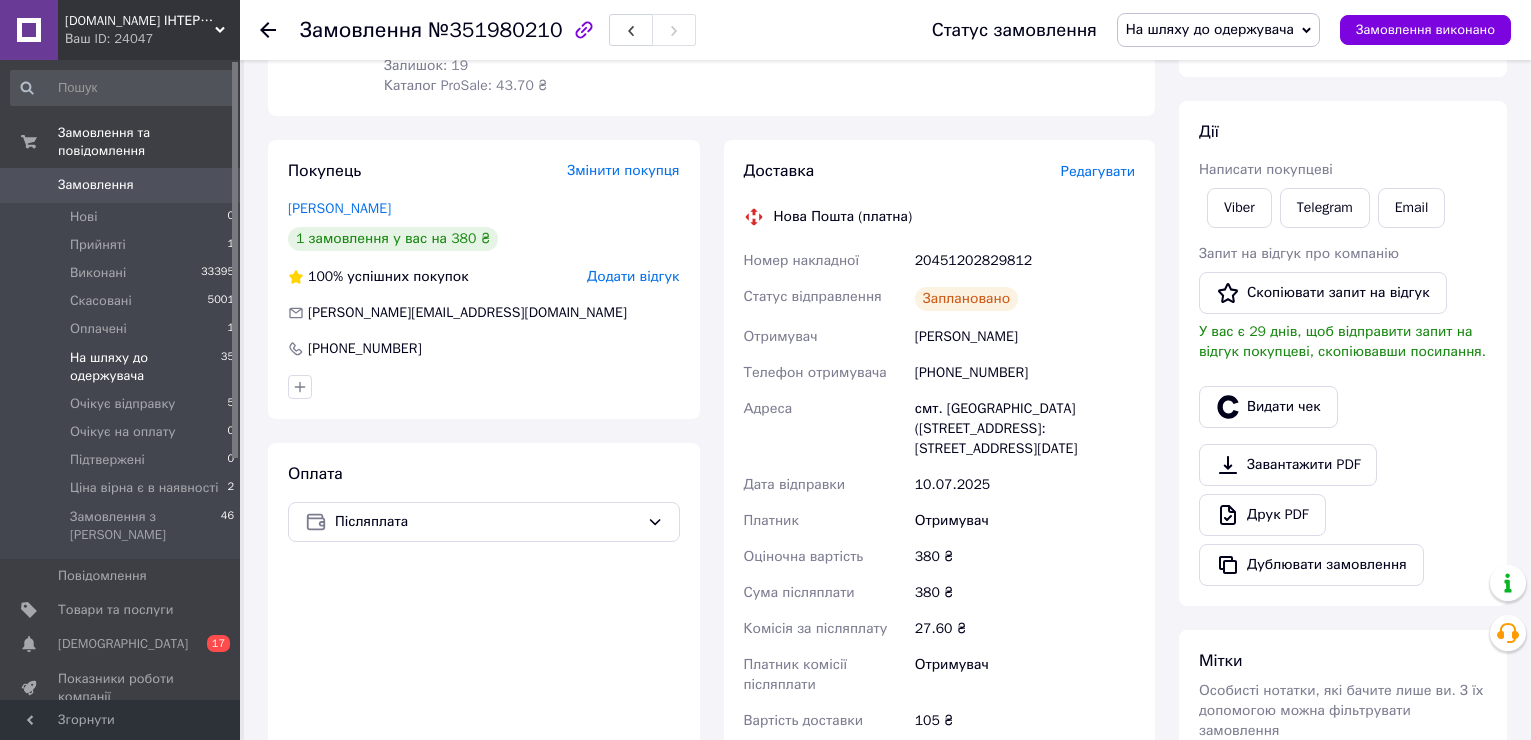 click on "На шляху до одержувача" at bounding box center (145, 367) 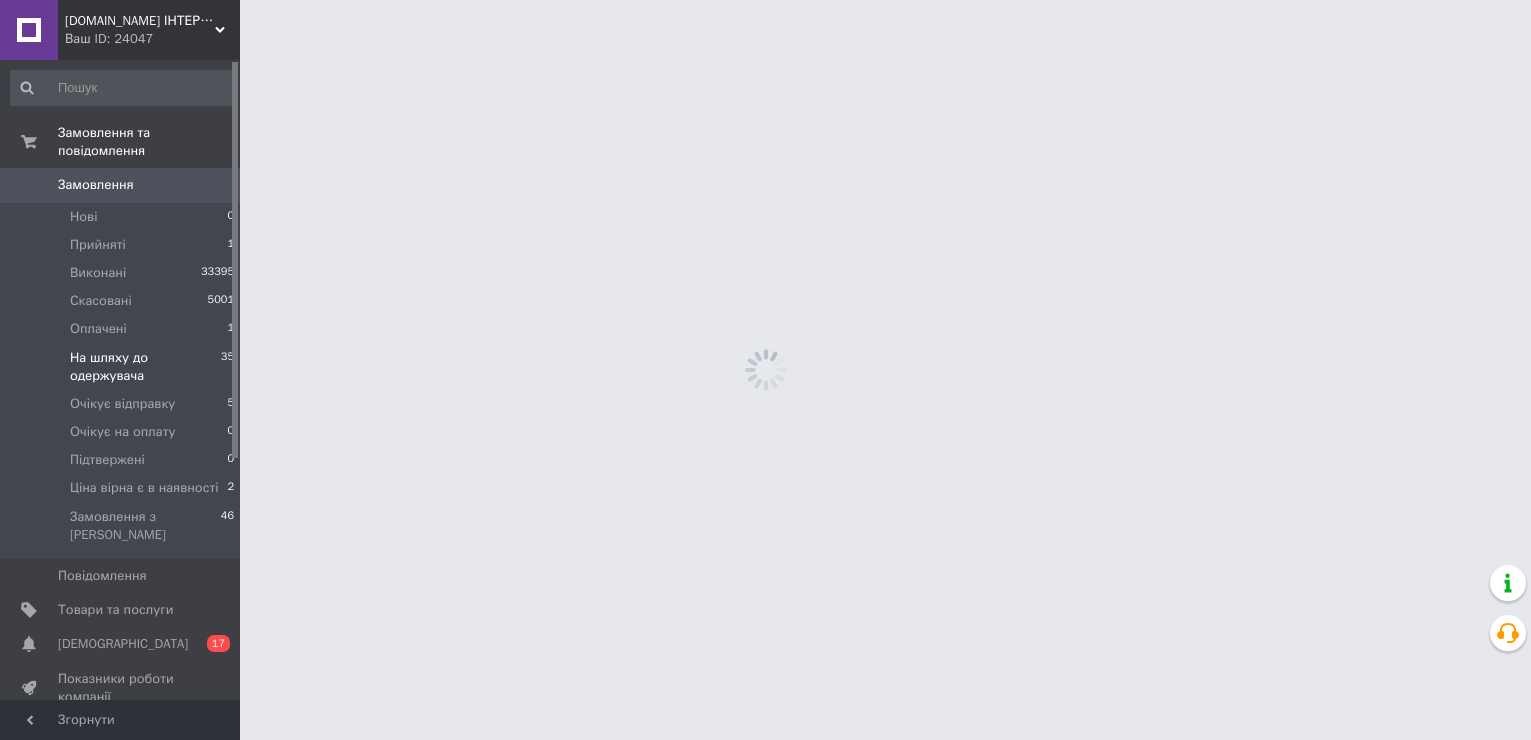 scroll, scrollTop: 0, scrollLeft: 0, axis: both 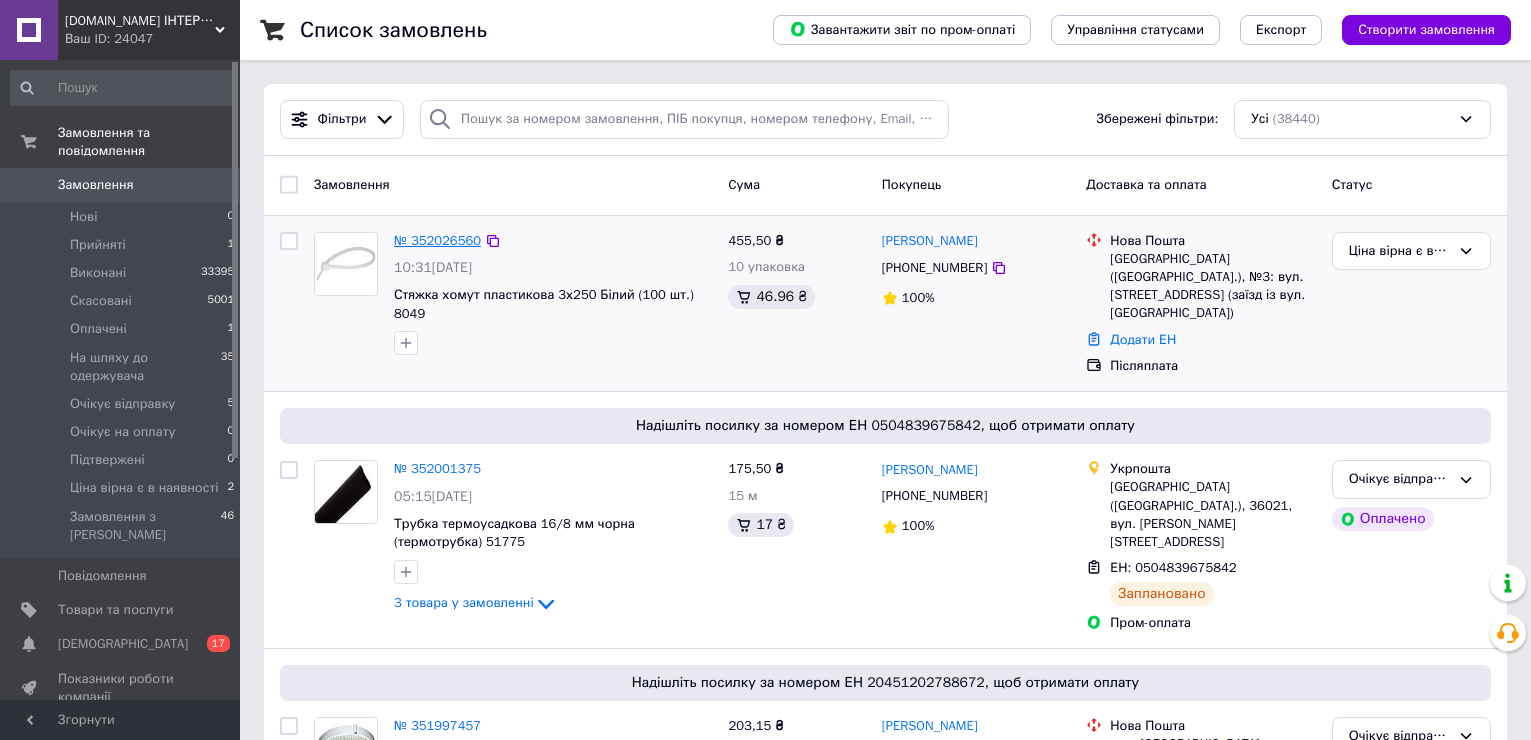 click on "№ 352026560" at bounding box center [437, 240] 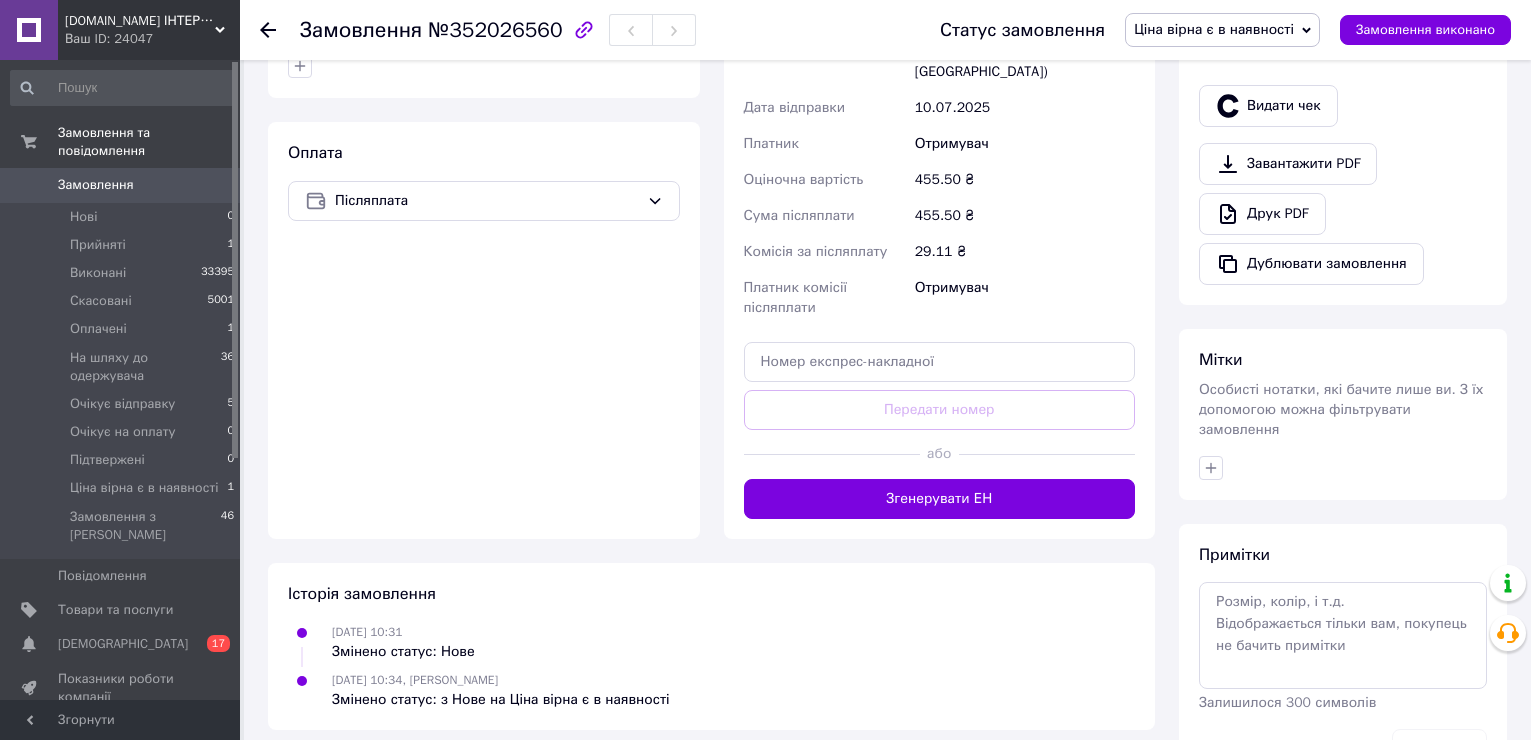 scroll, scrollTop: 0, scrollLeft: 0, axis: both 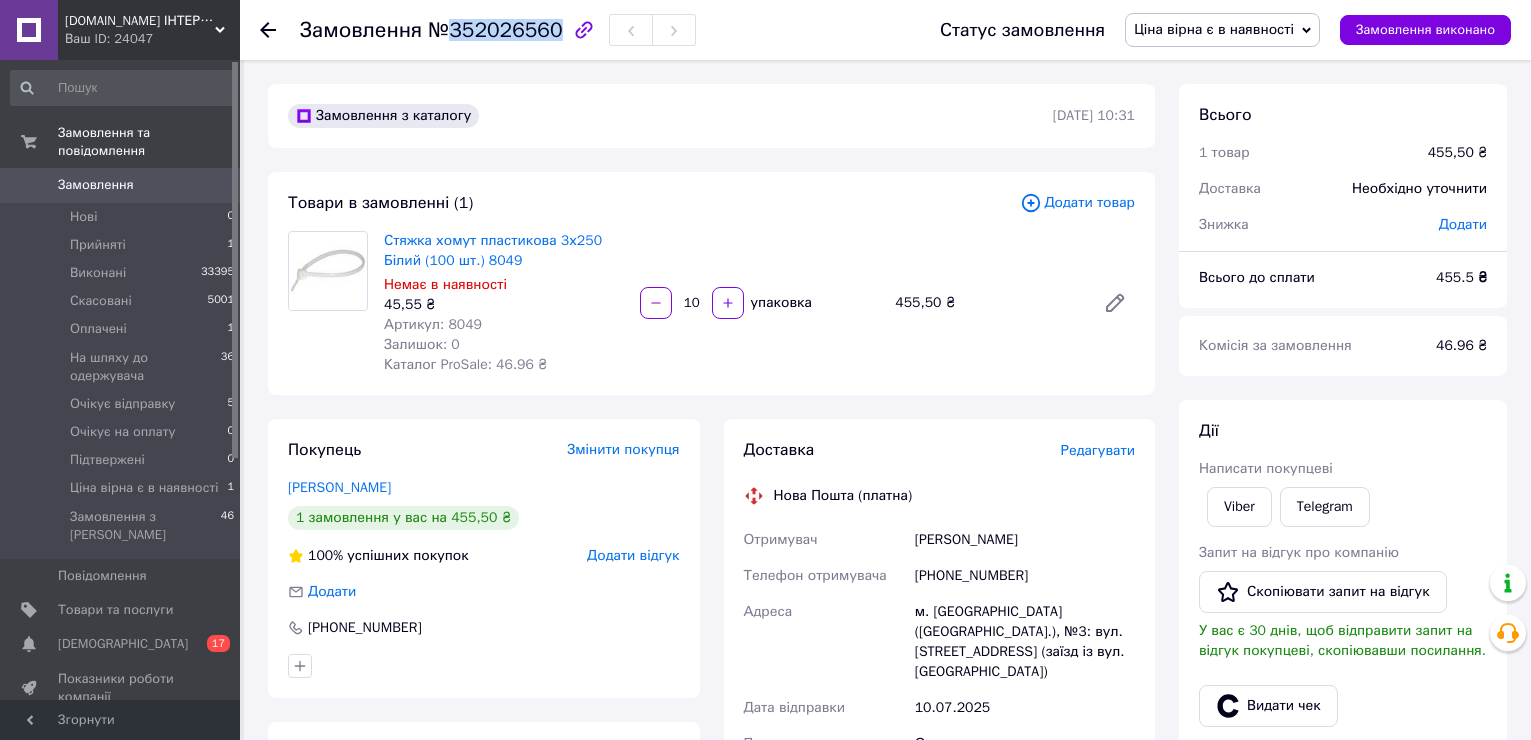 drag, startPoint x: 446, startPoint y: 34, endPoint x: 543, endPoint y: 46, distance: 97.73945 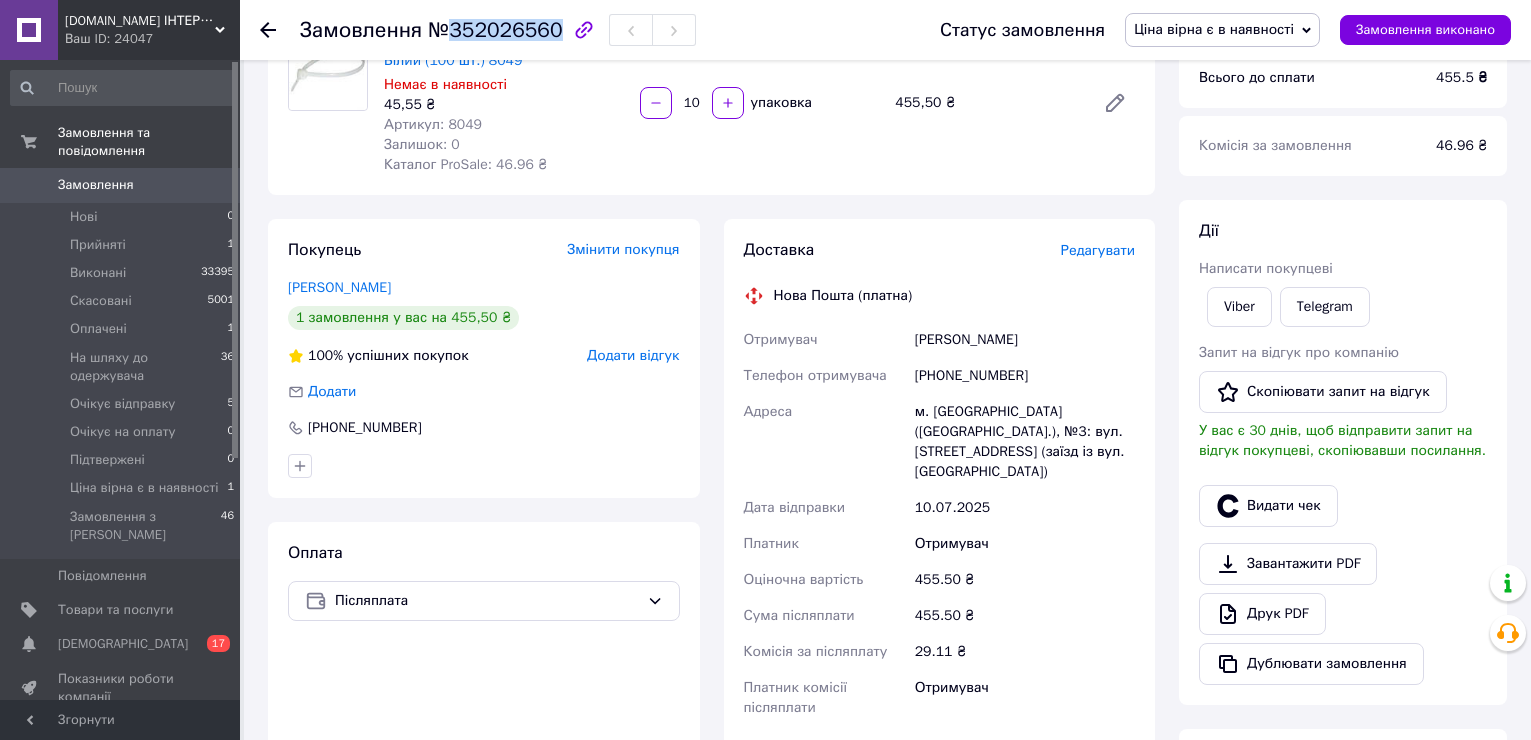 click on "Ціна вірна є в наявності" at bounding box center [1214, 29] 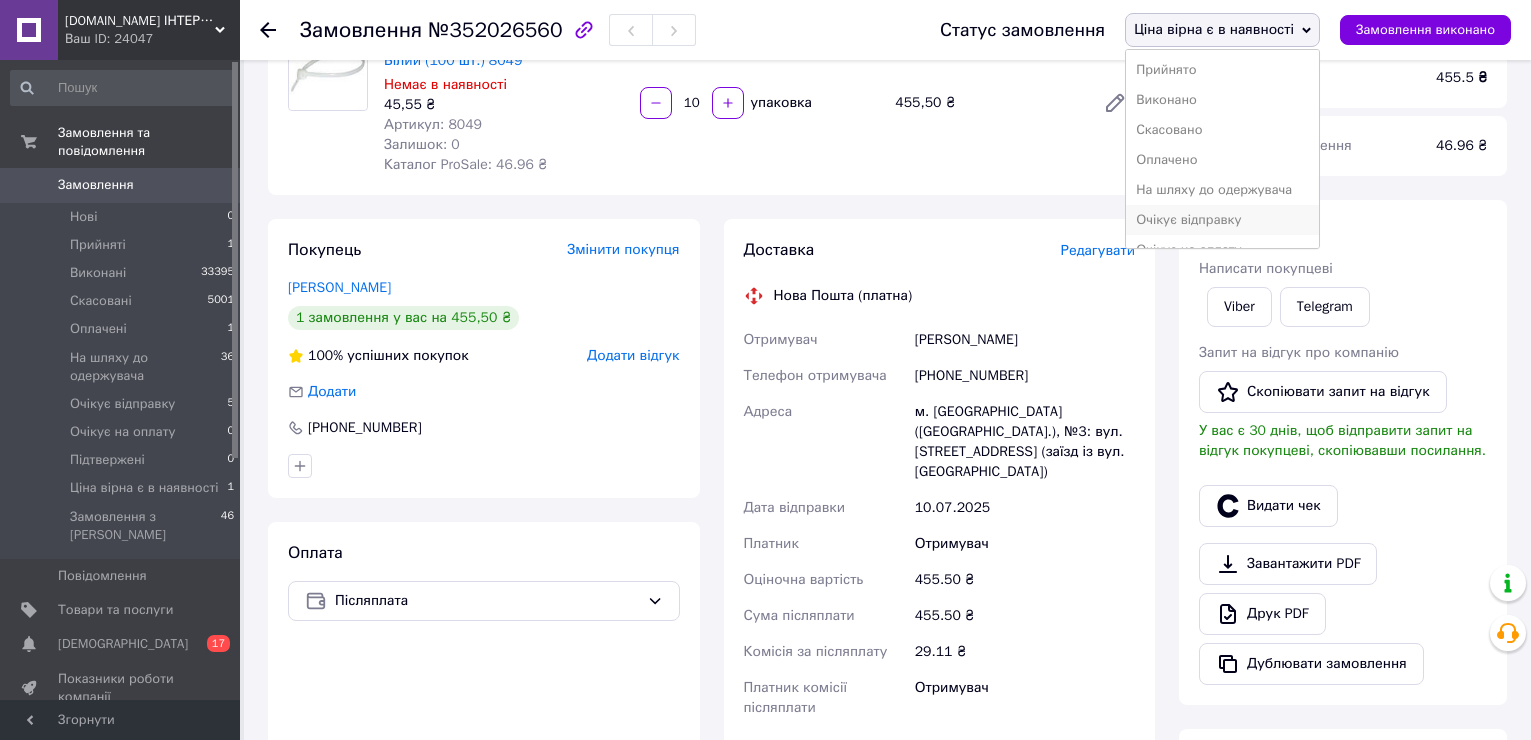 click on "Очікує відправку" at bounding box center (1222, 220) 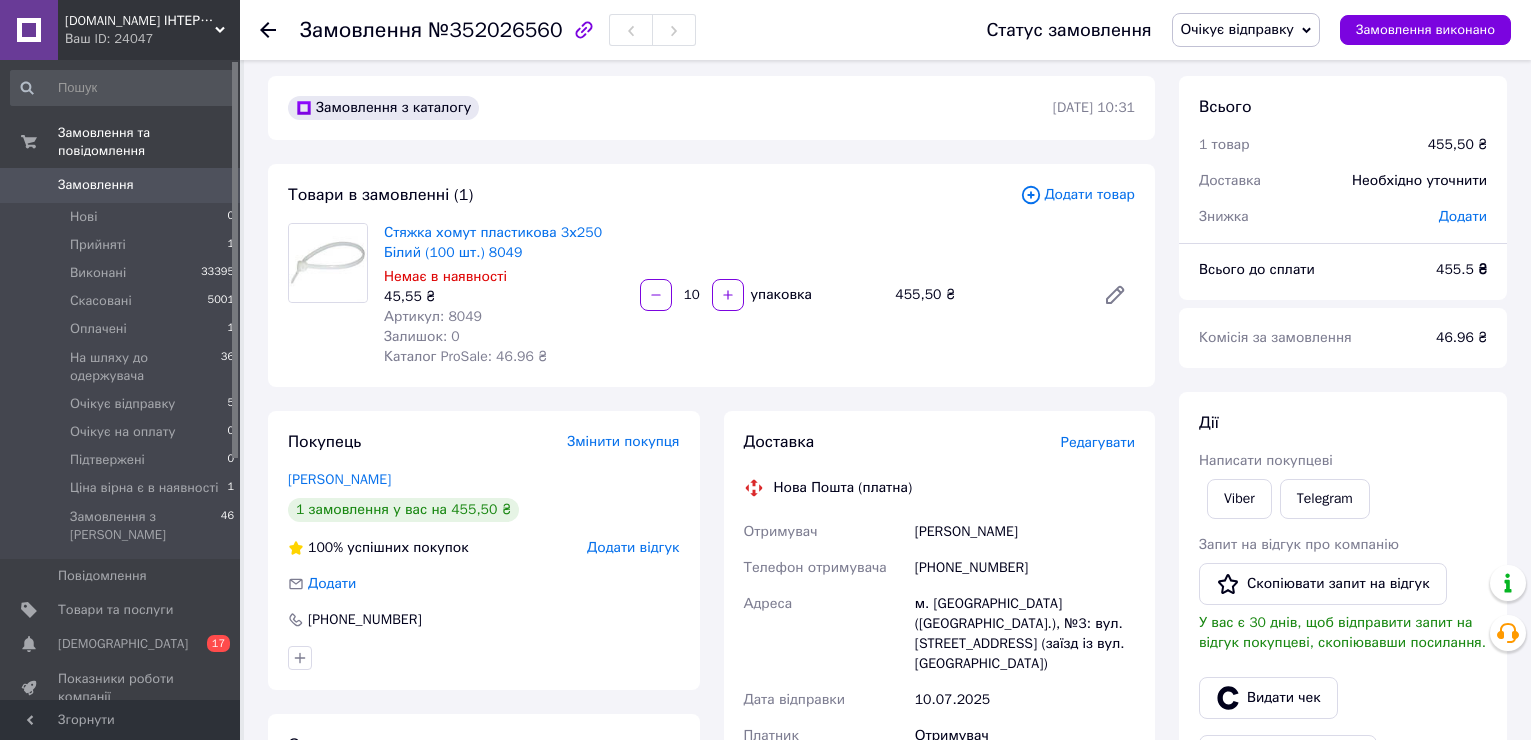 scroll, scrollTop: 0, scrollLeft: 0, axis: both 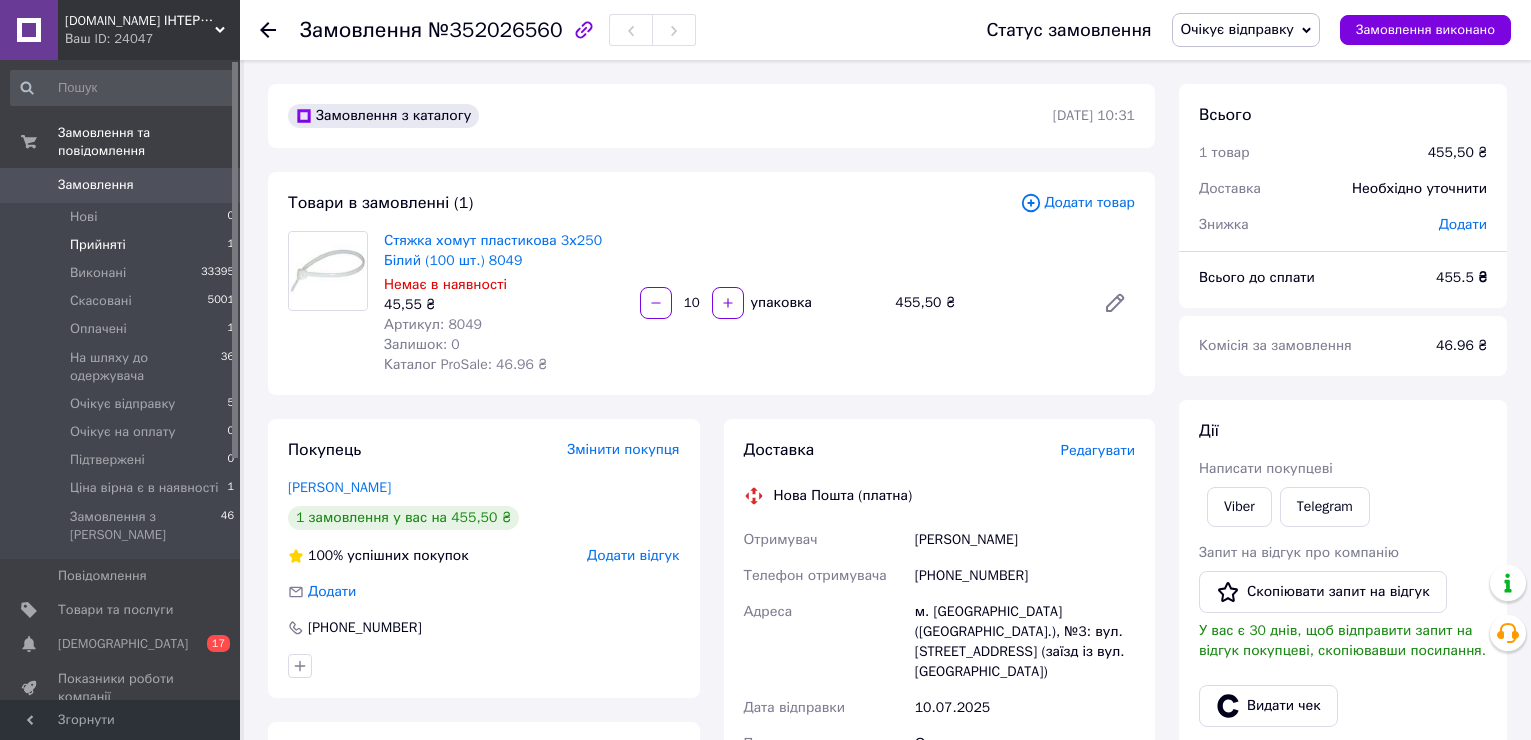 click on "Прийняті" at bounding box center [98, 245] 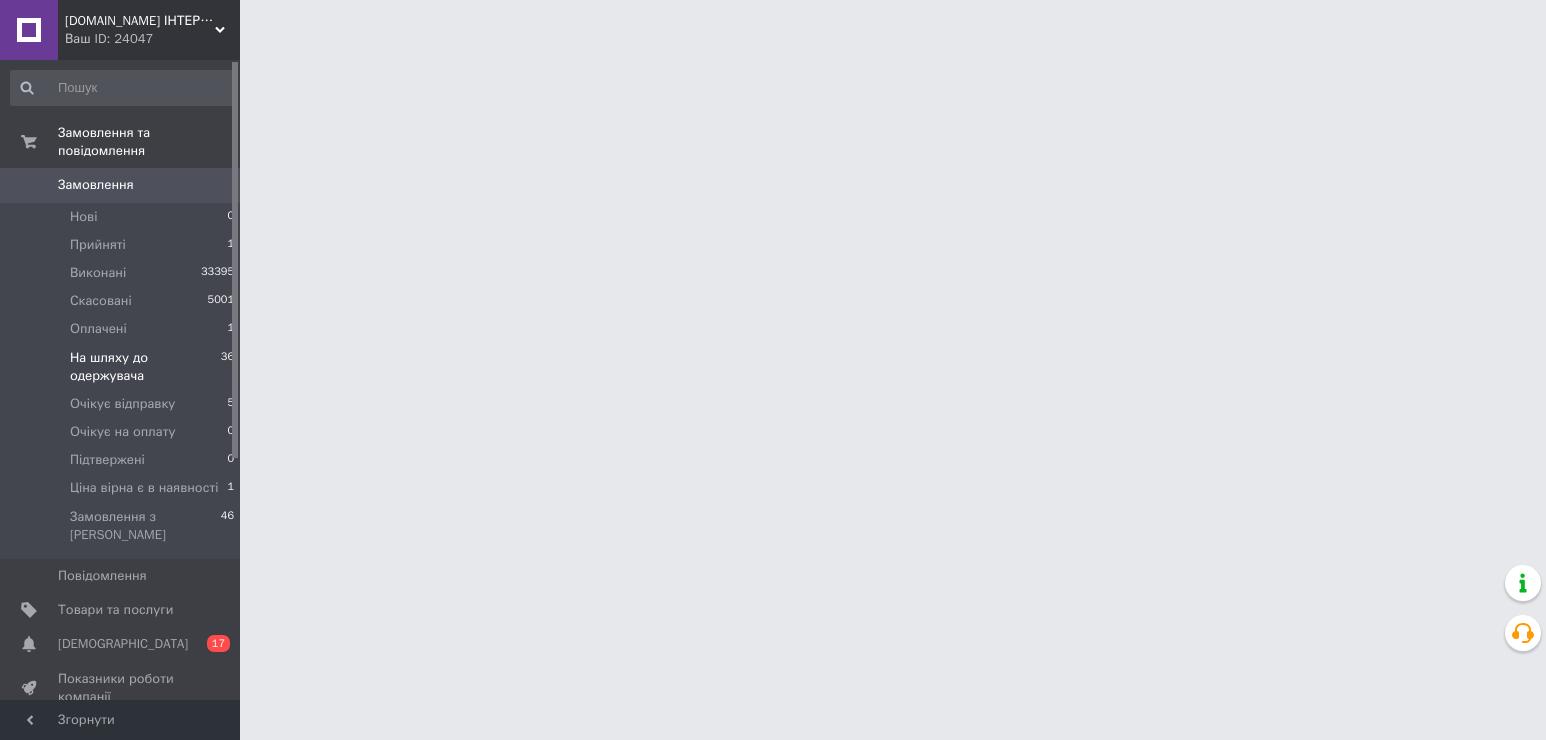 click on "На шляху до одержувача" at bounding box center (145, 367) 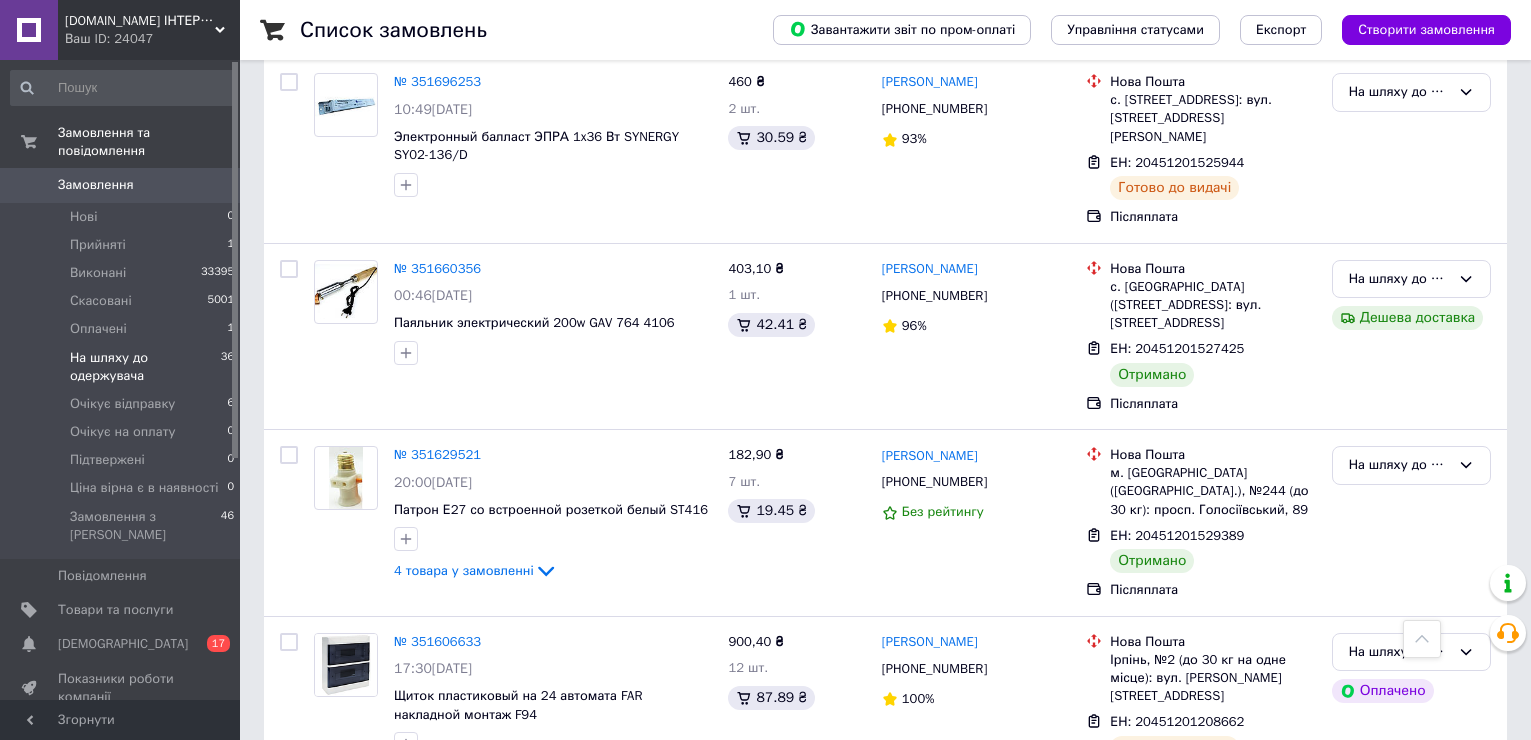 scroll, scrollTop: 5438, scrollLeft: 0, axis: vertical 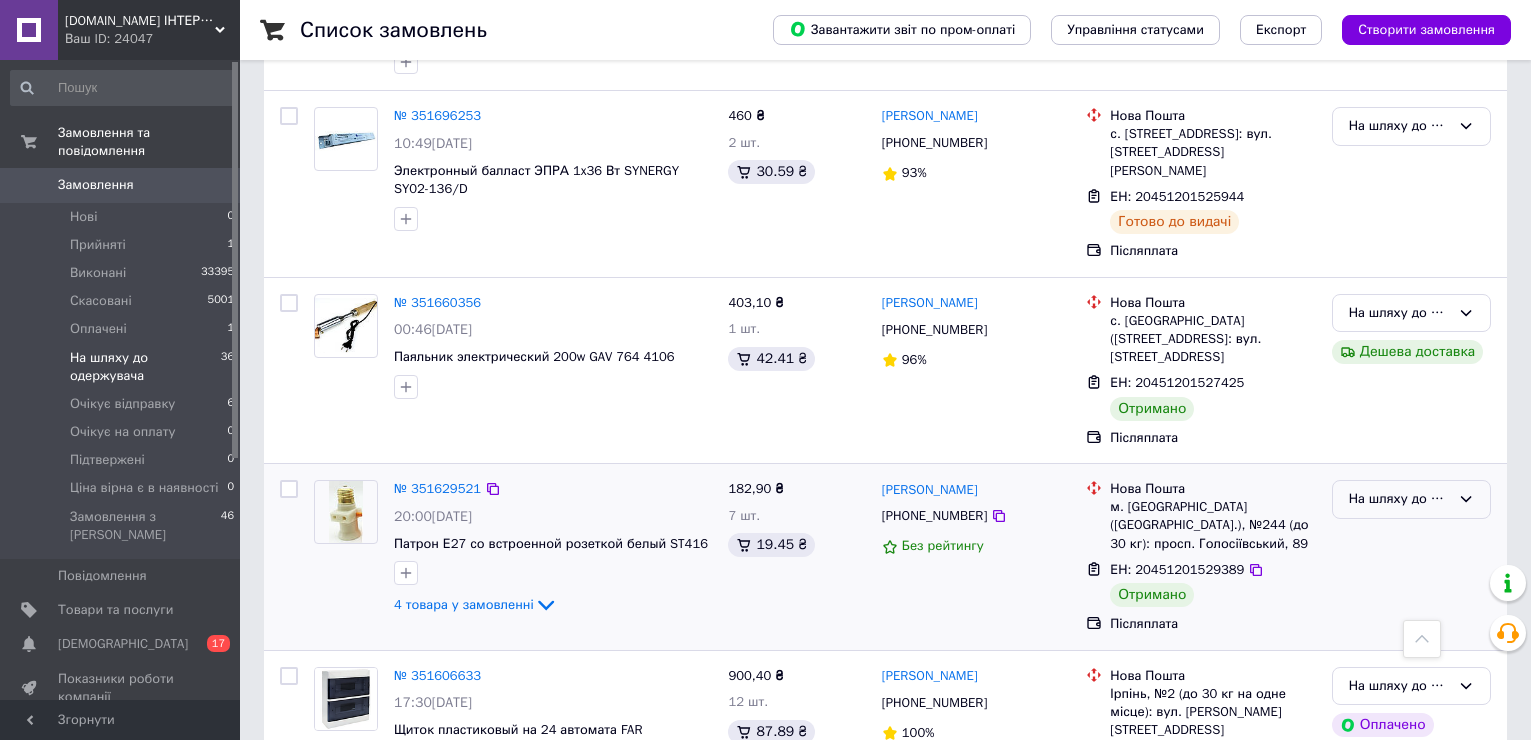 click on "На шляху до одержувача" at bounding box center [1399, 499] 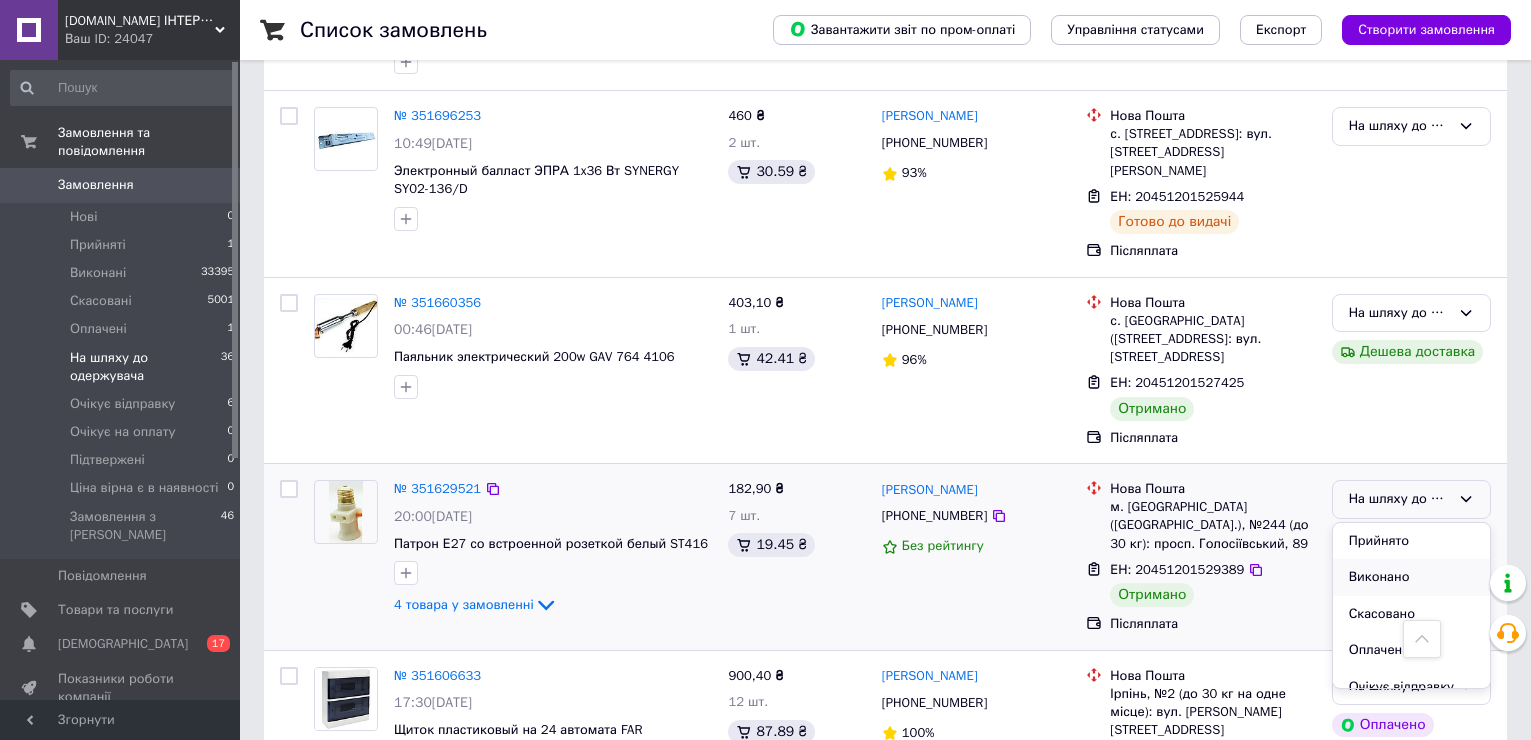 click on "Виконано" at bounding box center (1411, 577) 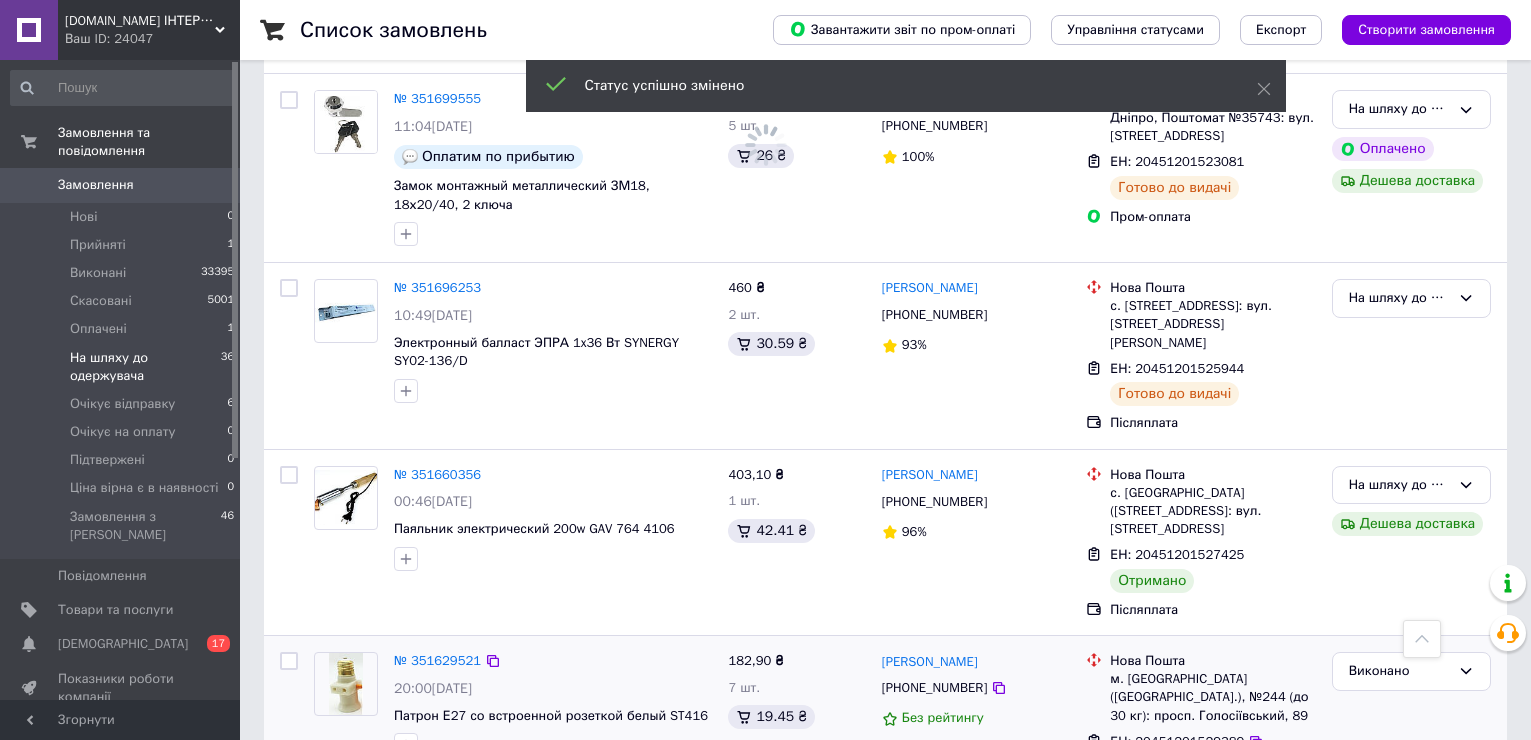 scroll, scrollTop: 5238, scrollLeft: 0, axis: vertical 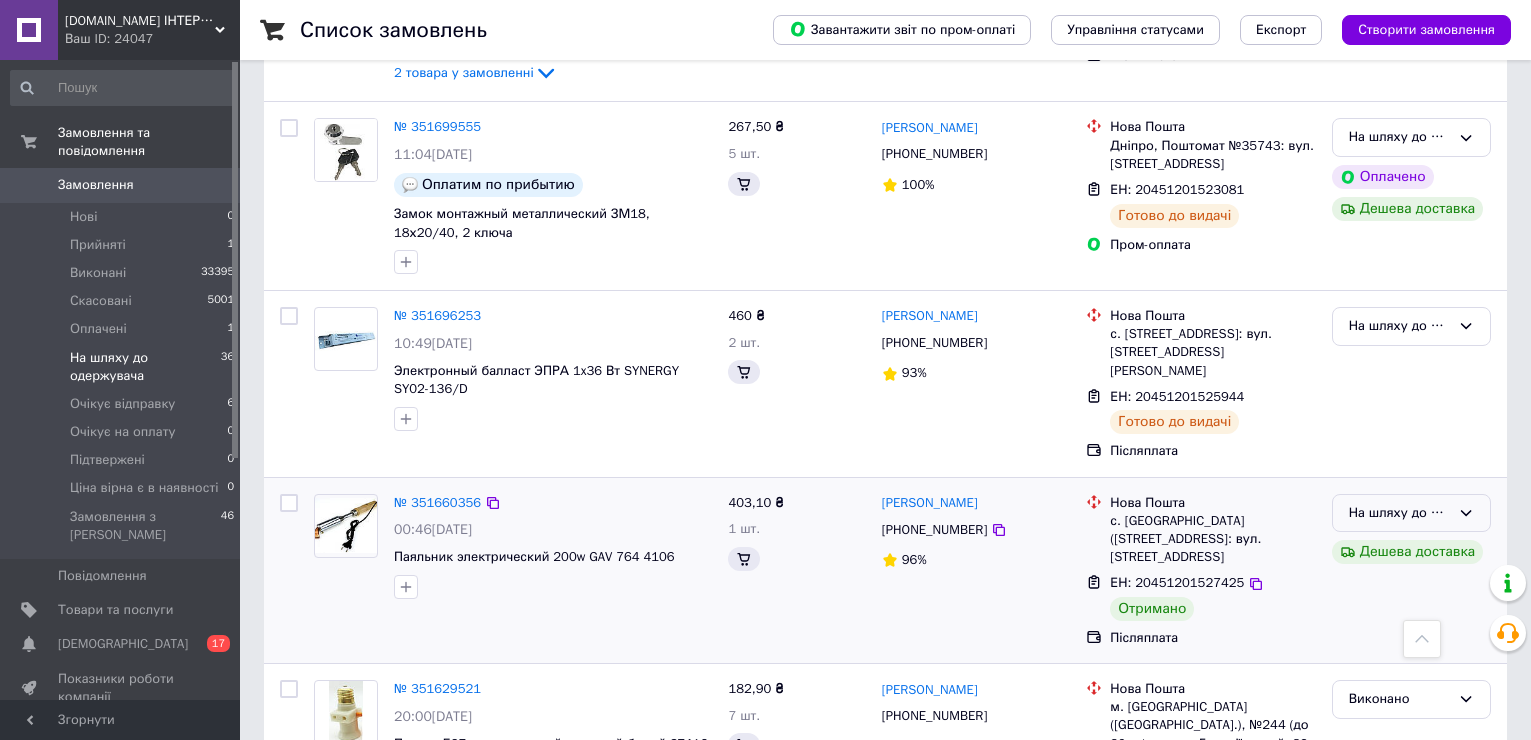 click on "На шляху до одержувача" at bounding box center (1399, 513) 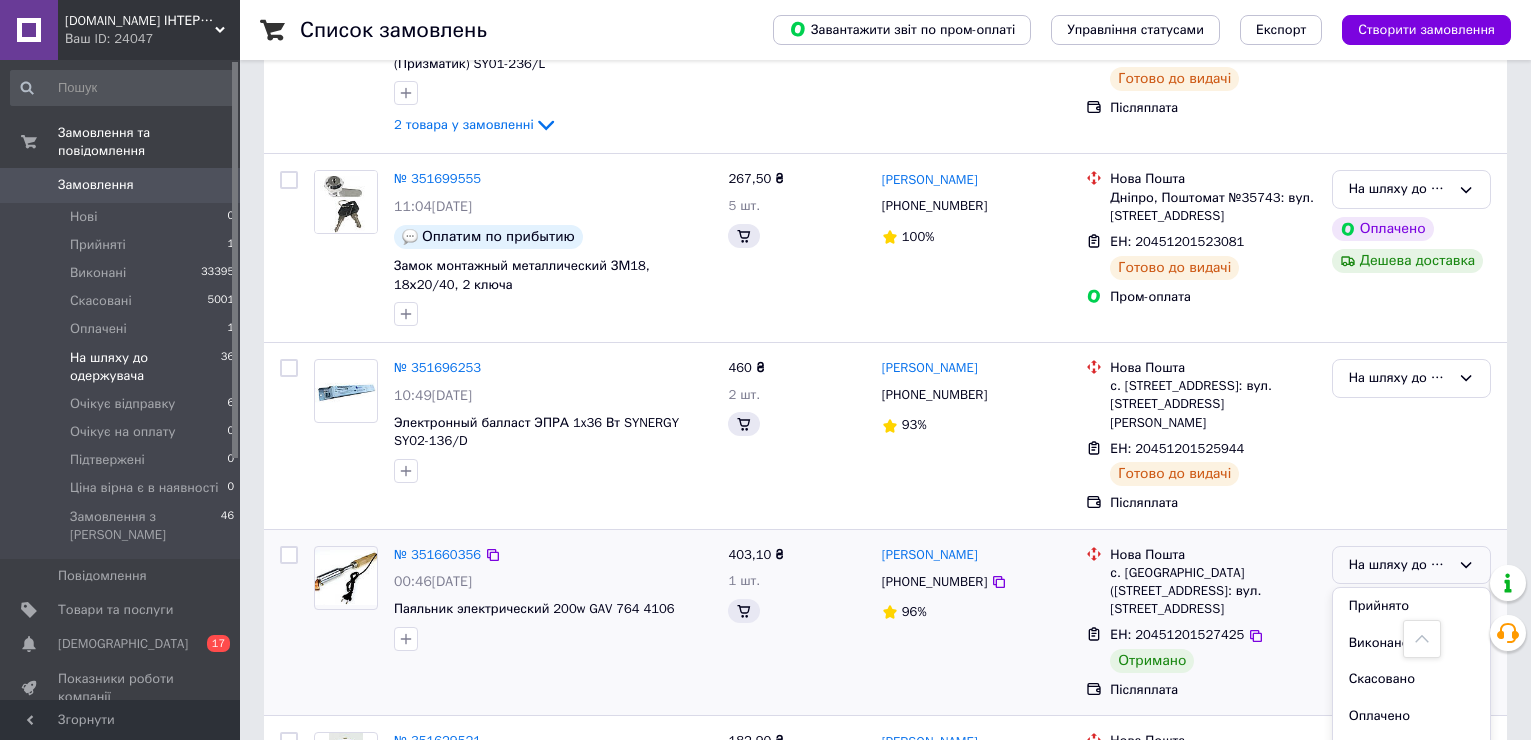 scroll, scrollTop: 5238, scrollLeft: 0, axis: vertical 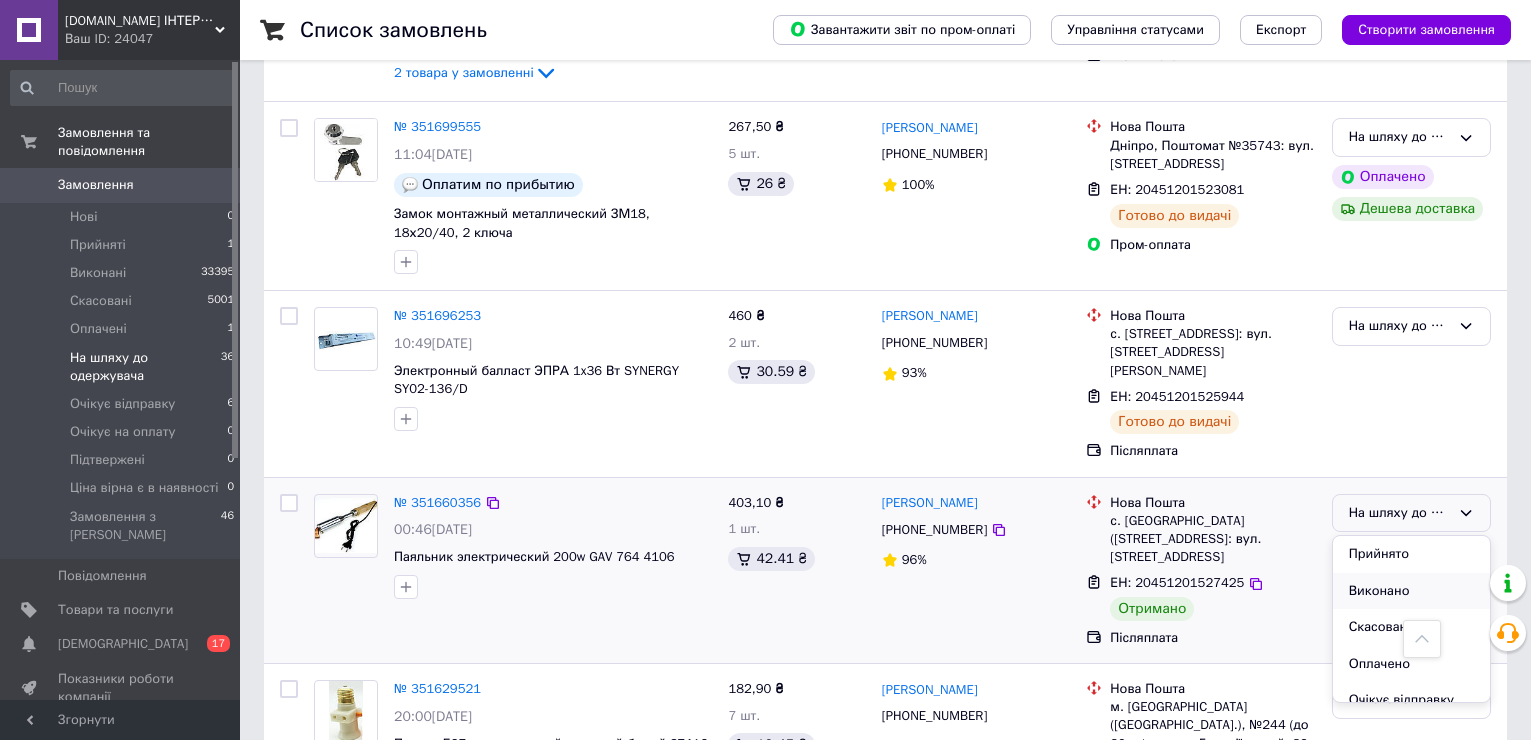 click on "Виконано" at bounding box center [1411, 591] 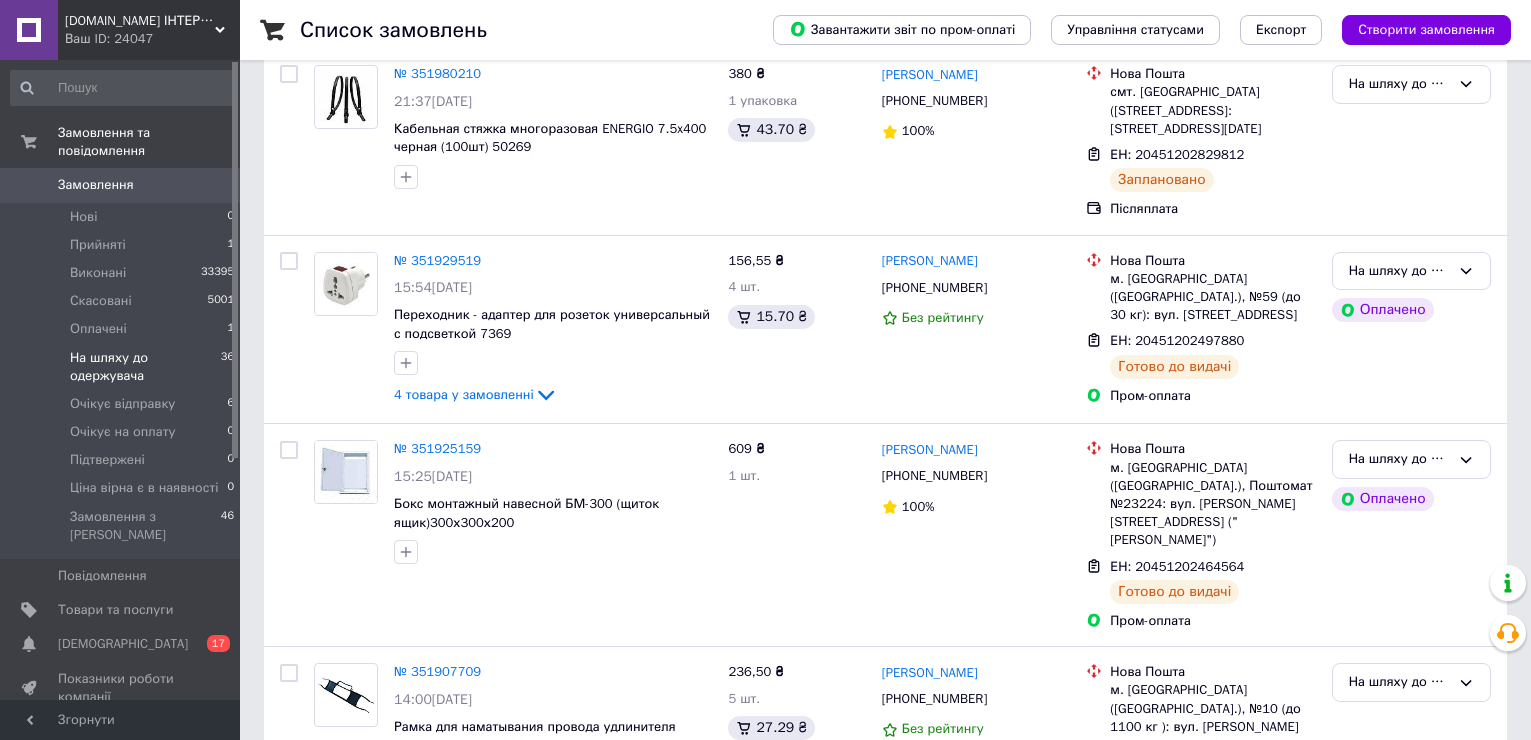scroll, scrollTop: 0, scrollLeft: 0, axis: both 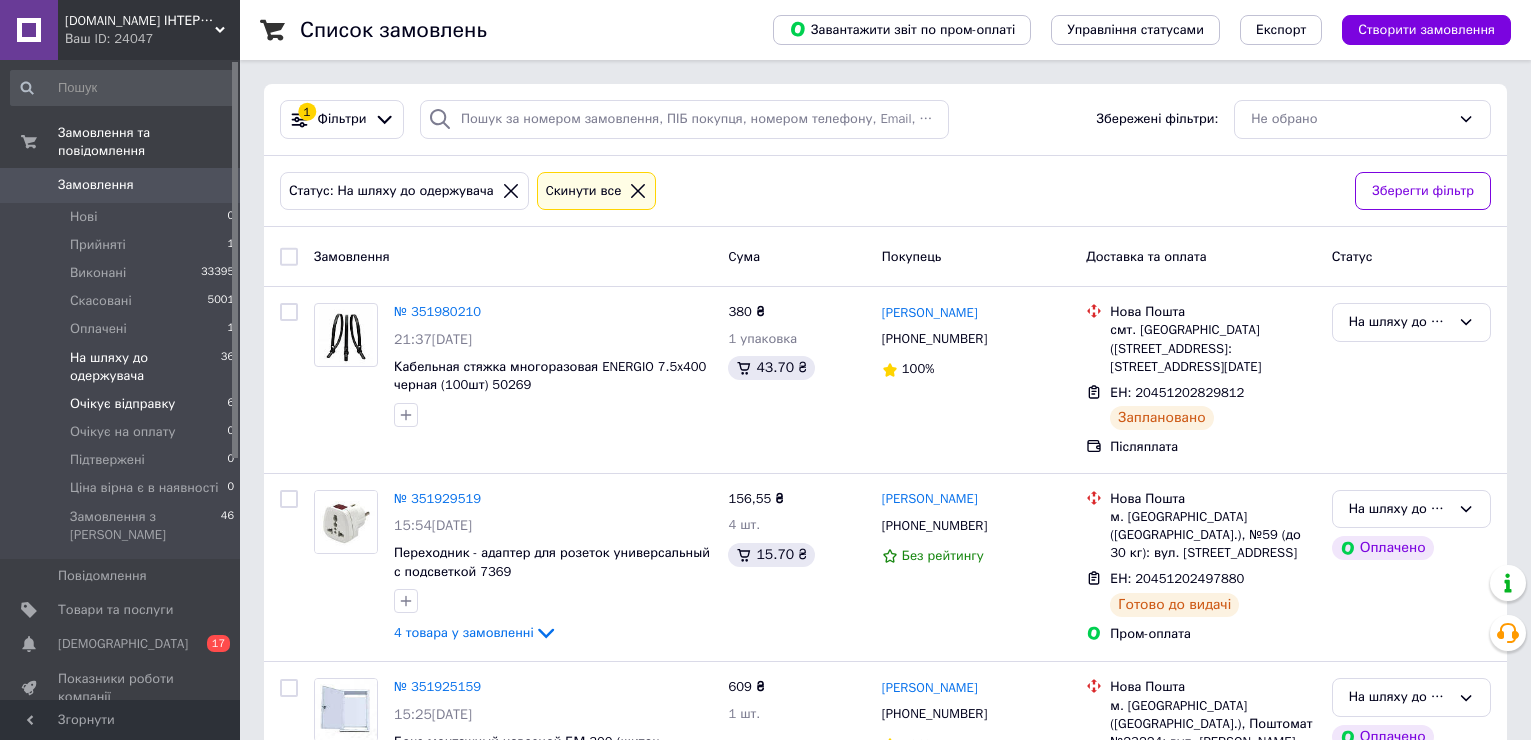 click on "Очікує відправку" at bounding box center (122, 404) 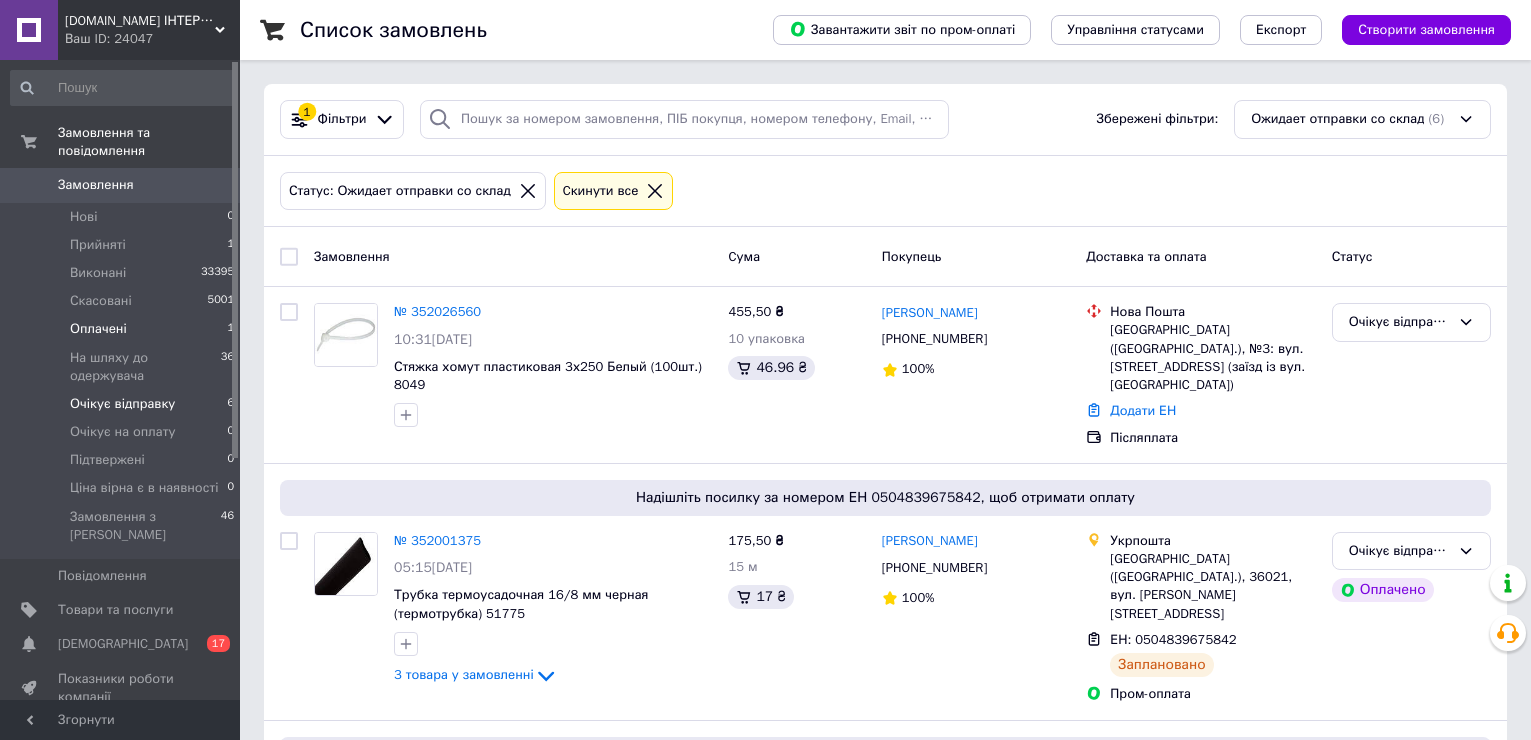 click on "Оплачені" at bounding box center [98, 329] 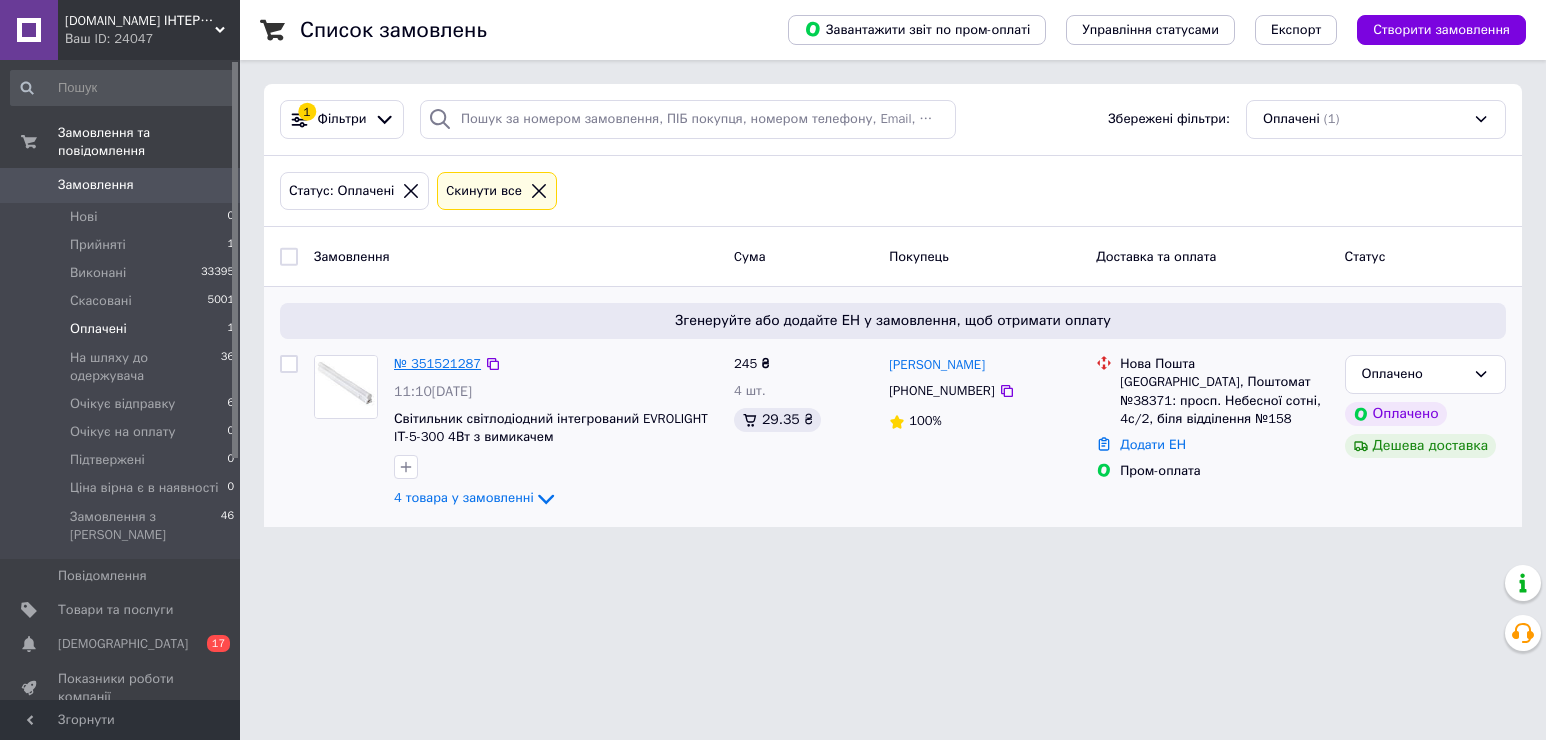 click on "№ 351521287" at bounding box center [437, 363] 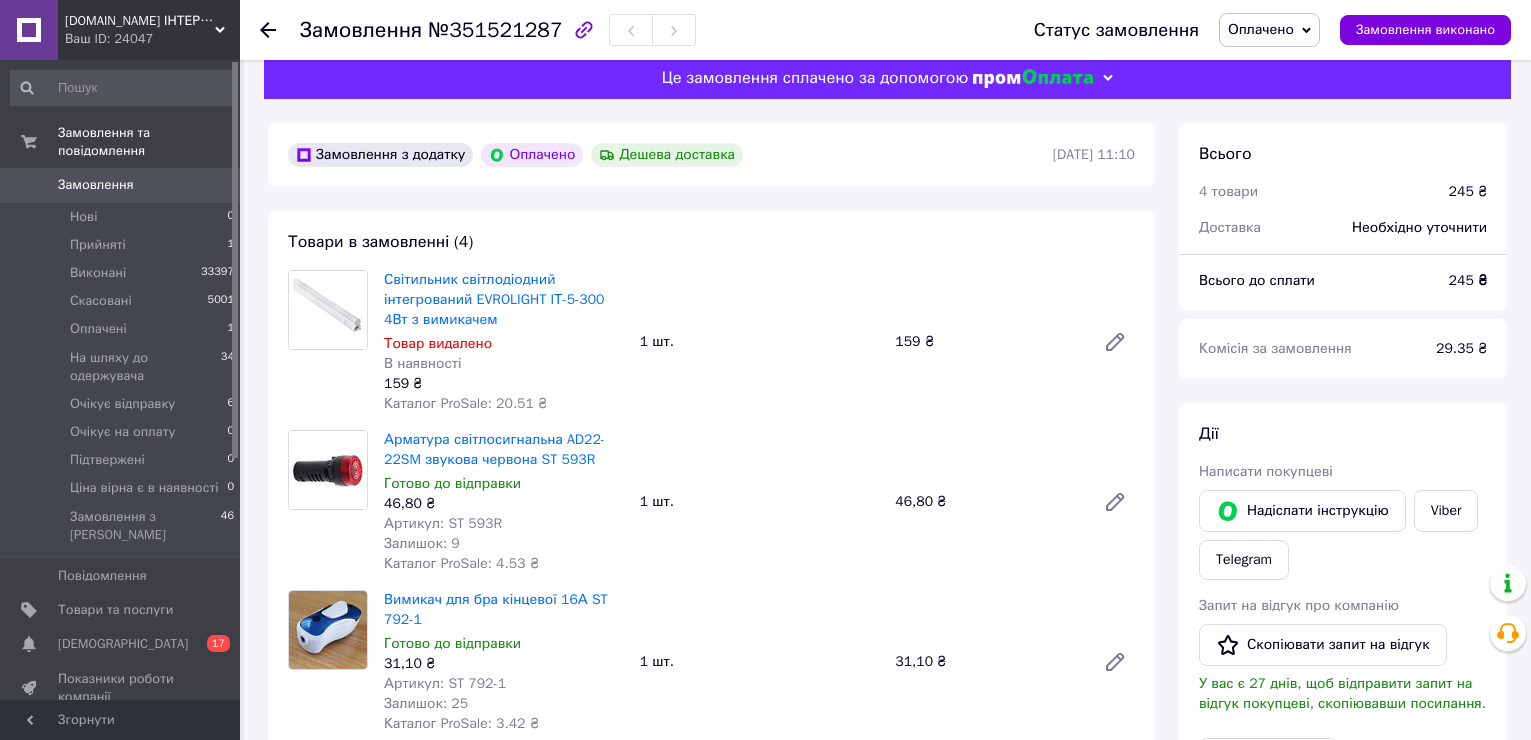scroll, scrollTop: 0, scrollLeft: 0, axis: both 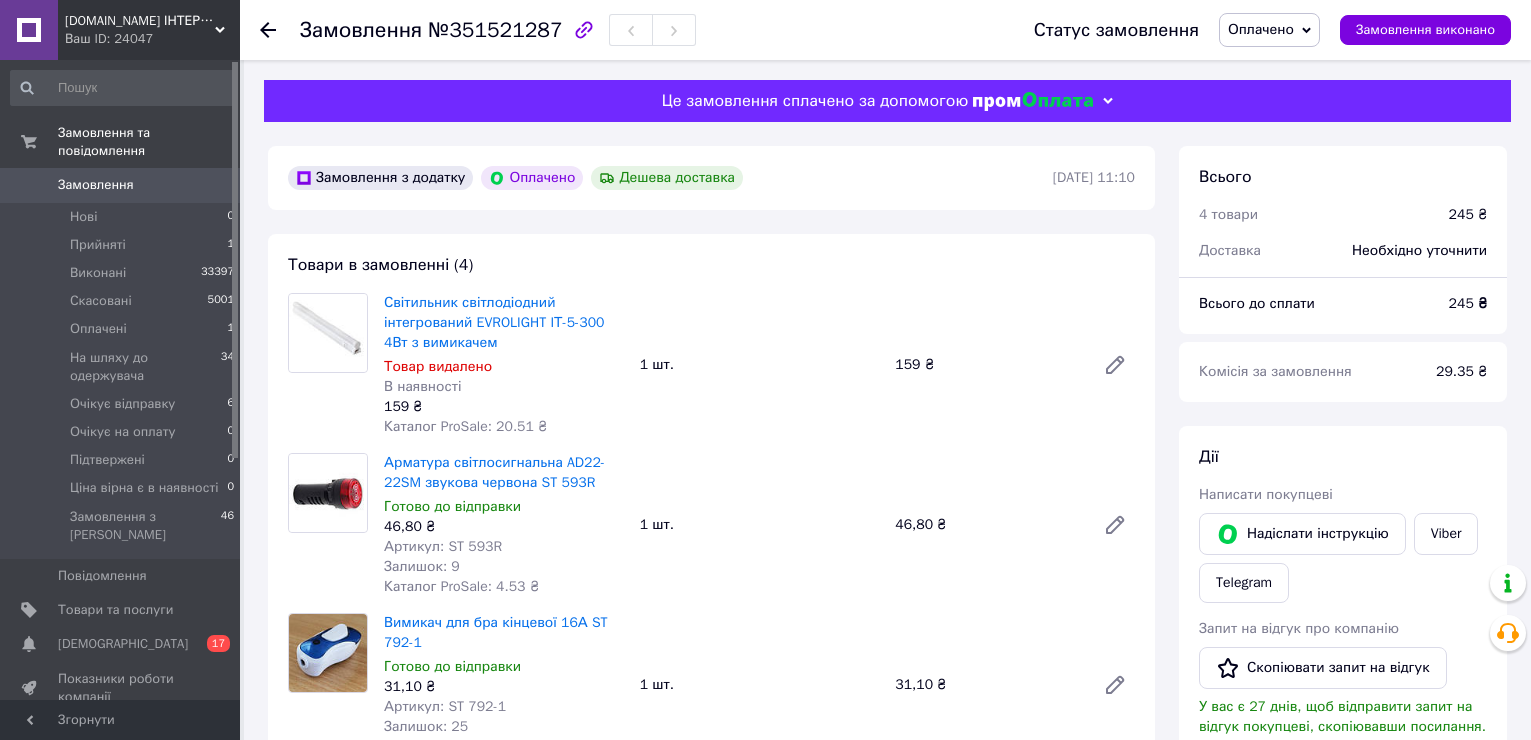 click 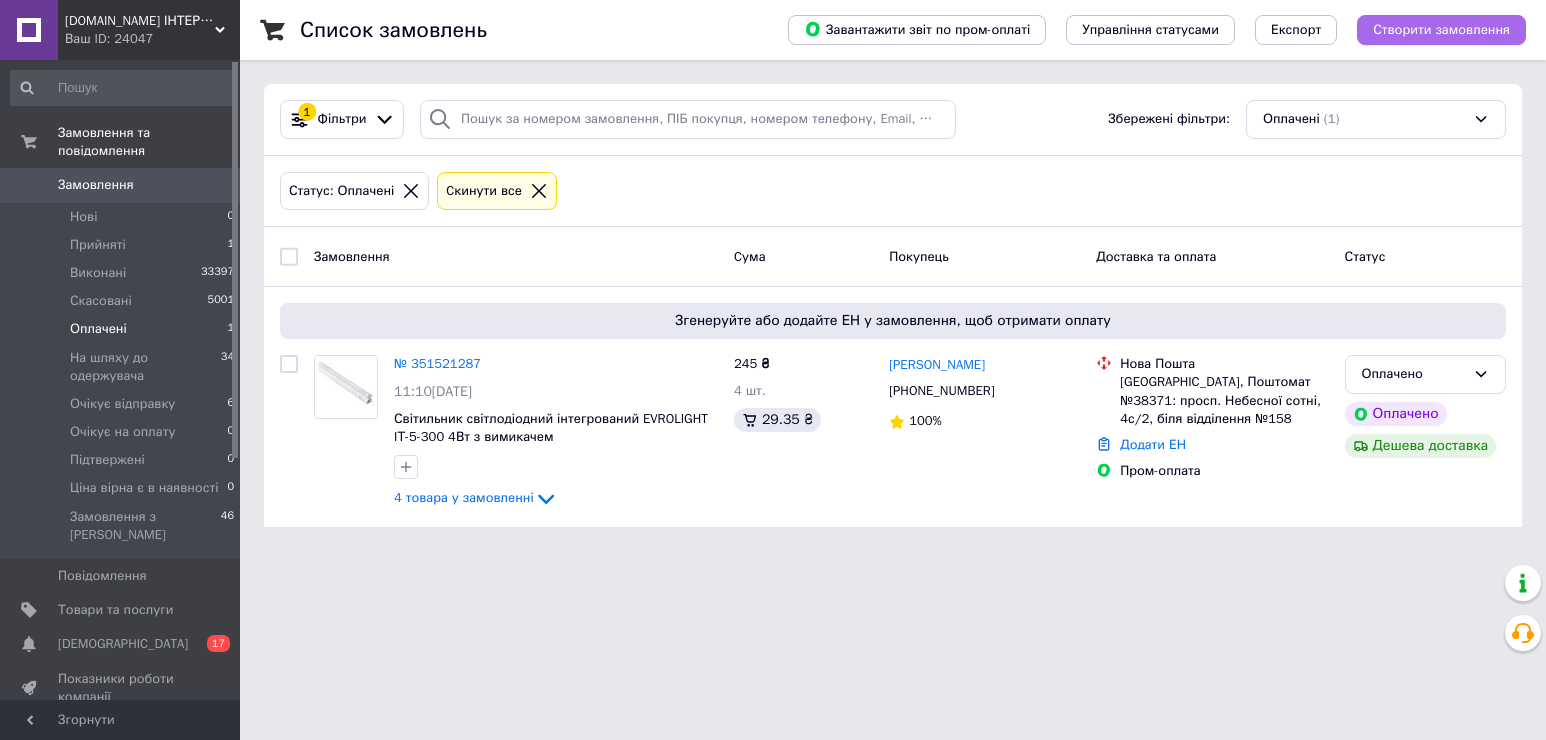 click on "Створити замовлення" at bounding box center (1441, 30) 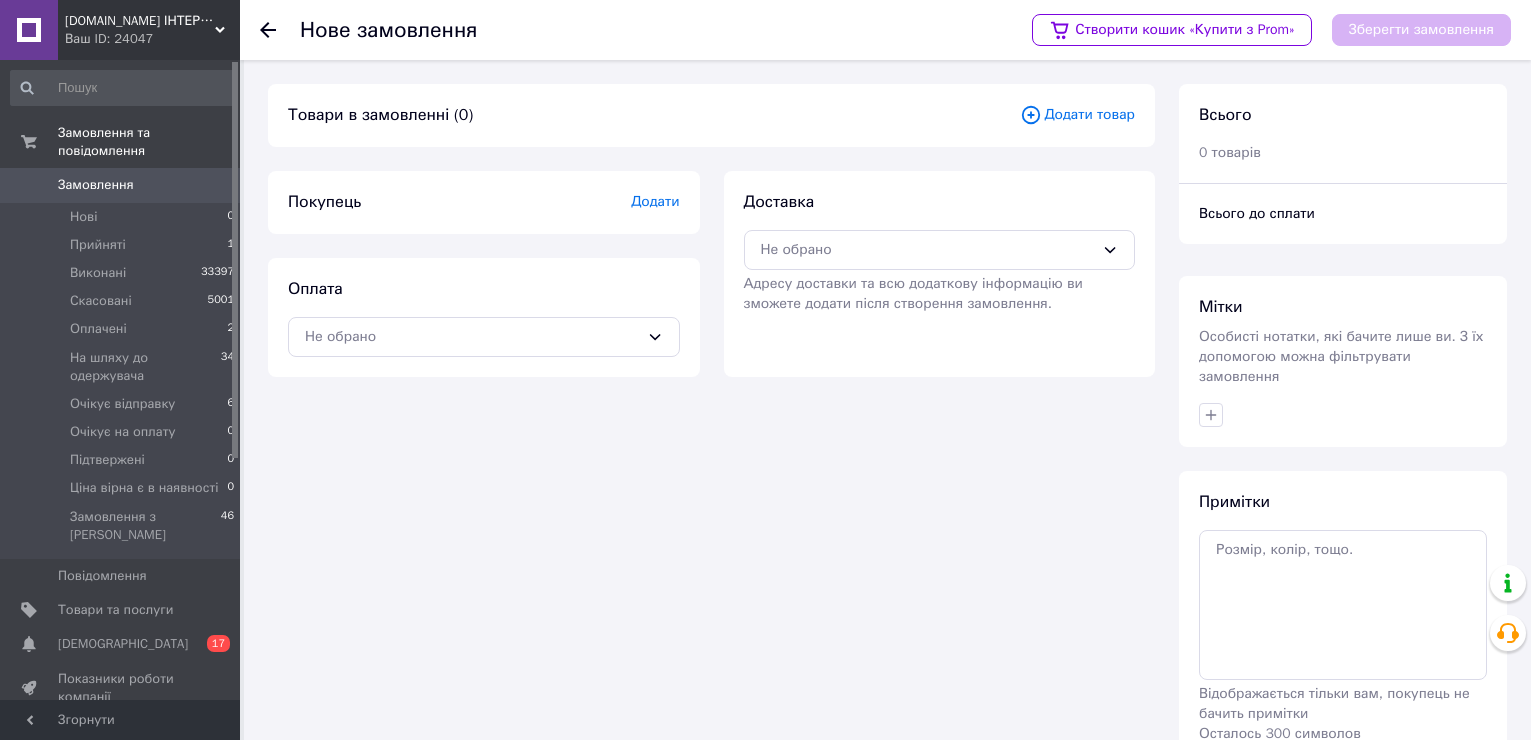 click on "Додати товар" at bounding box center (1077, 115) 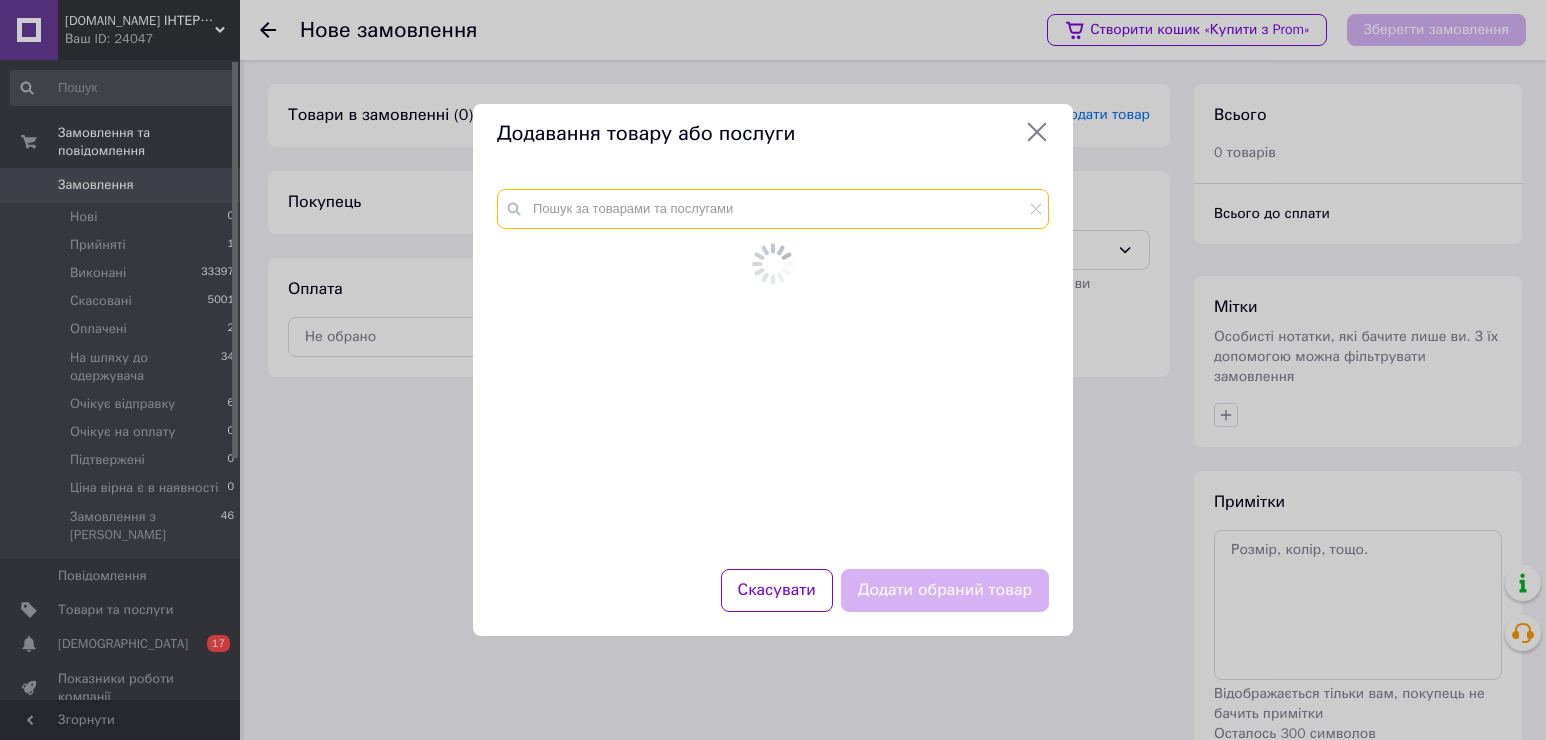 click at bounding box center (773, 367) 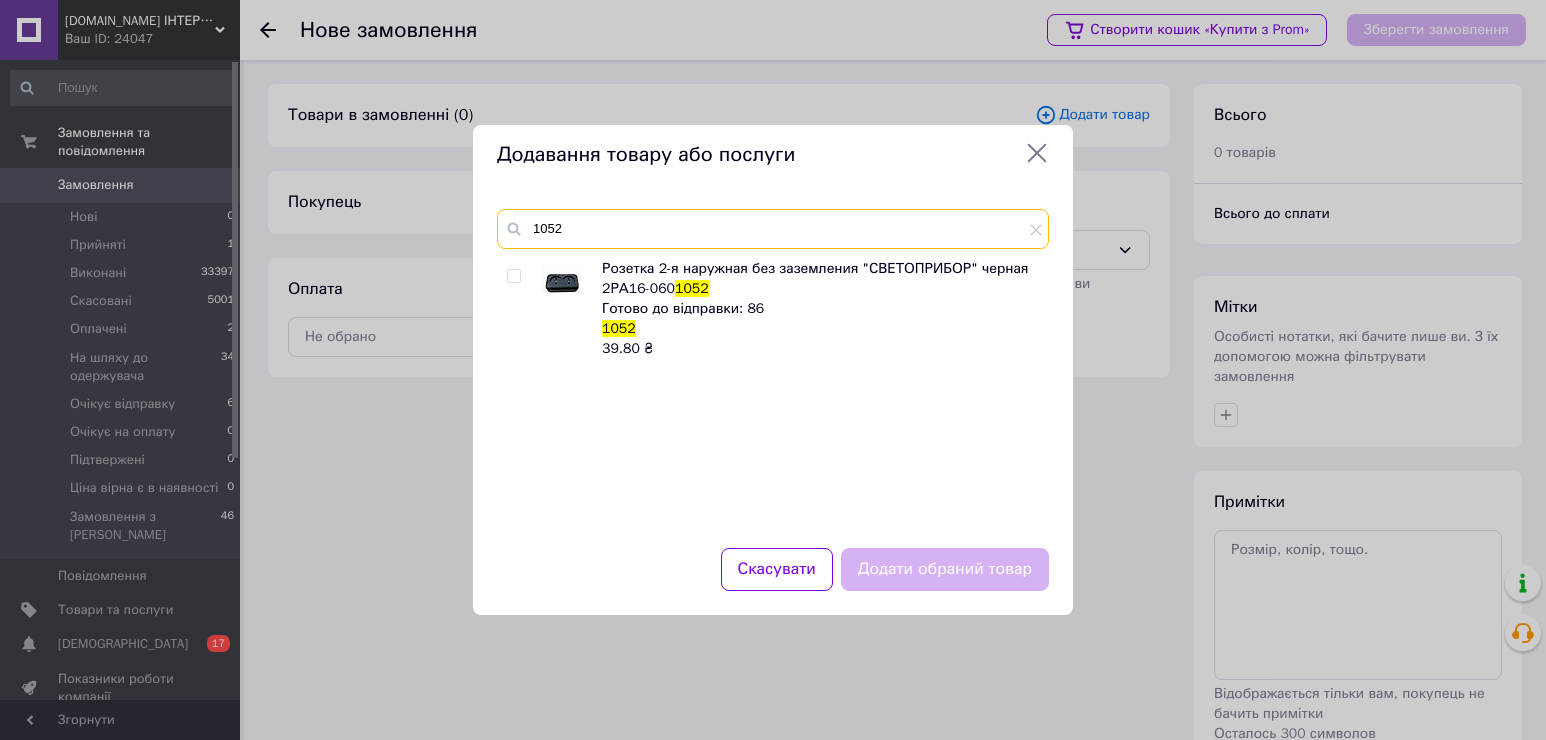 type on "1052" 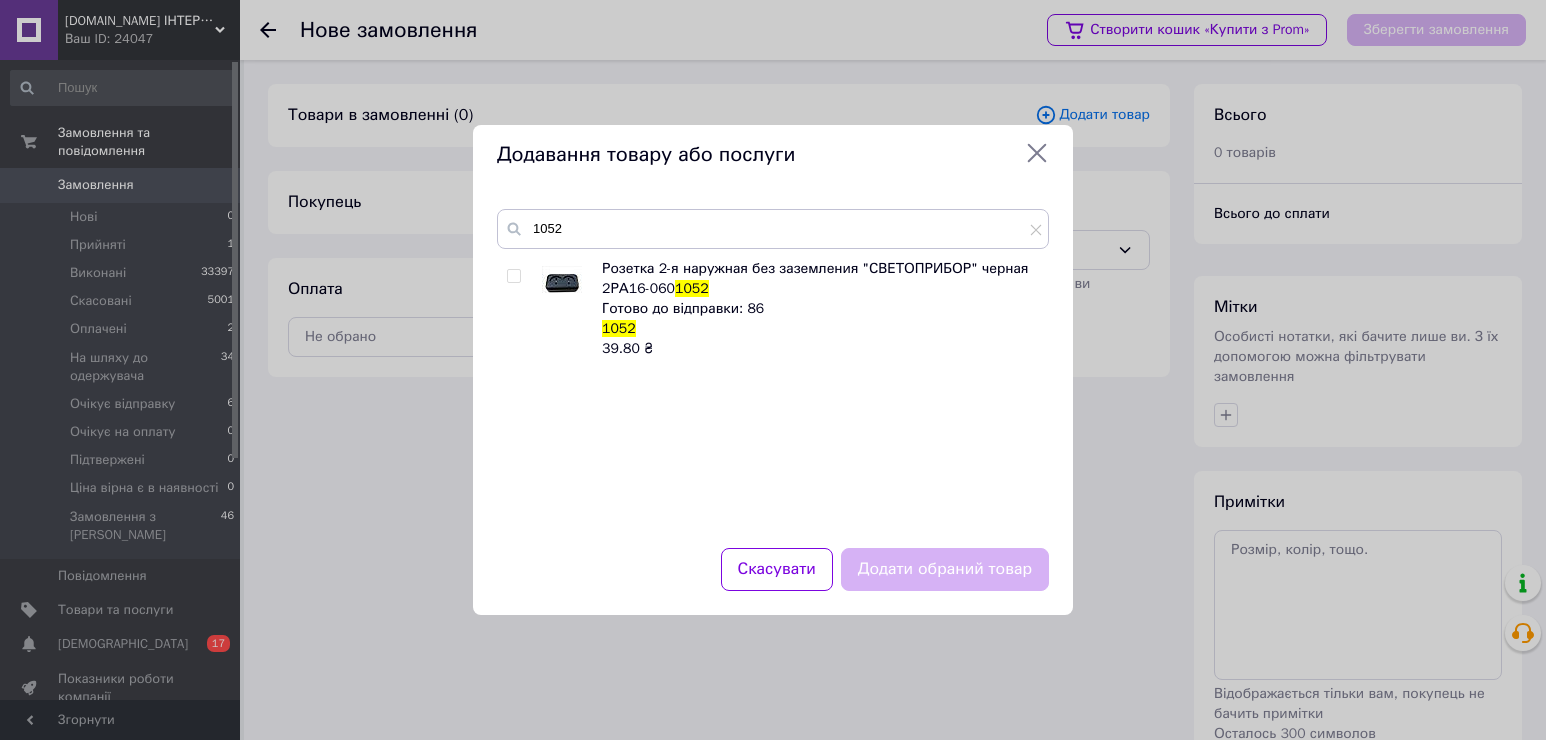 click at bounding box center [513, 276] 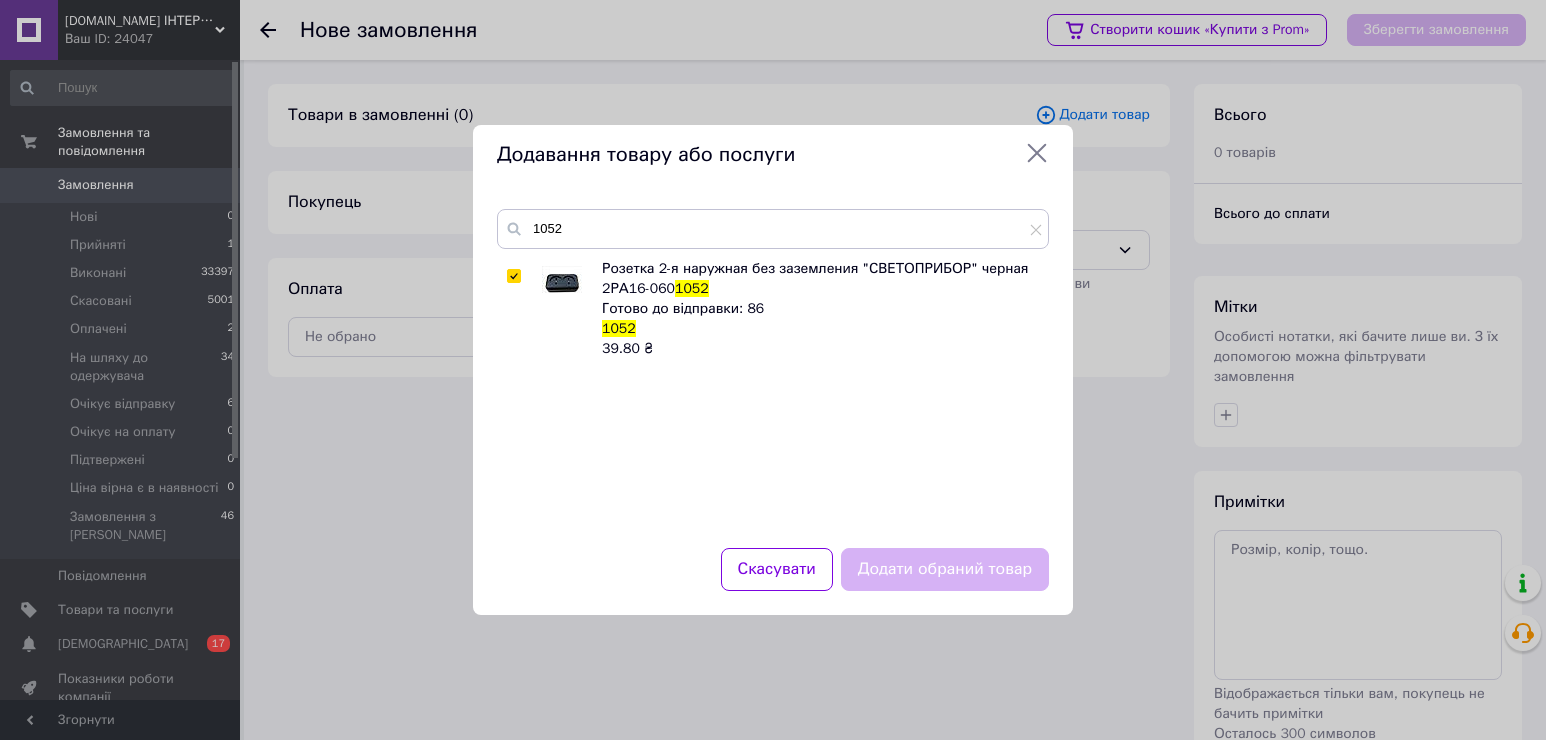 checkbox on "true" 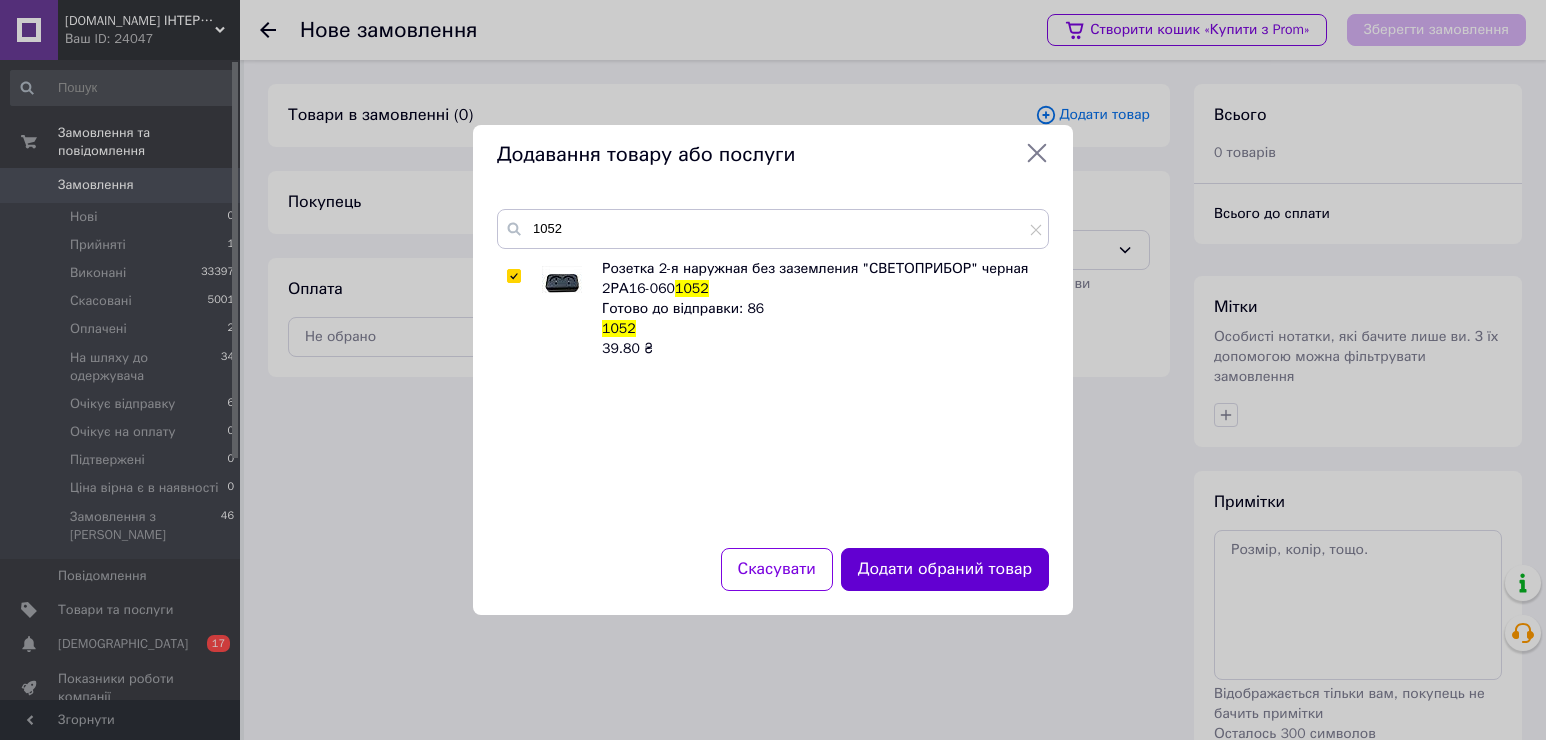 click on "Додати обраний товар" at bounding box center (945, 569) 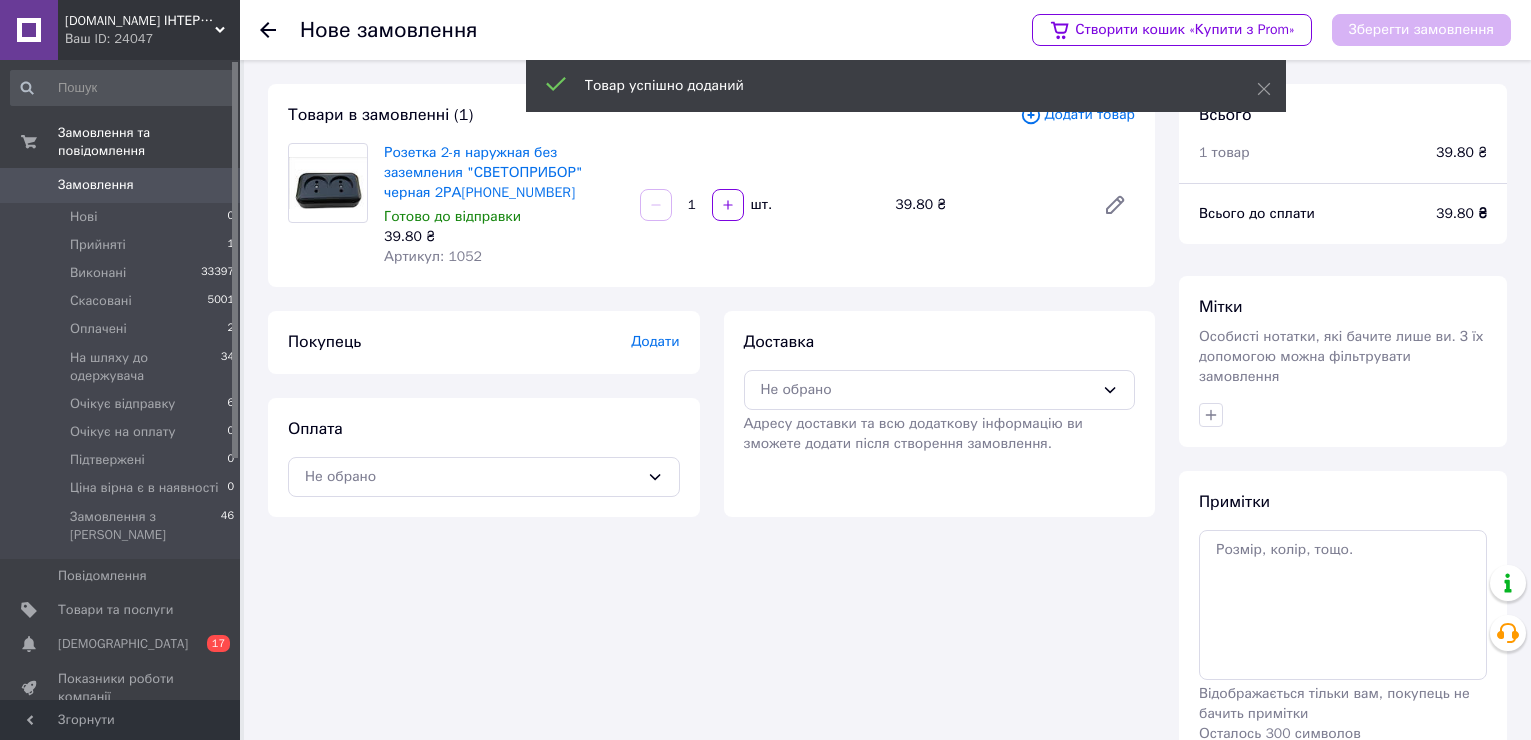 click on "Додати" at bounding box center (655, 341) 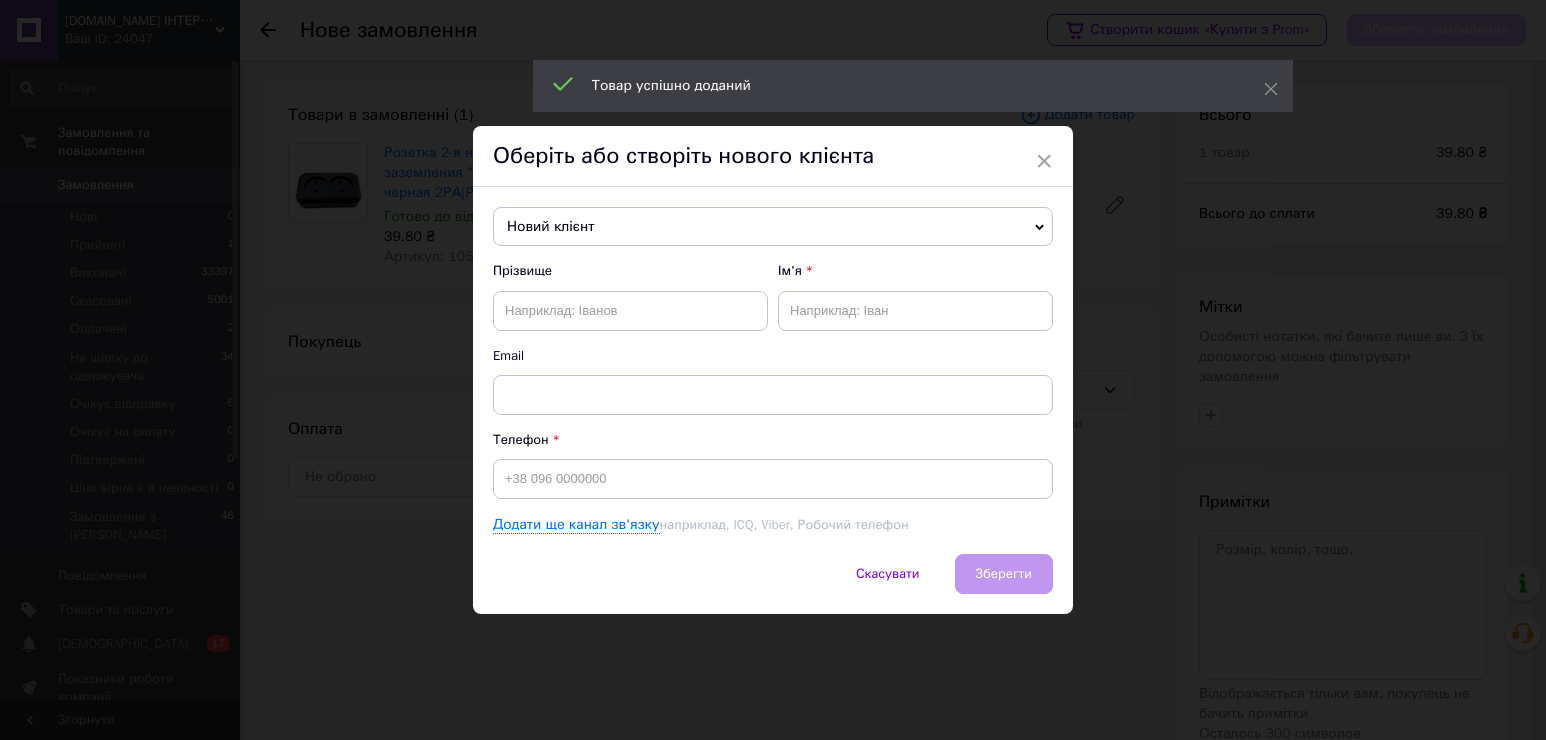 click on "Новий клієнт" at bounding box center [773, 227] 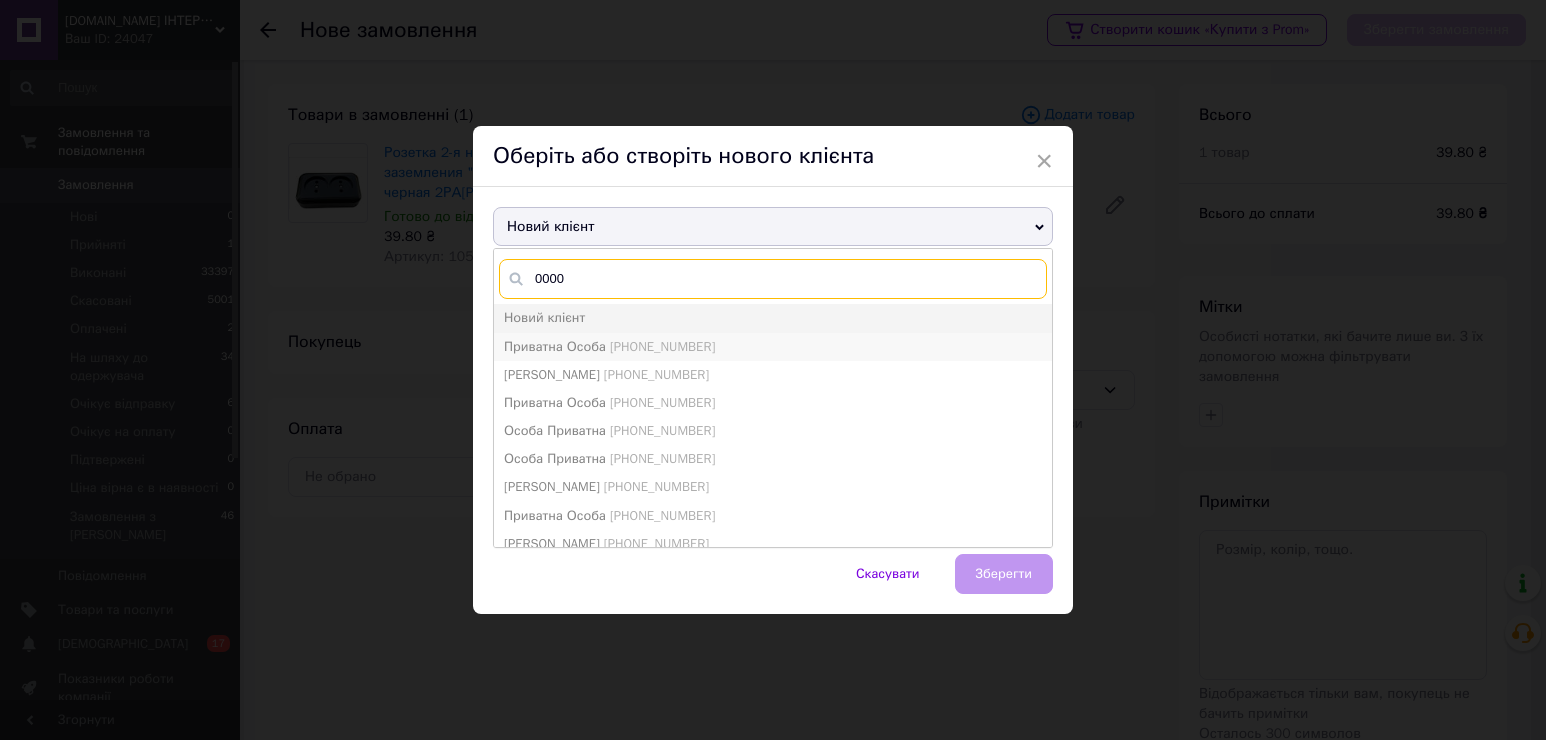 type on "0000" 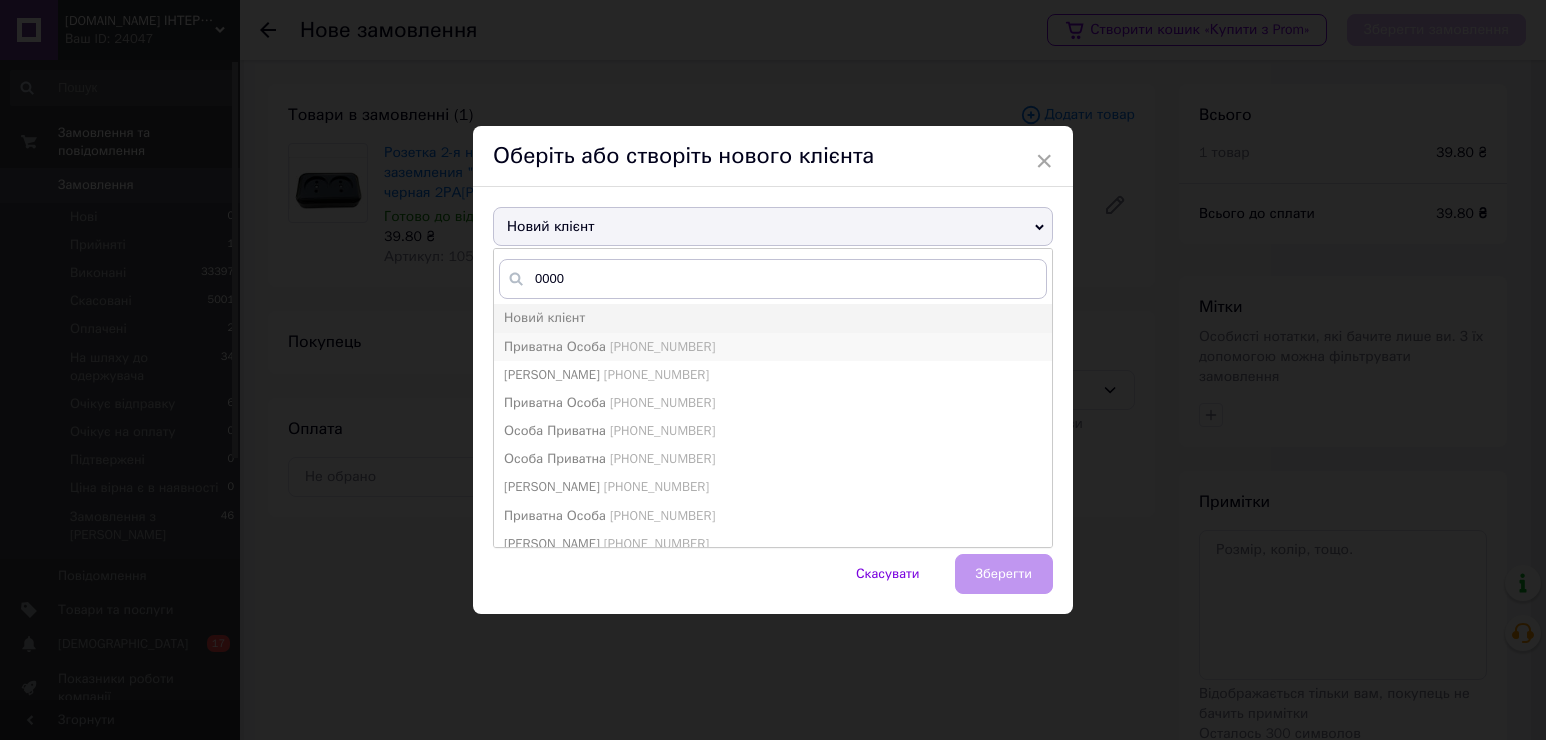 click on "[PHONE_NUMBER]" at bounding box center (662, 346) 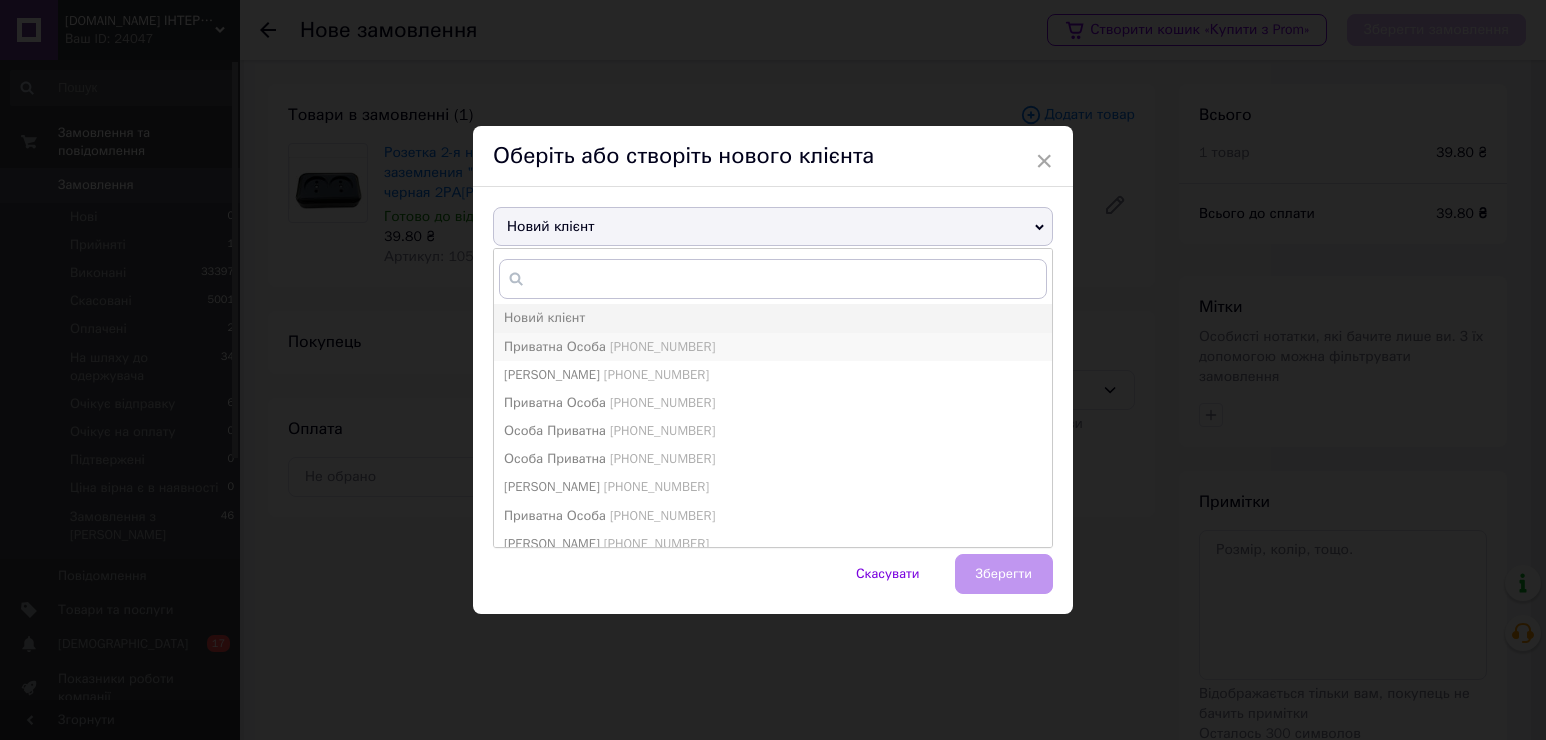 type on "Приватна Особа" 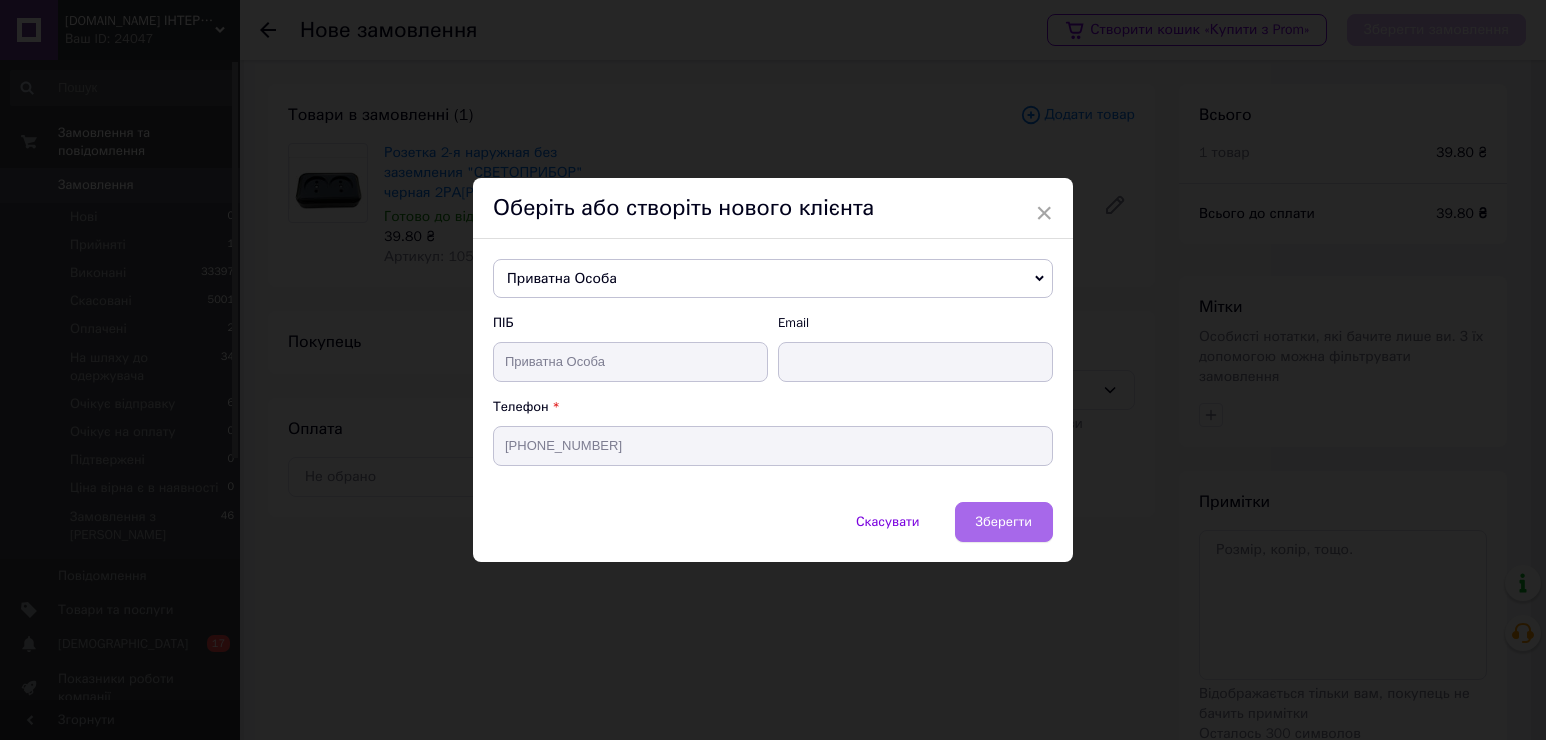click on "Зберегти" at bounding box center (1004, 522) 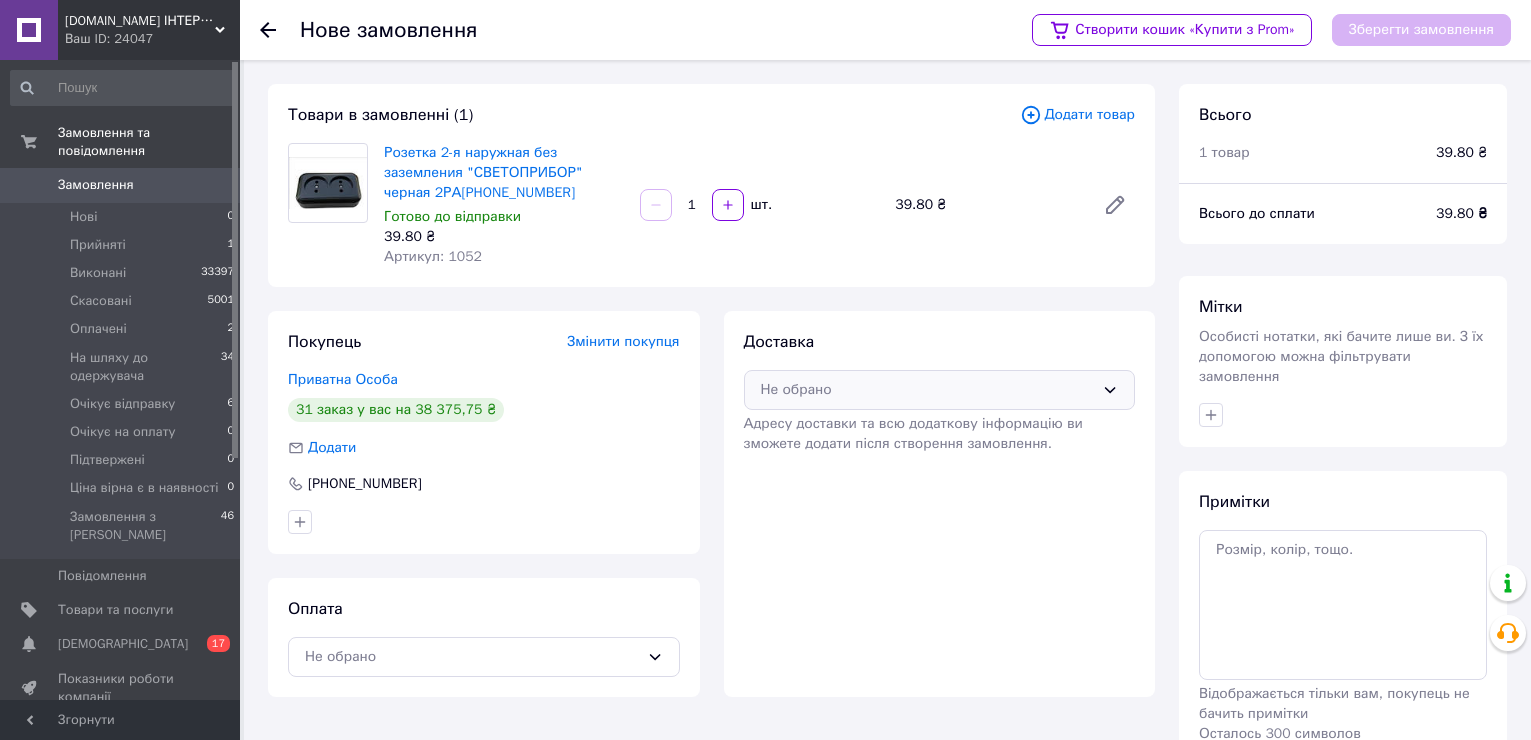 click on "Не обрано" at bounding box center [928, 390] 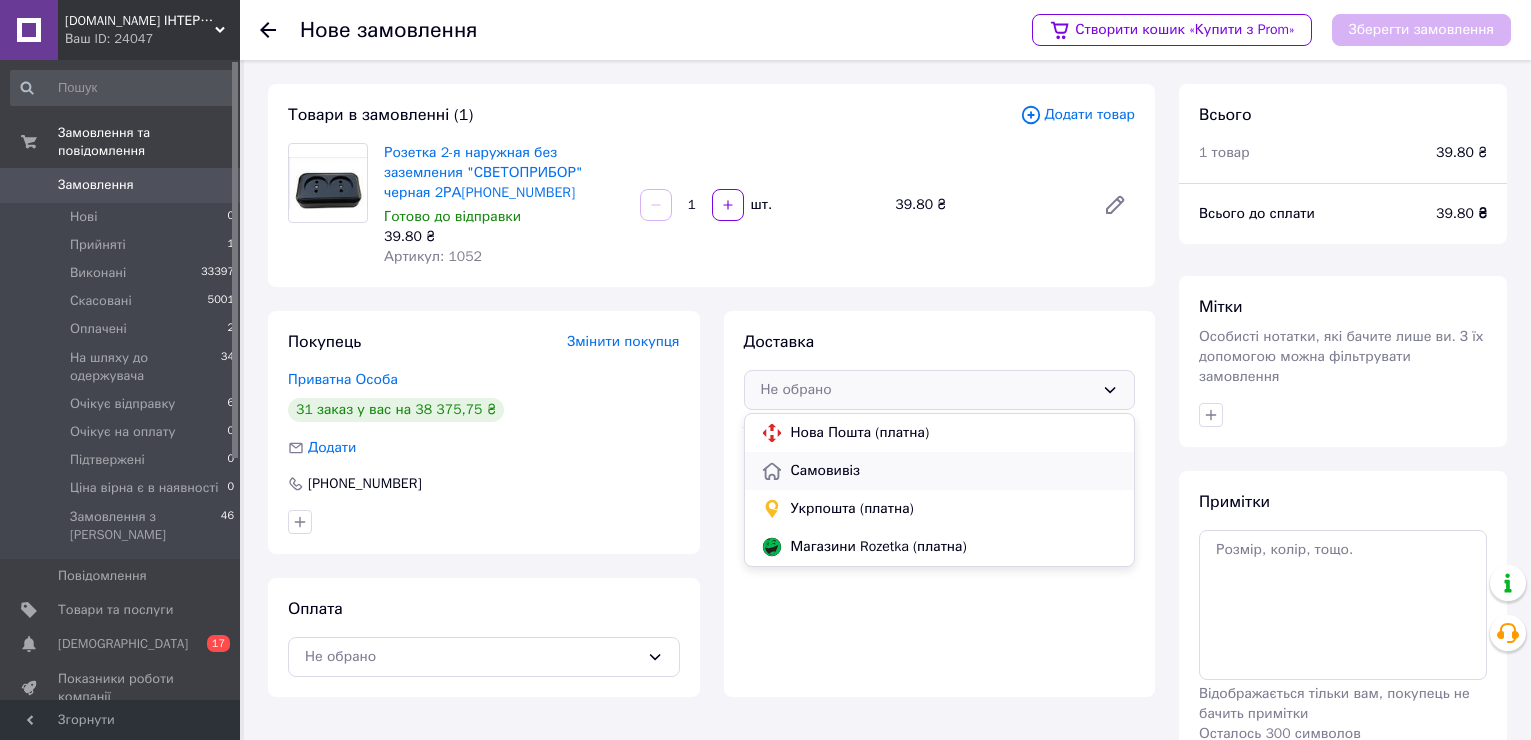 click on "Самовивіз" at bounding box center [955, 471] 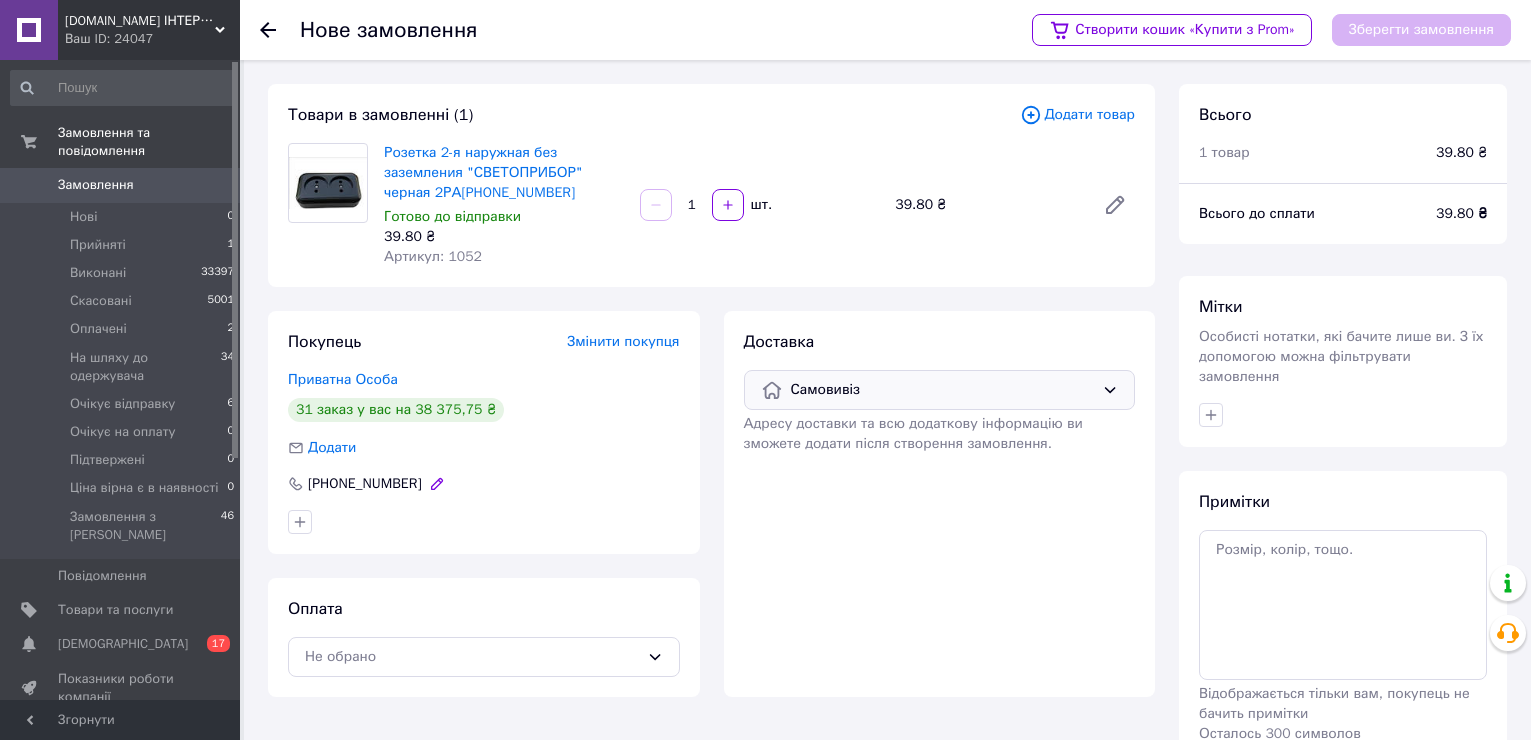 scroll, scrollTop: 84, scrollLeft: 0, axis: vertical 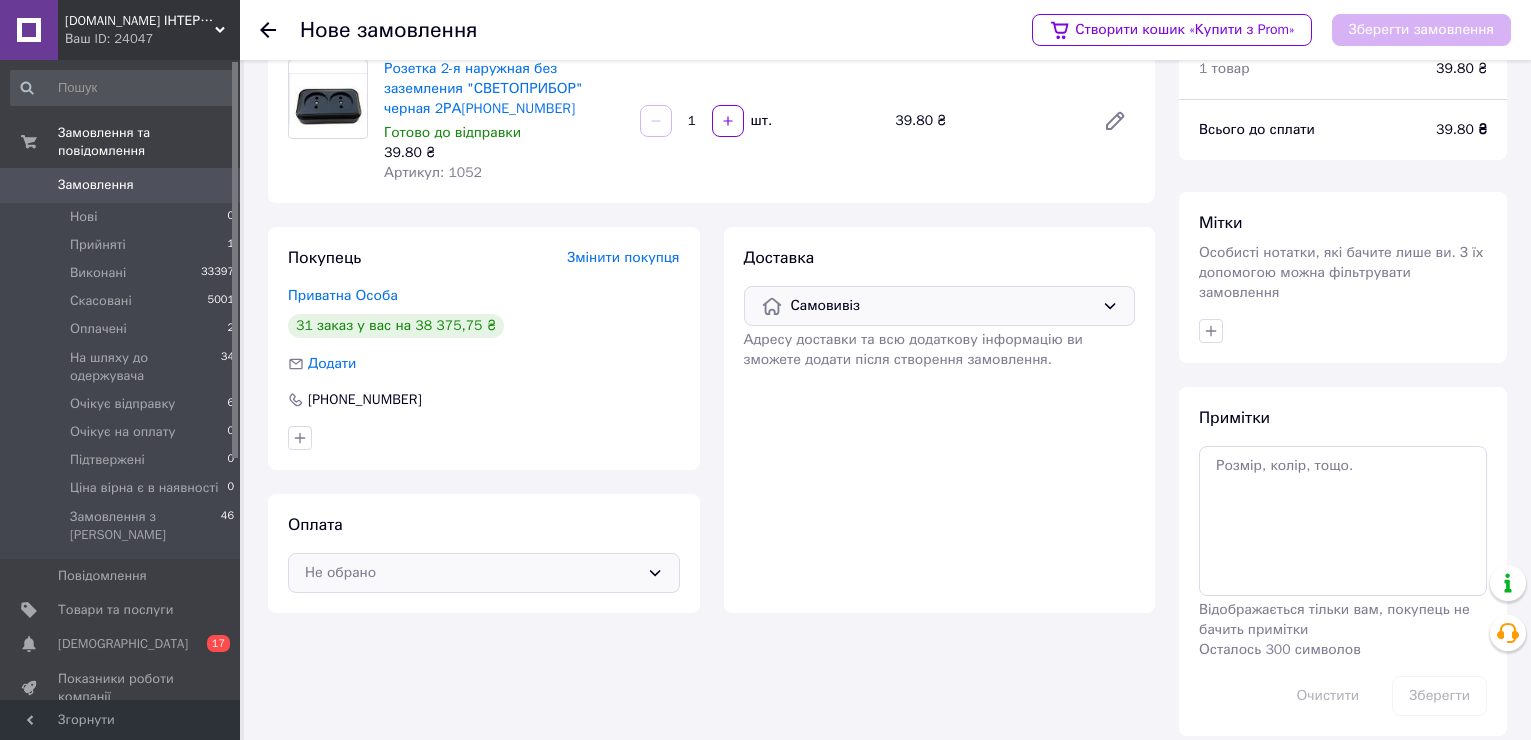click on "Не обрано" at bounding box center (472, 573) 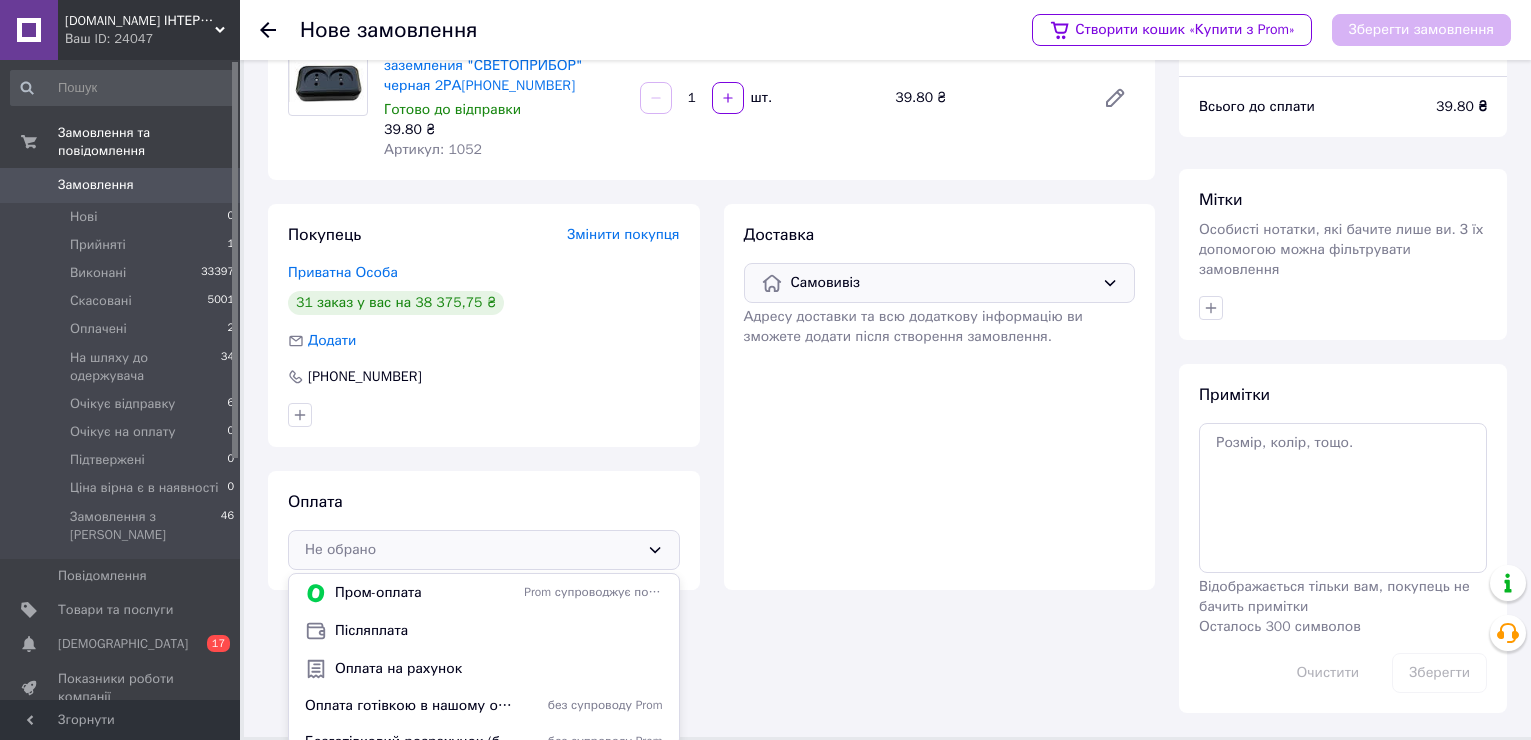 scroll, scrollTop: 114, scrollLeft: 0, axis: vertical 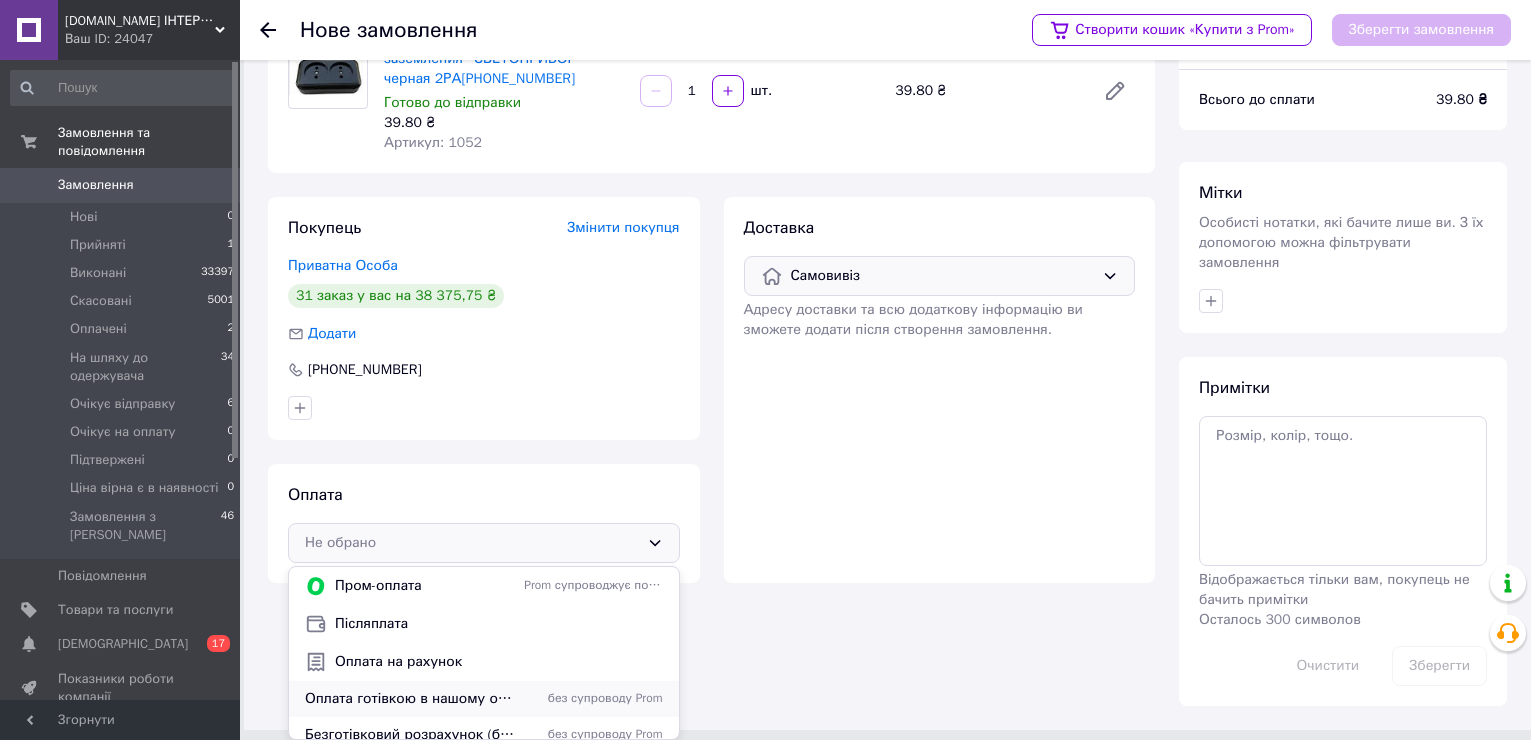 click on "Оплата готівкою в нашому офісі" at bounding box center (410, 699) 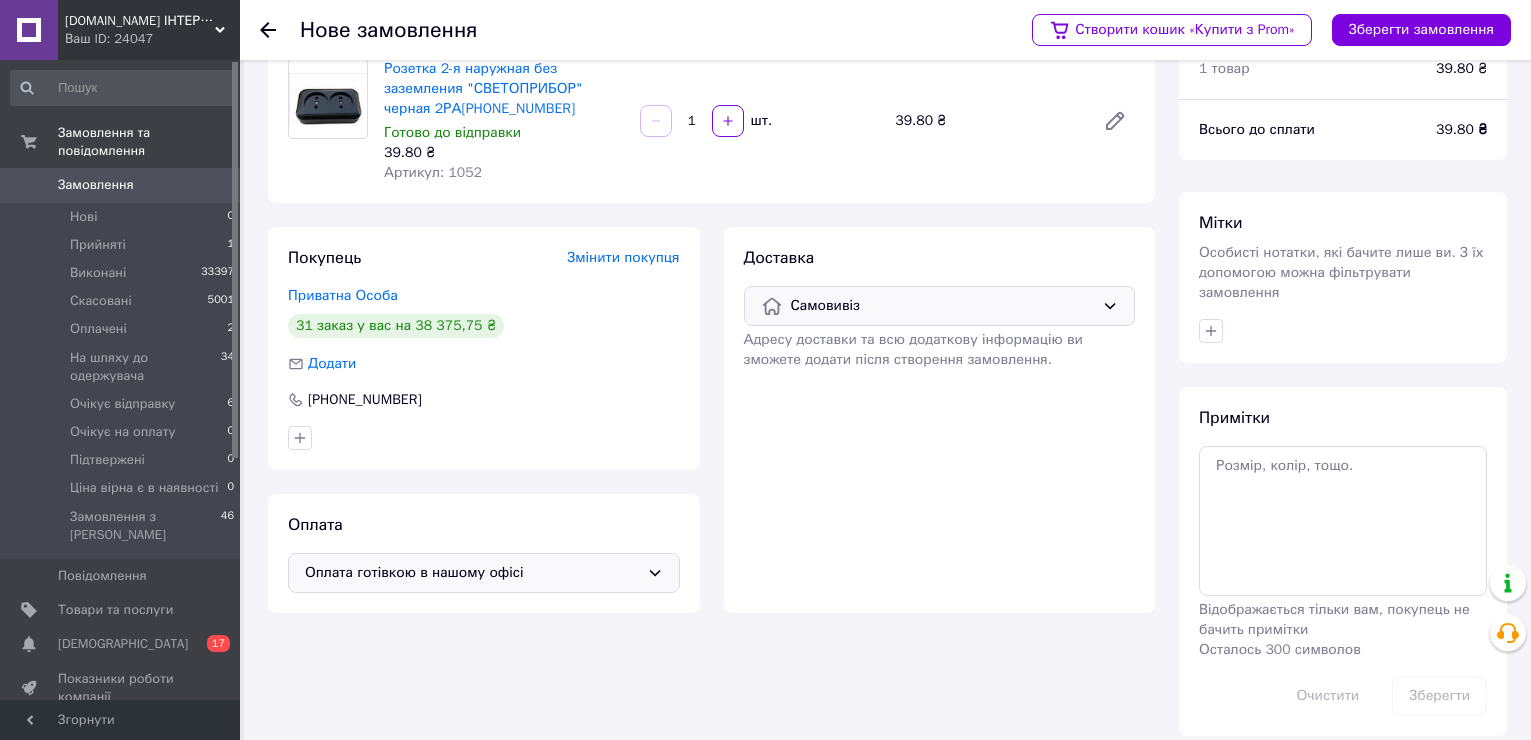 scroll, scrollTop: 0, scrollLeft: 0, axis: both 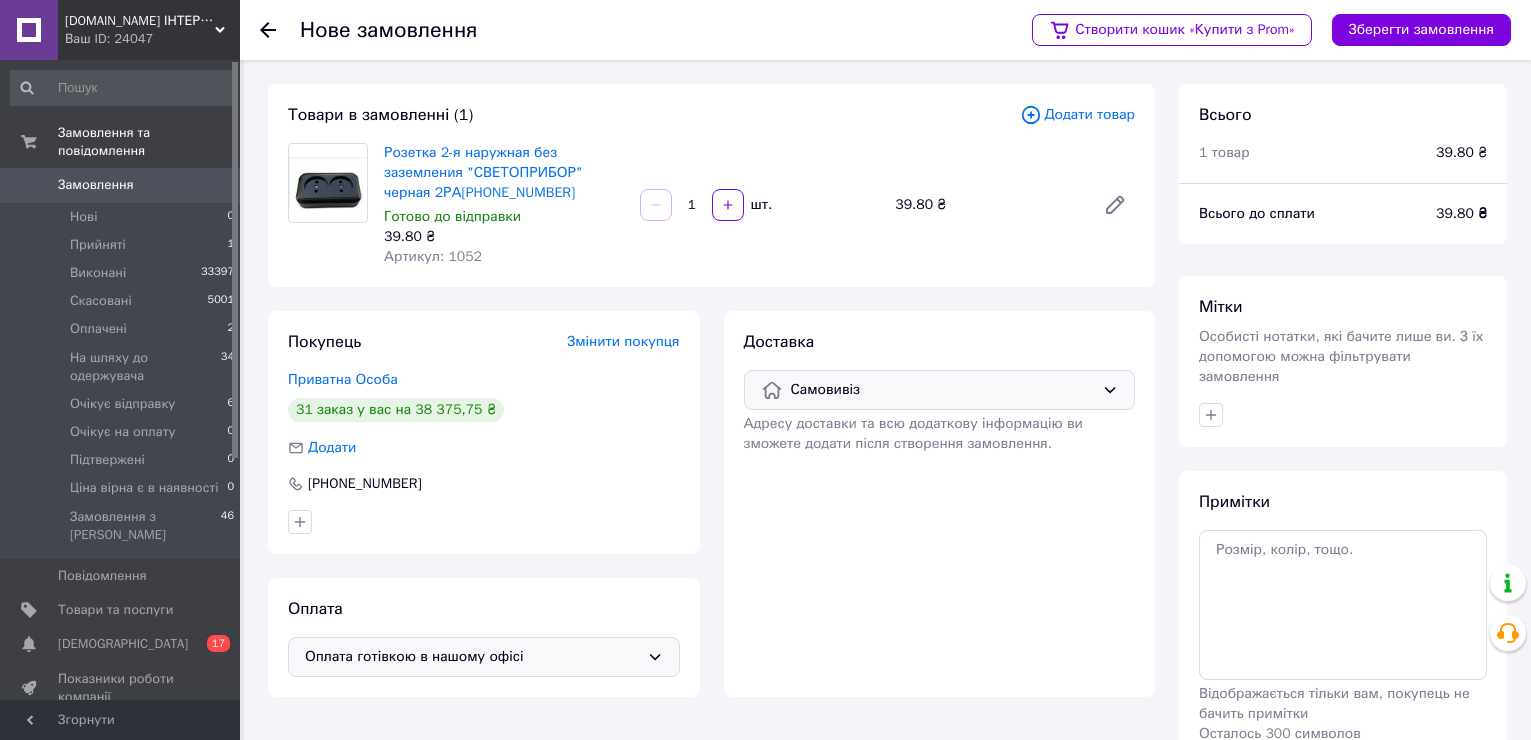 click on "Додати товар" at bounding box center [1077, 115] 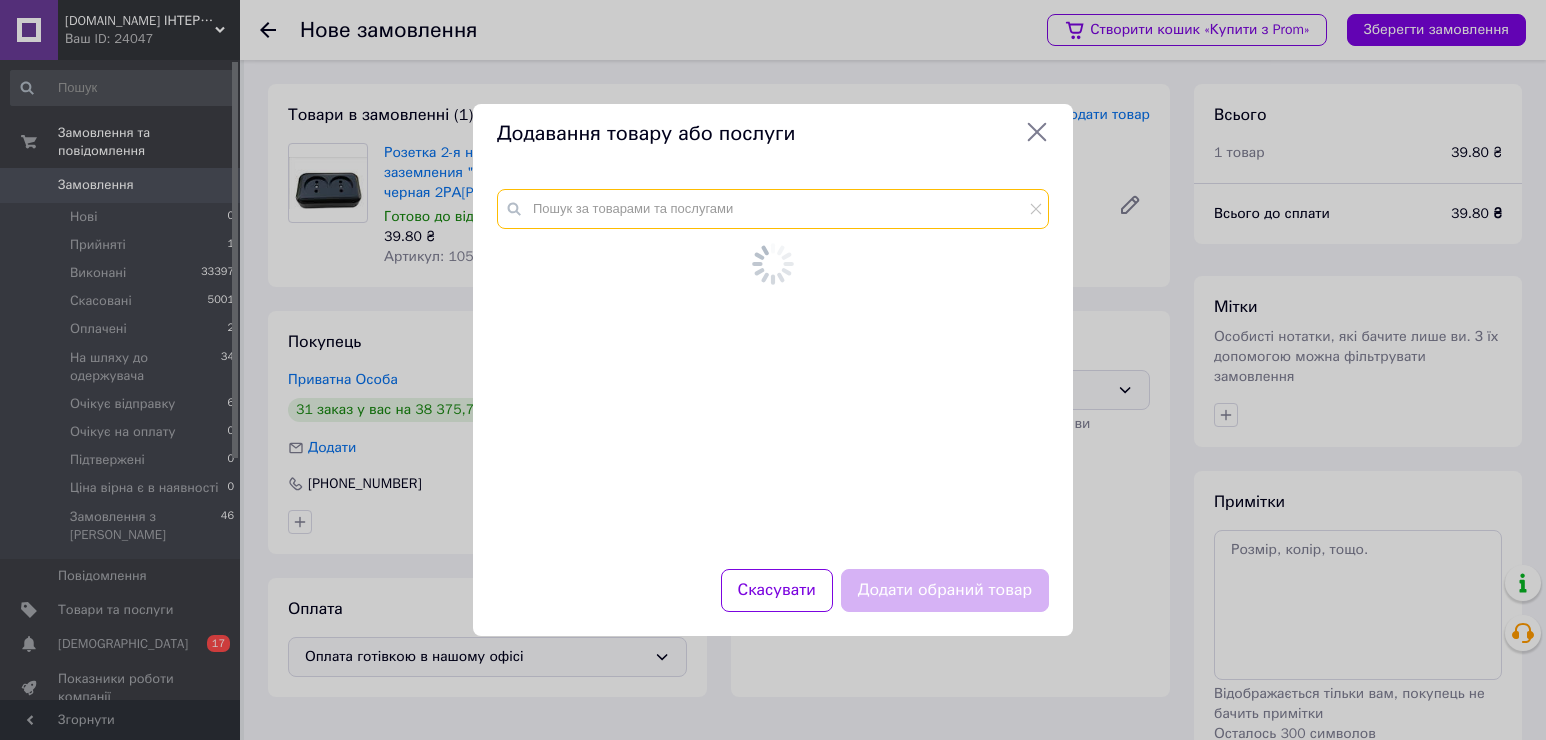 click at bounding box center (773, 209) 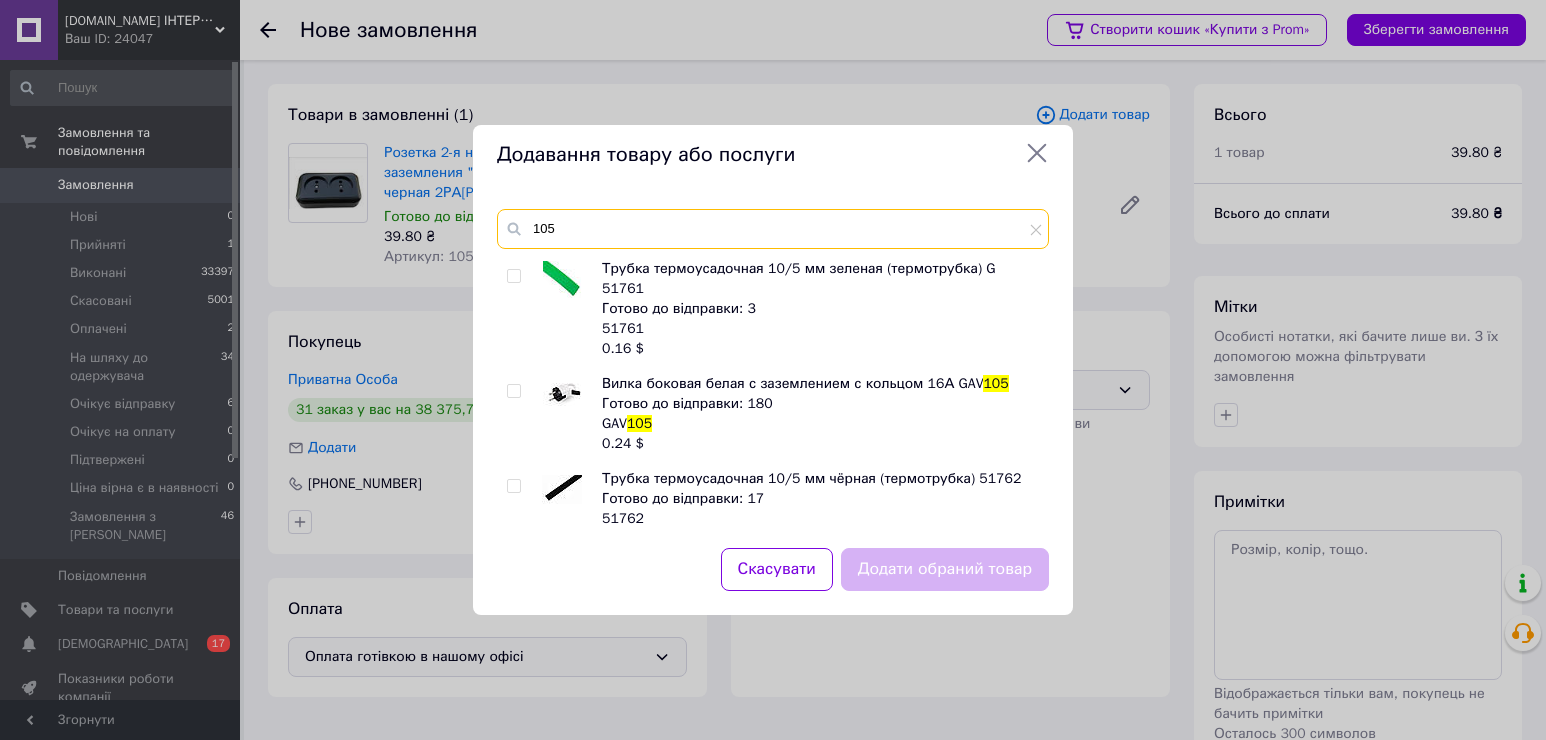 type on "105" 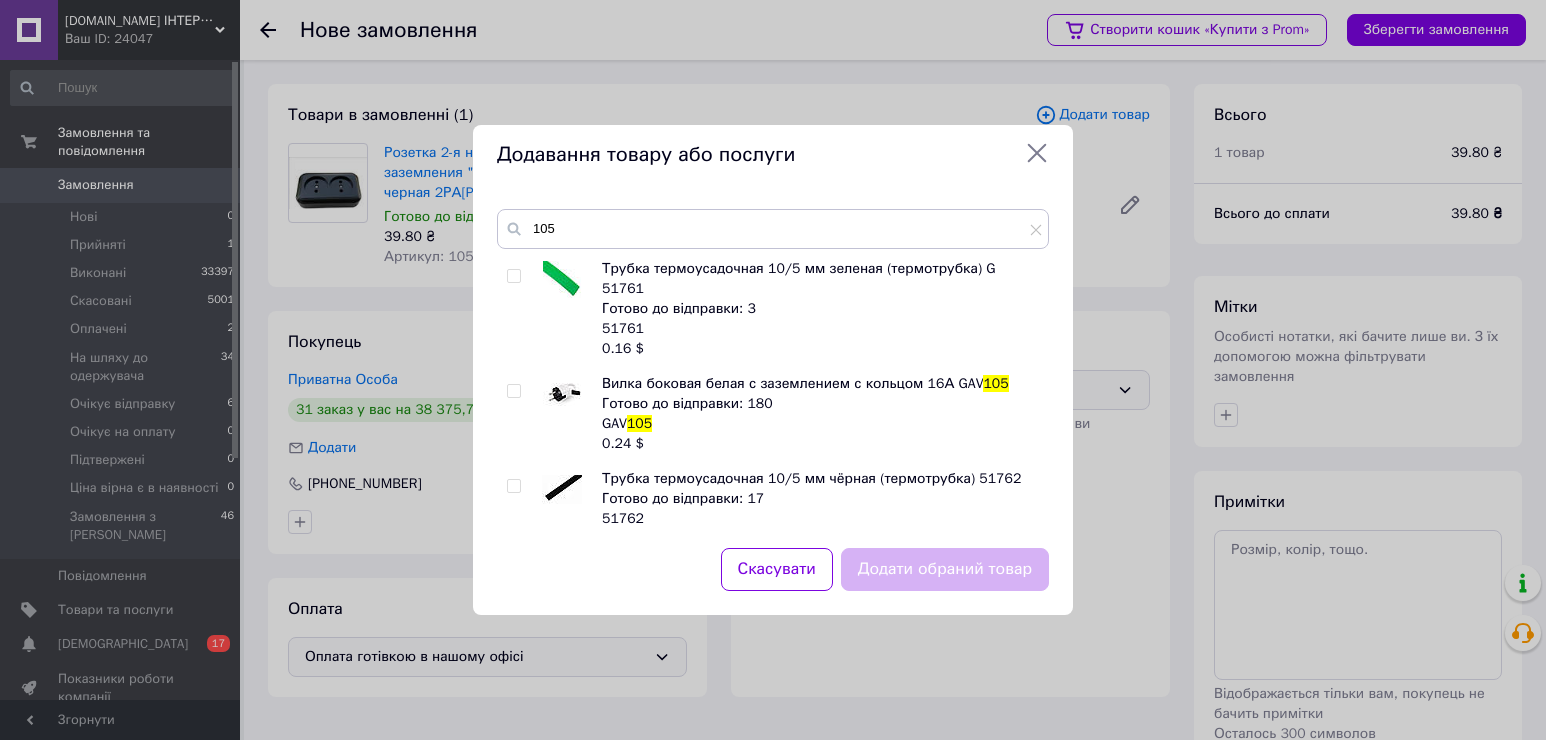 click at bounding box center [513, 391] 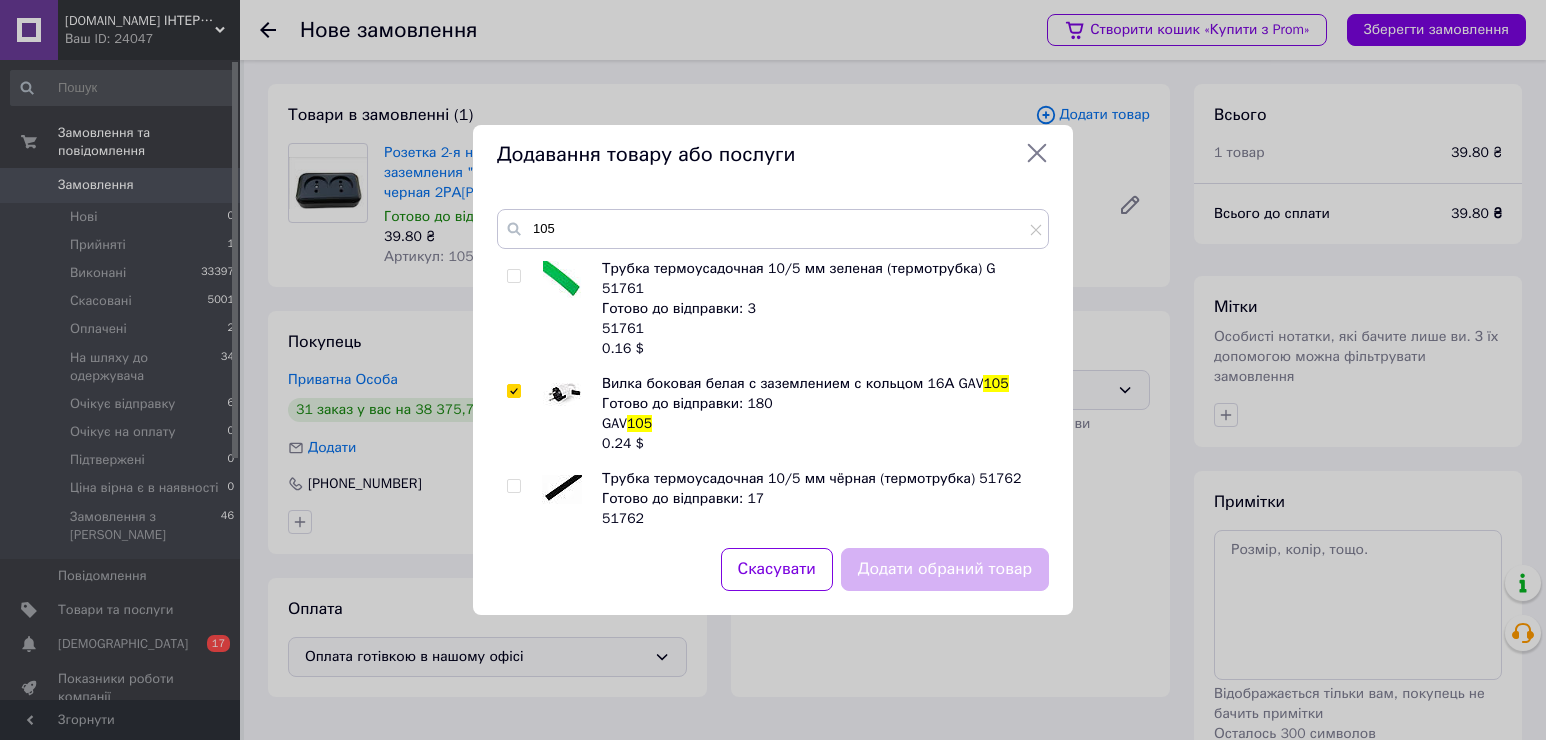 checkbox on "true" 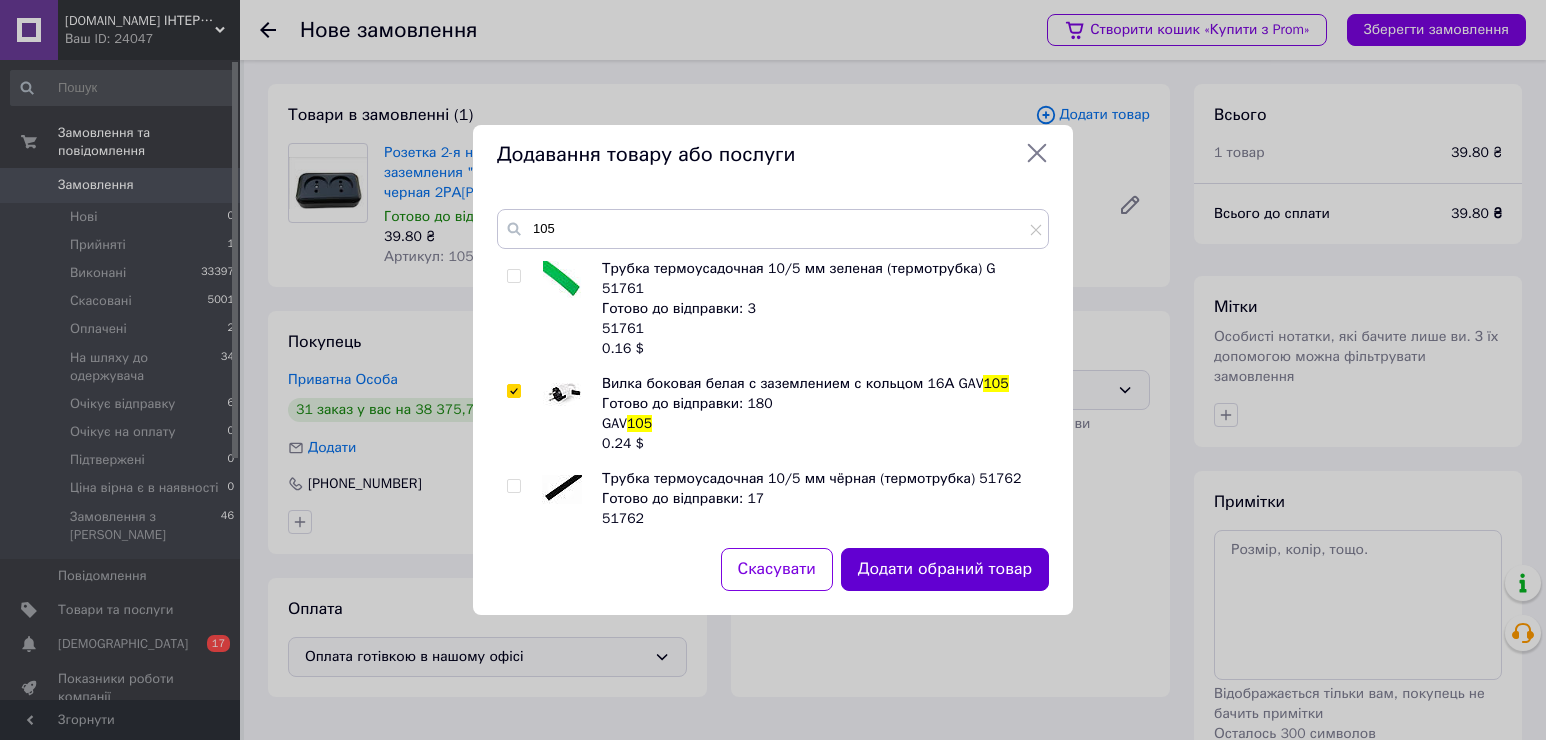 click on "Додати обраний товар" at bounding box center [945, 569] 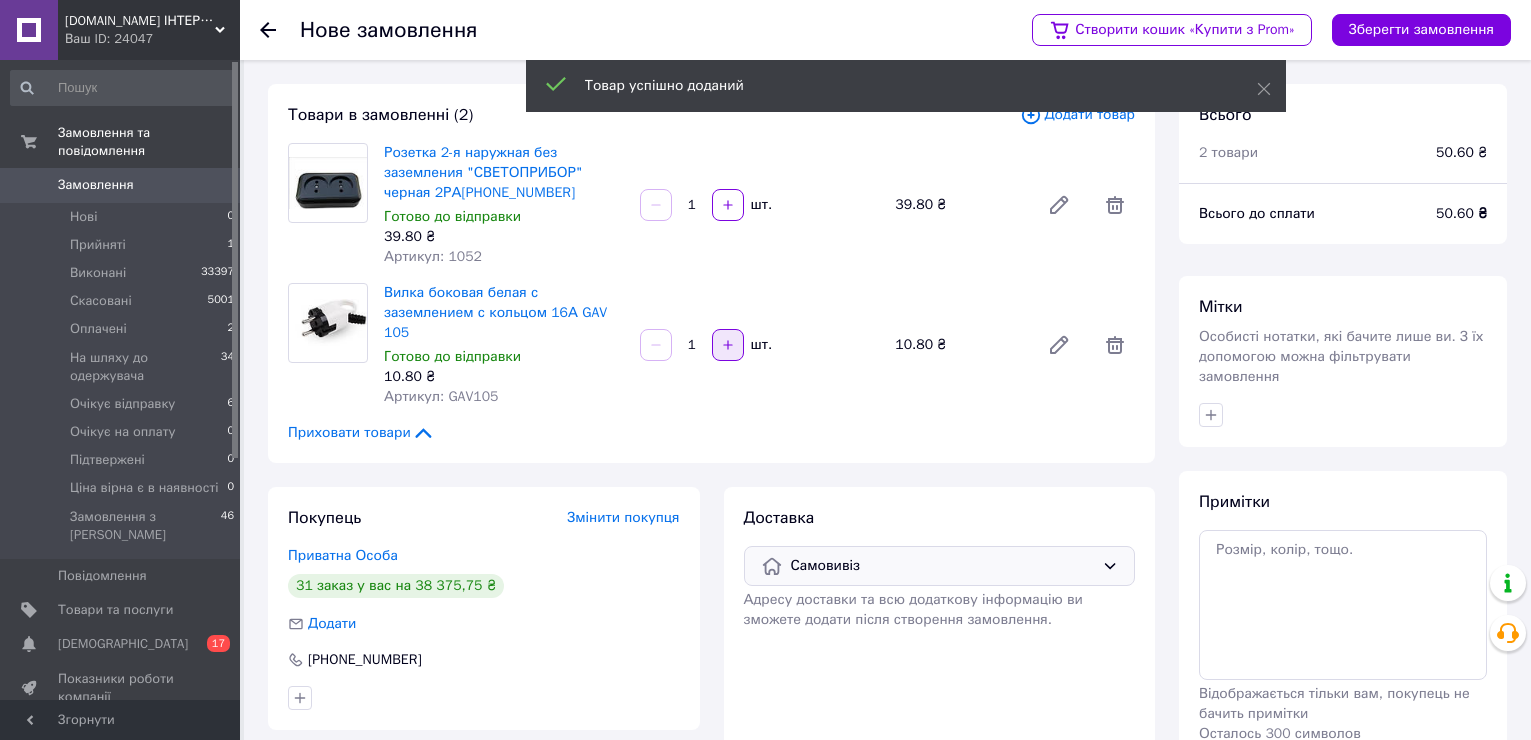 click 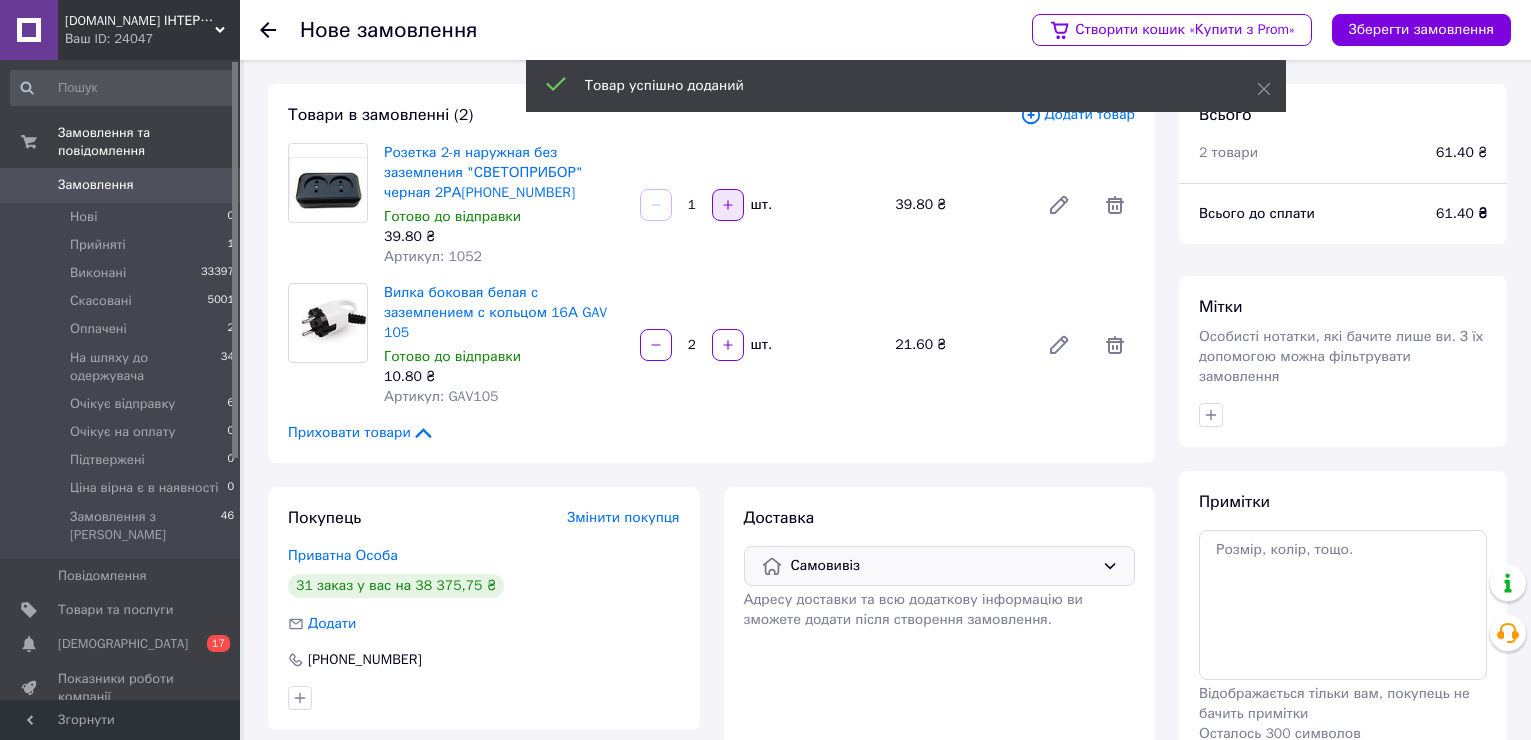 click 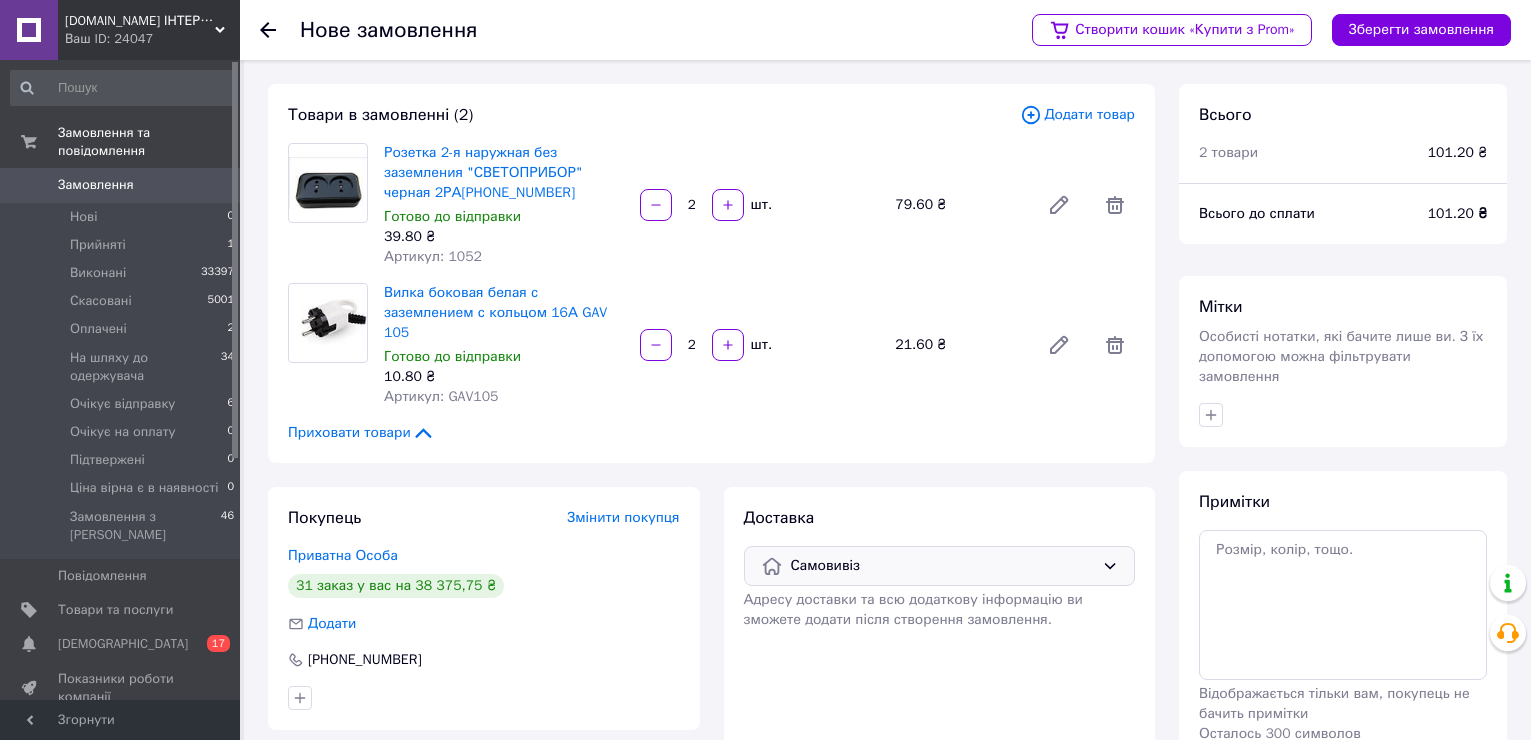 click on "Додати товар" at bounding box center [1077, 115] 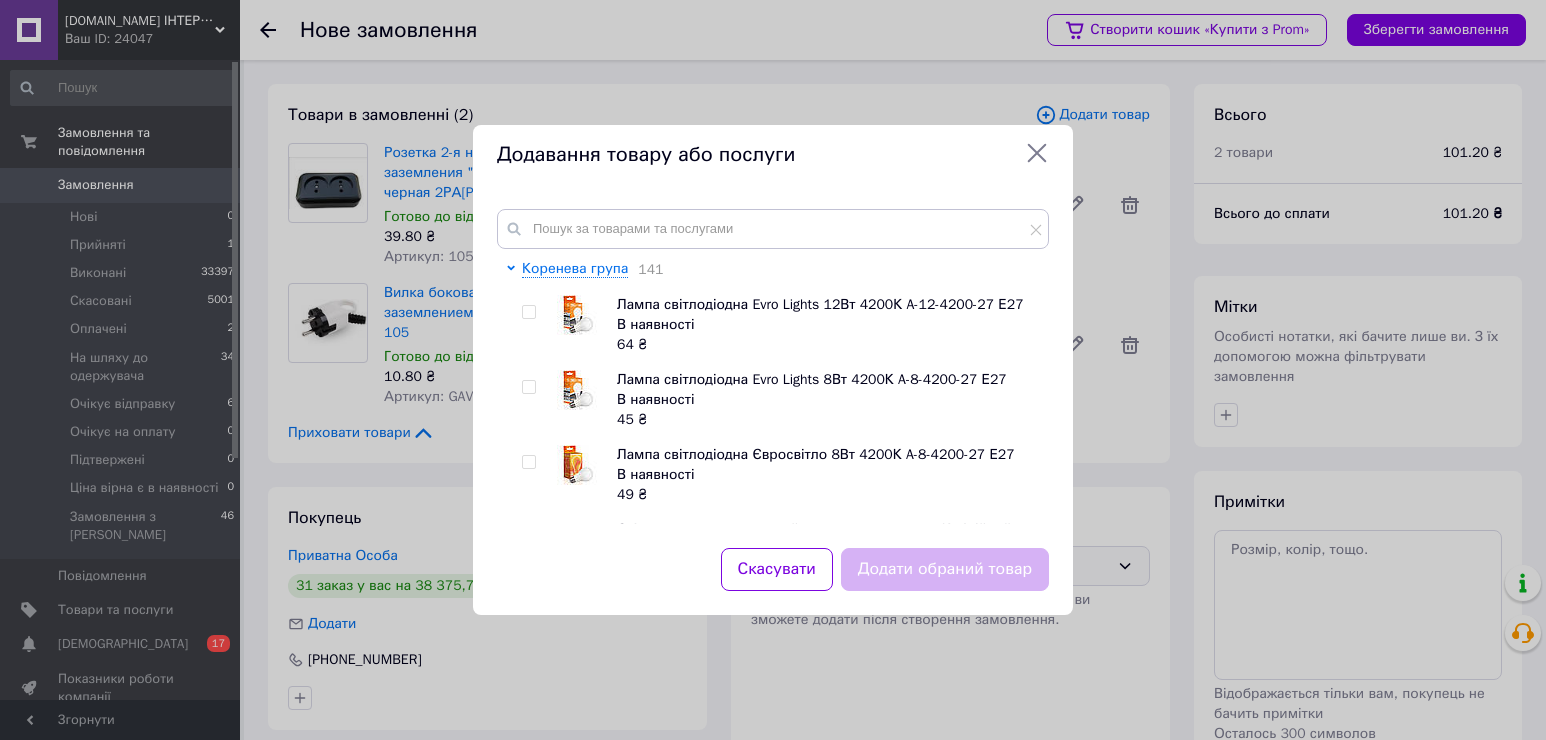 click on "Коренева група 141 Лампа світлодіодна Evro Lights 12Вт 4200К A-12-4200-27 Е27 В наявності 64   ₴ Лампа світлодіодна Evro Lights 8Вт 4200К A-8-4200-27 Е27 В наявності 45   ₴ Лампа світлодіодна Євросвітло 8Вт 4200К A-8-4200-27 Е27 В наявності 49   ₴ Світильник акумуляторний LED SL-EBL-852 6400К лінійний В наявності 199   ₴ Ліхтар акумуляторний Євросвітло LED SL-EBL-873 6400К В наявності 399   ₴ Ліхтар-лампа акумуляторна Е27 LED SL-EBL-802 АС7W DC3W 6400К В наявності 189   ₴ Аварійний світлодіодний світильник Євросвітло SFT-AF-EX-04 "Вихід" акумуляторний зелений Немає в наявності 399   ₴ Лампа світлодіодна Євросвітло 7Вт 4200К С-7-4200-27 Е27 49   ₴ 477" at bounding box center [773, 366] 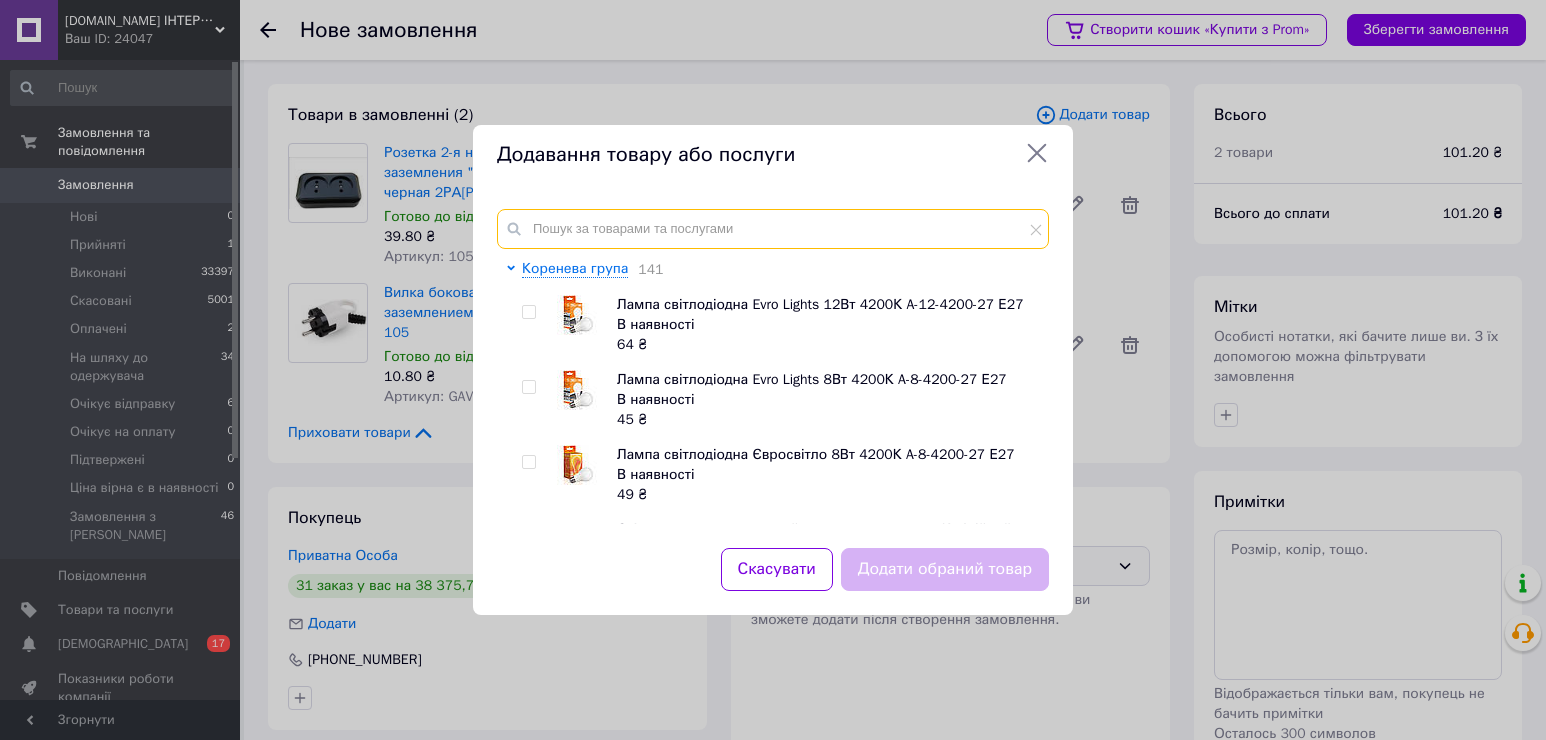 click at bounding box center [773, 229] 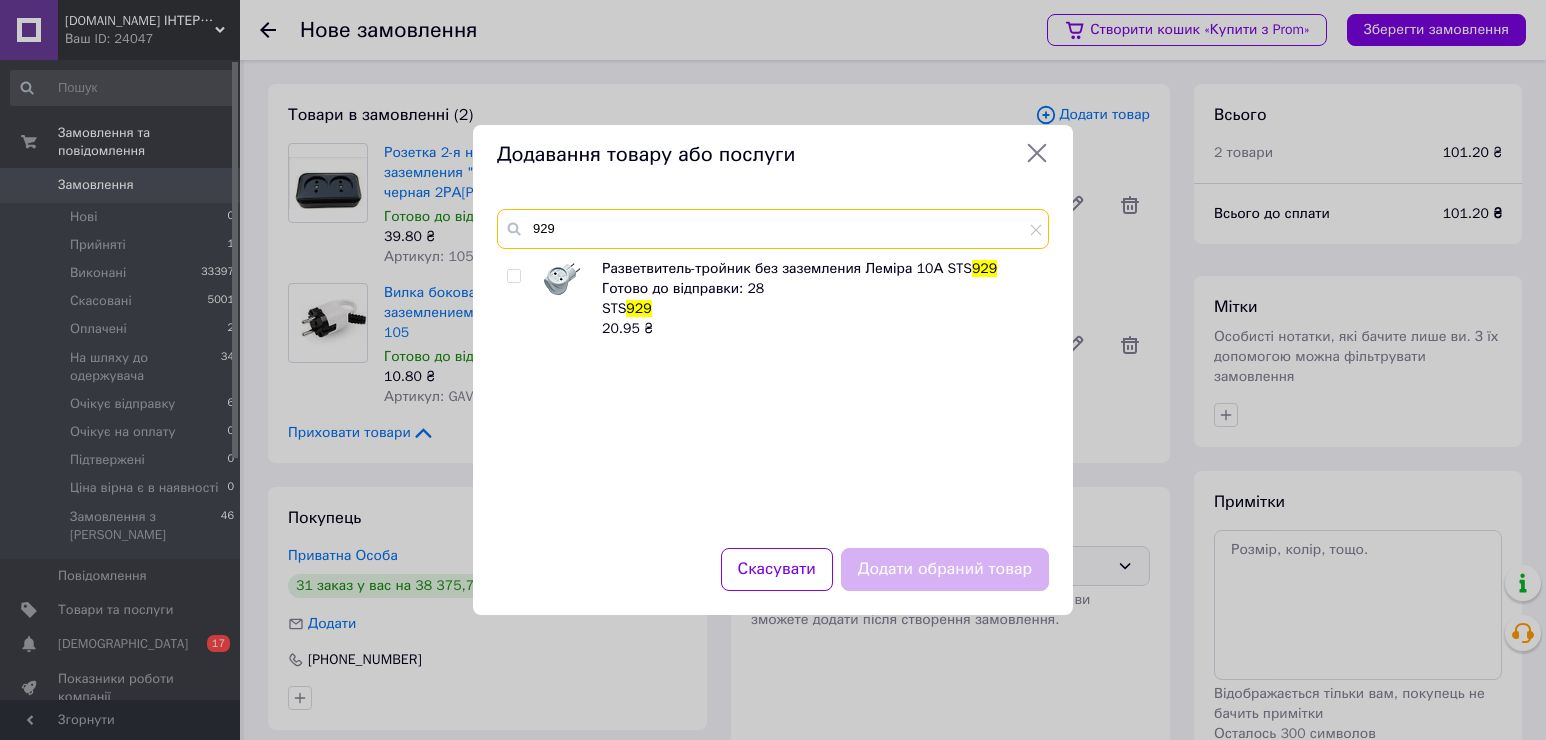 type on "929" 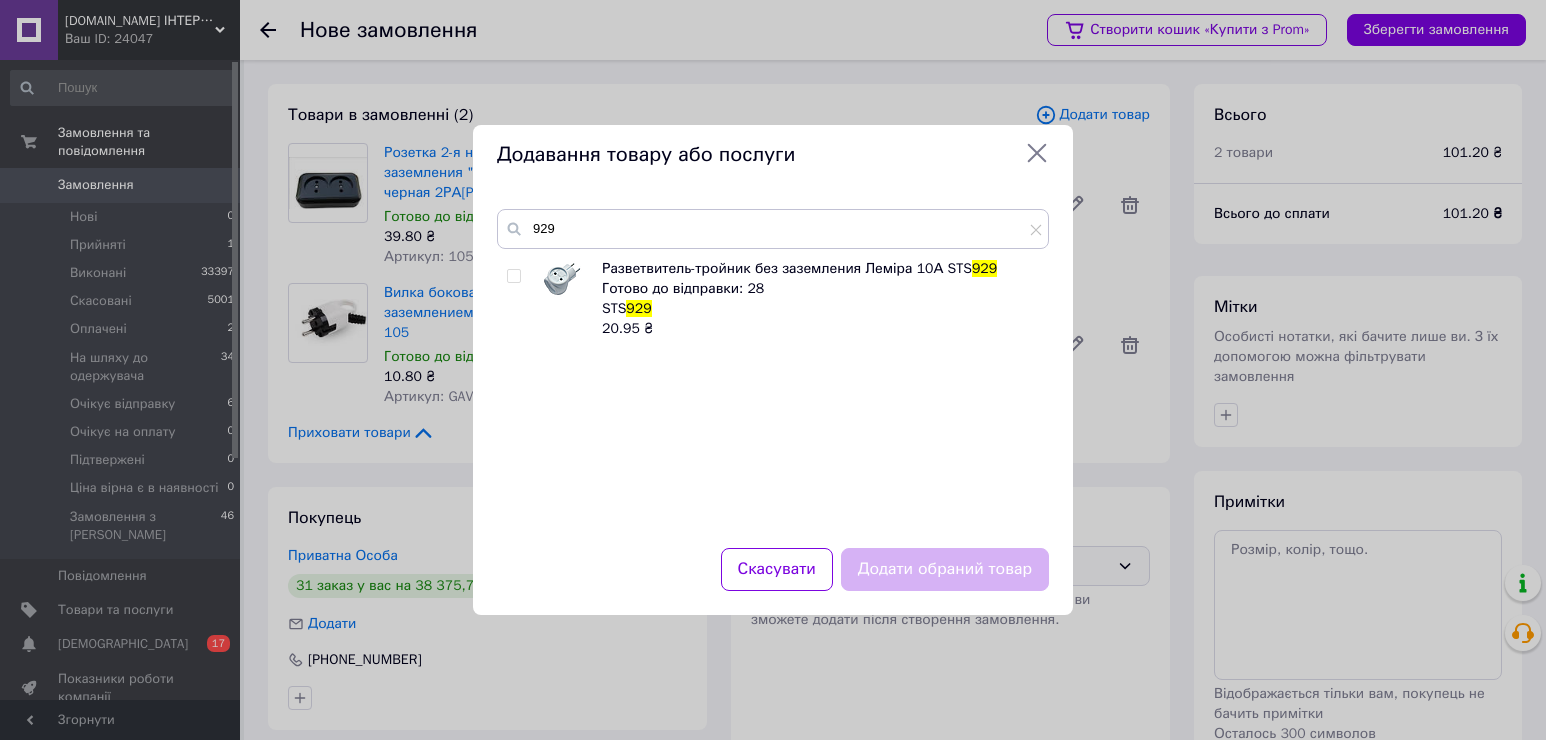 click at bounding box center (513, 276) 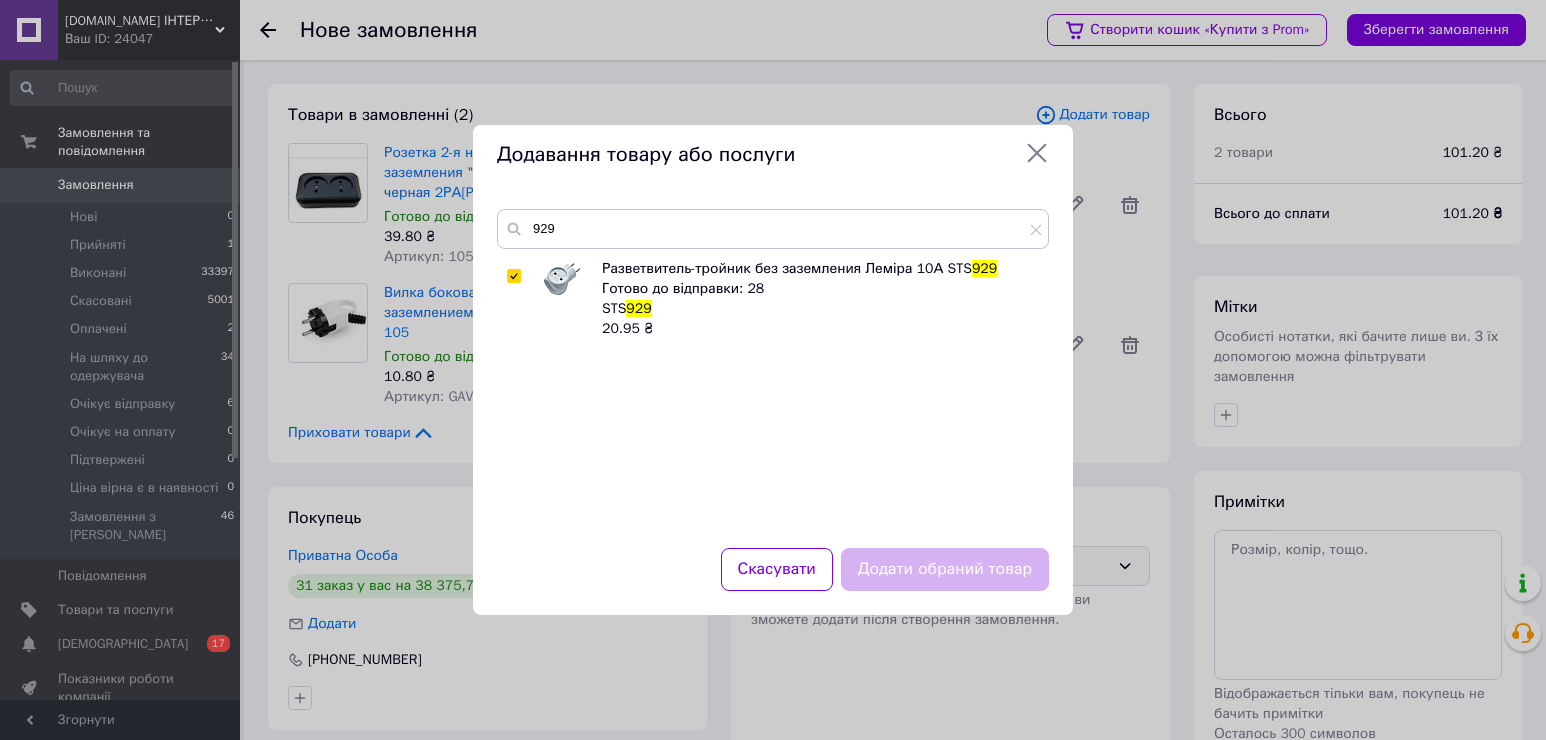 checkbox on "true" 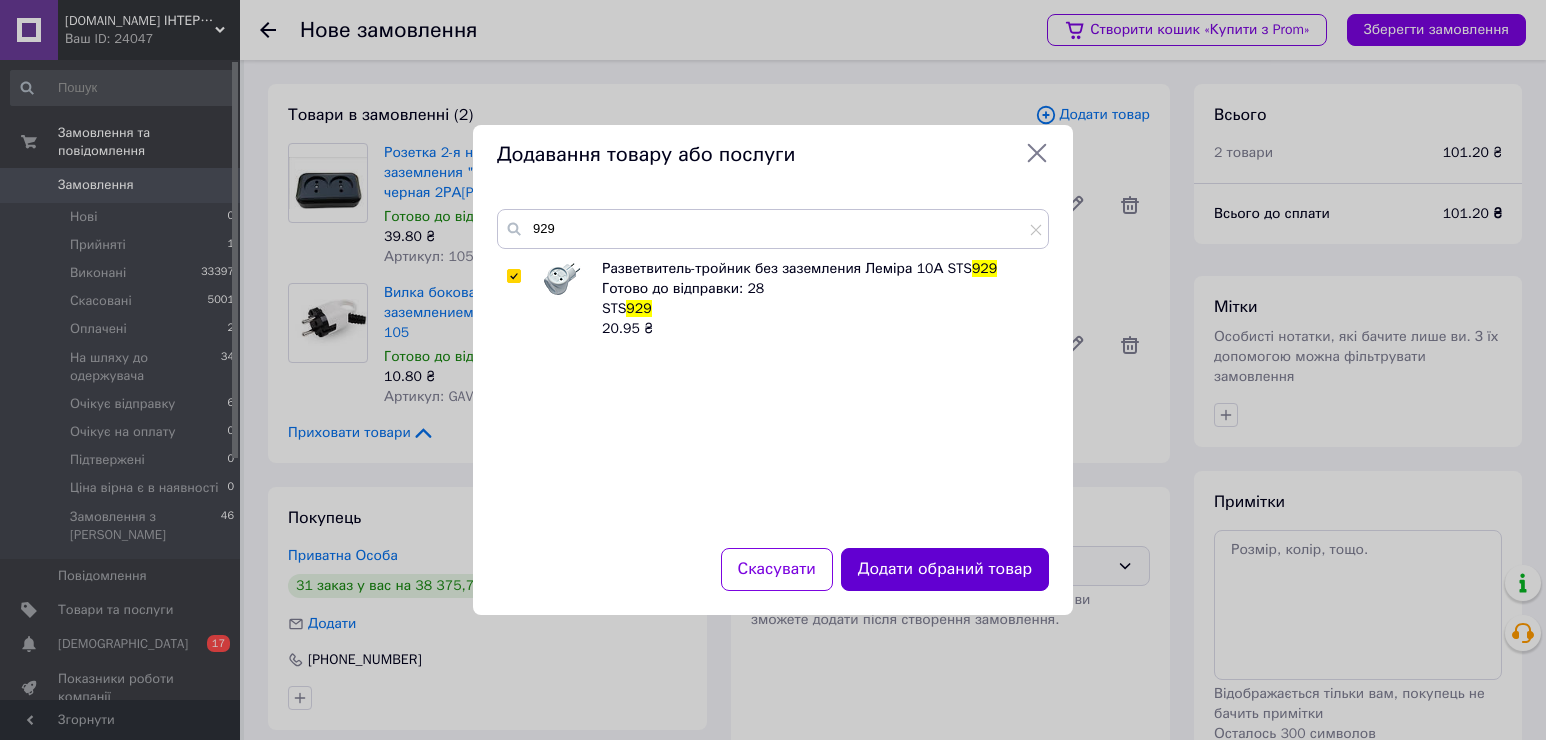 click on "Додати обраний товар" at bounding box center (945, 569) 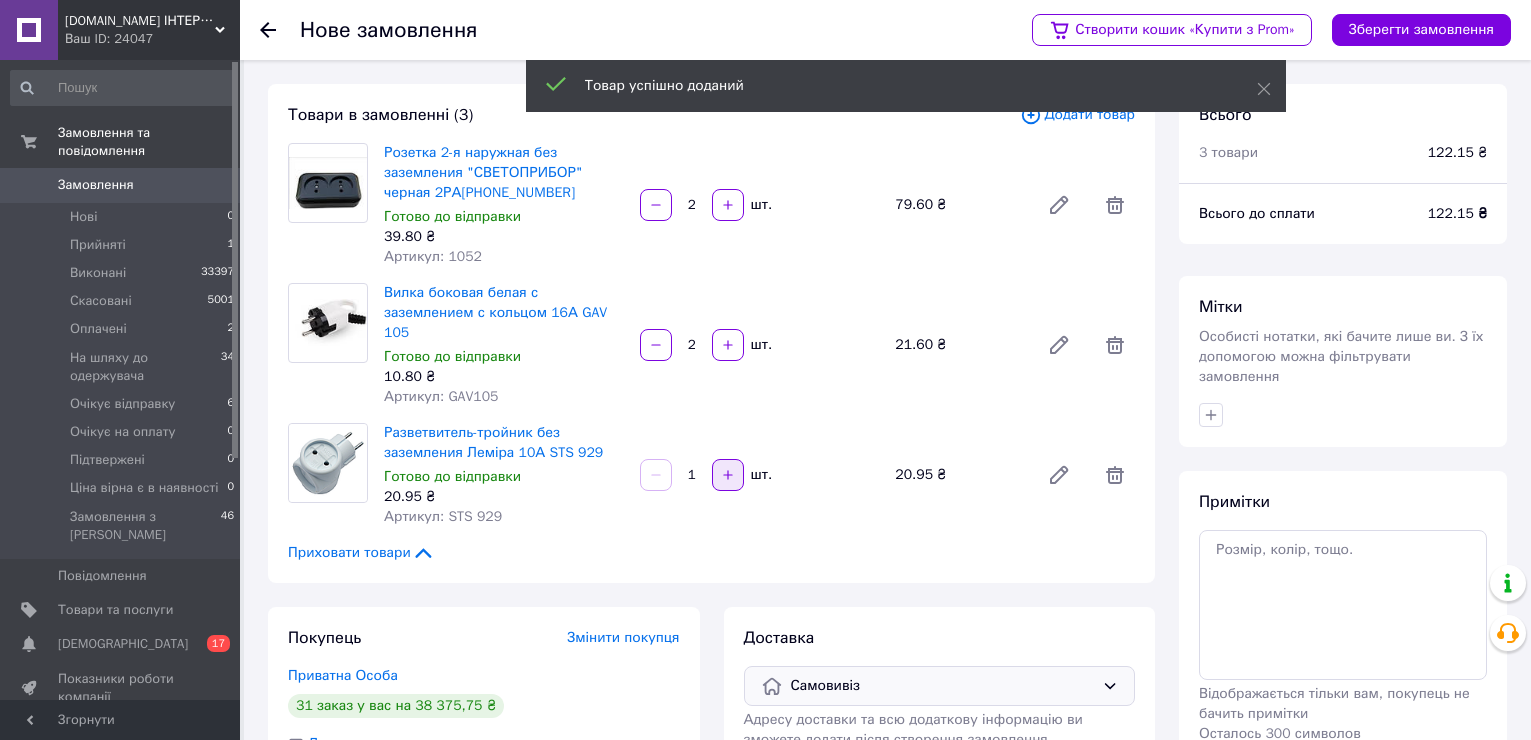 click 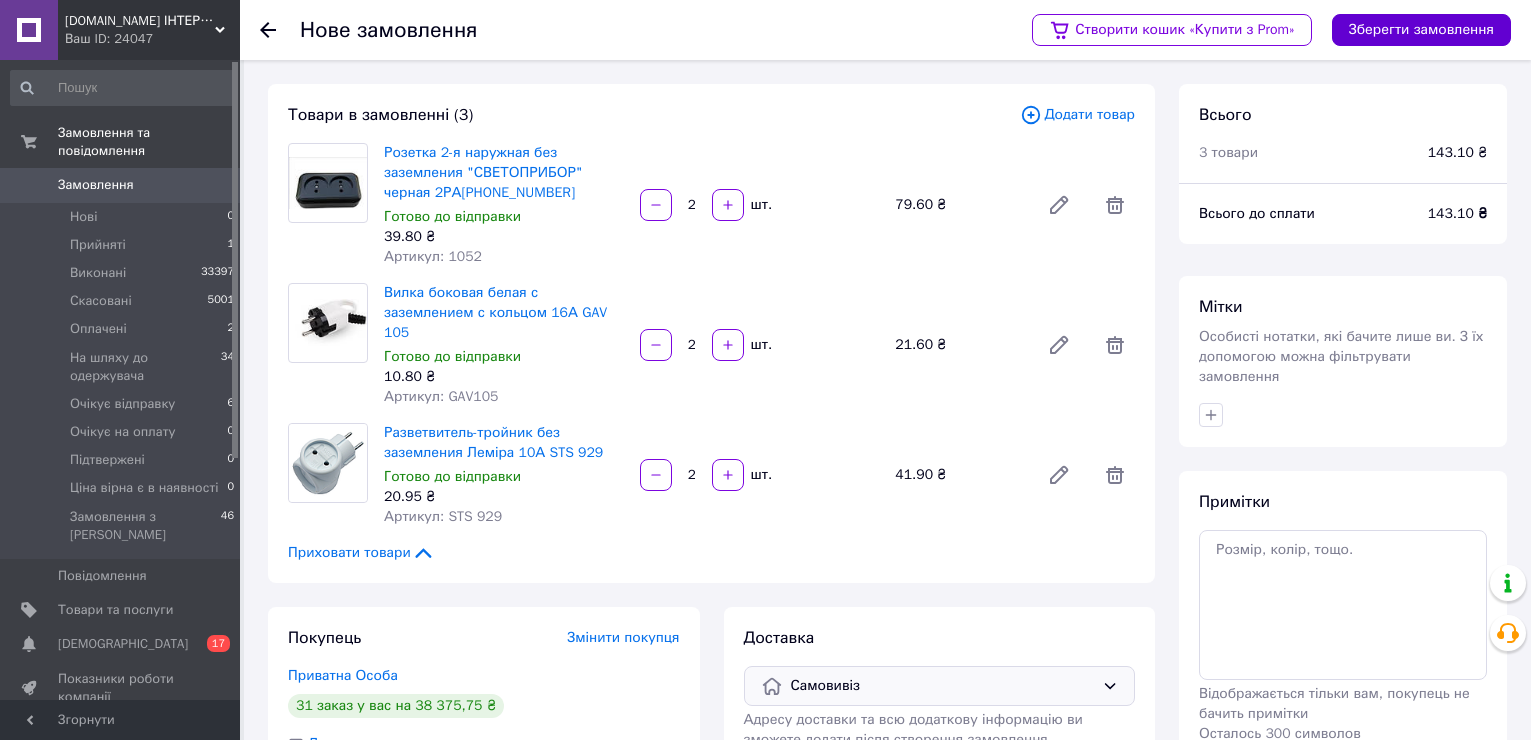 click on "Зберегти замовлення" at bounding box center (1421, 30) 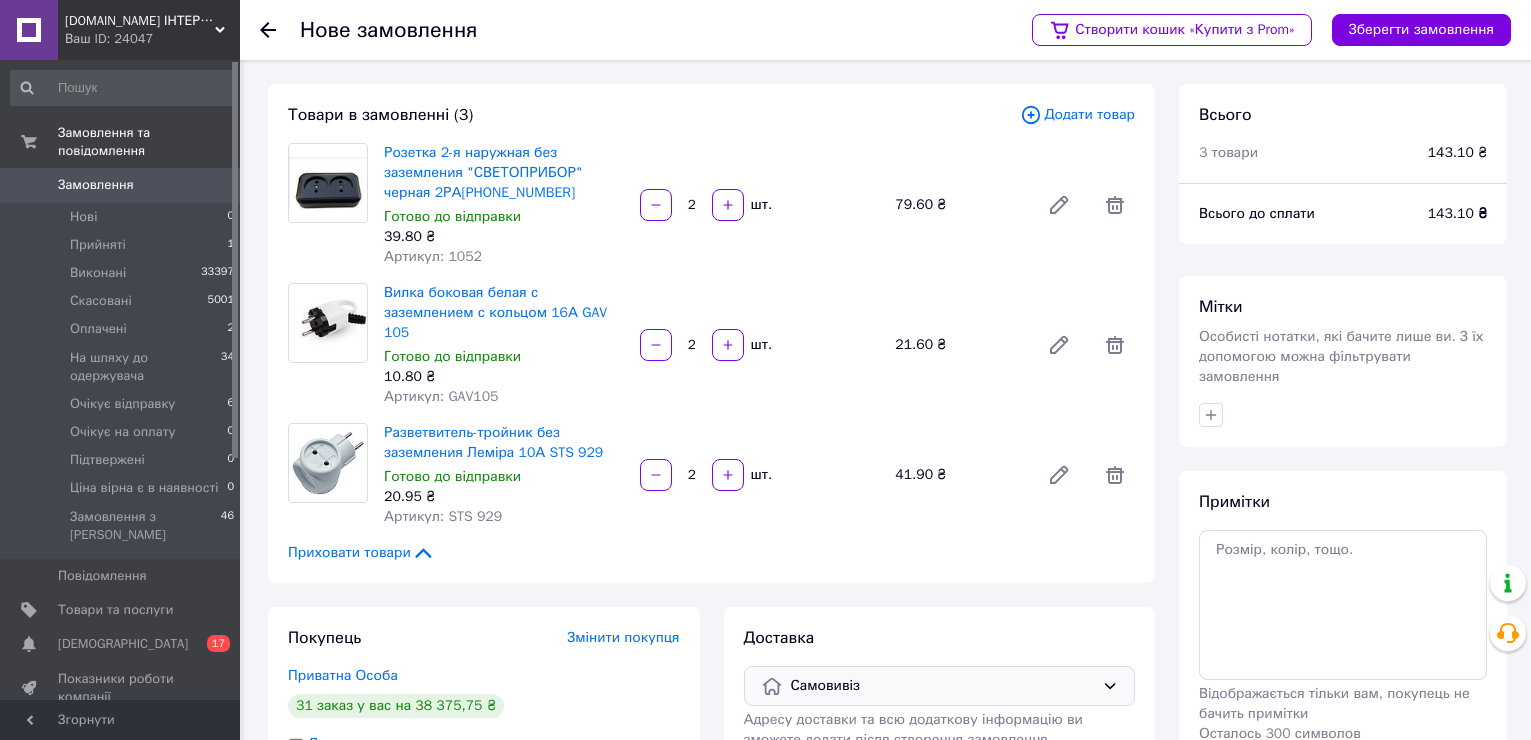 click on "Додати товар" at bounding box center [1077, 115] 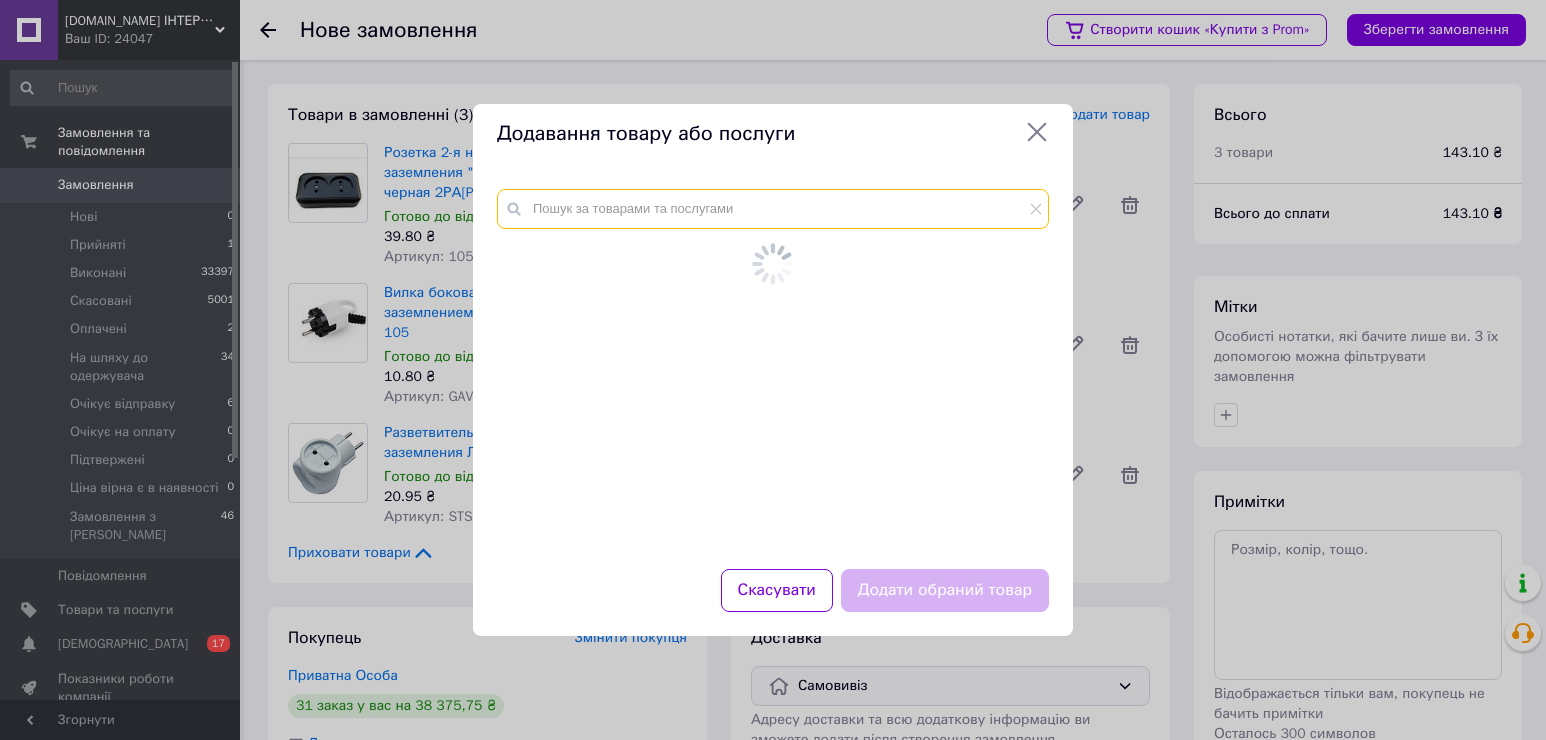 click at bounding box center [773, 367] 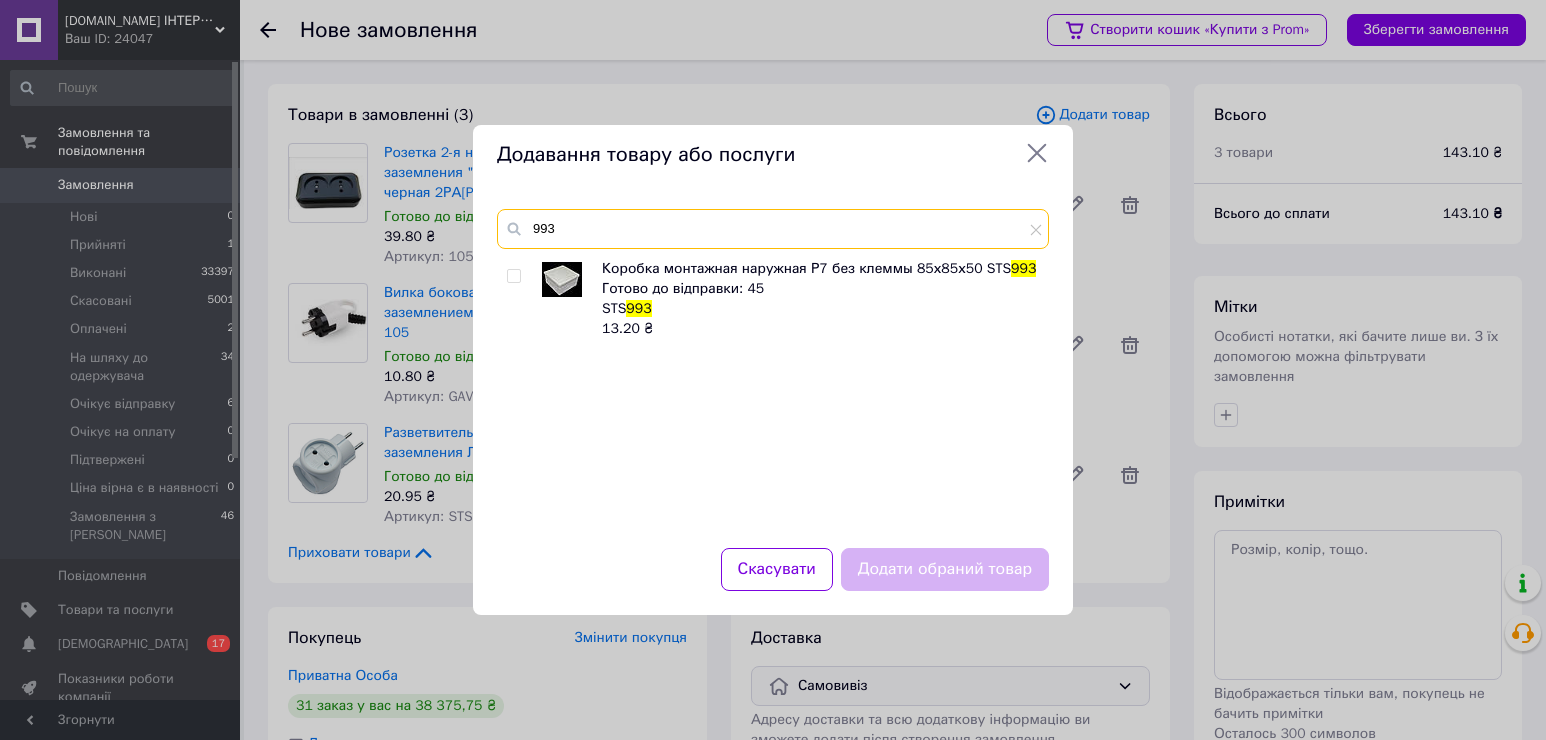 type on "993" 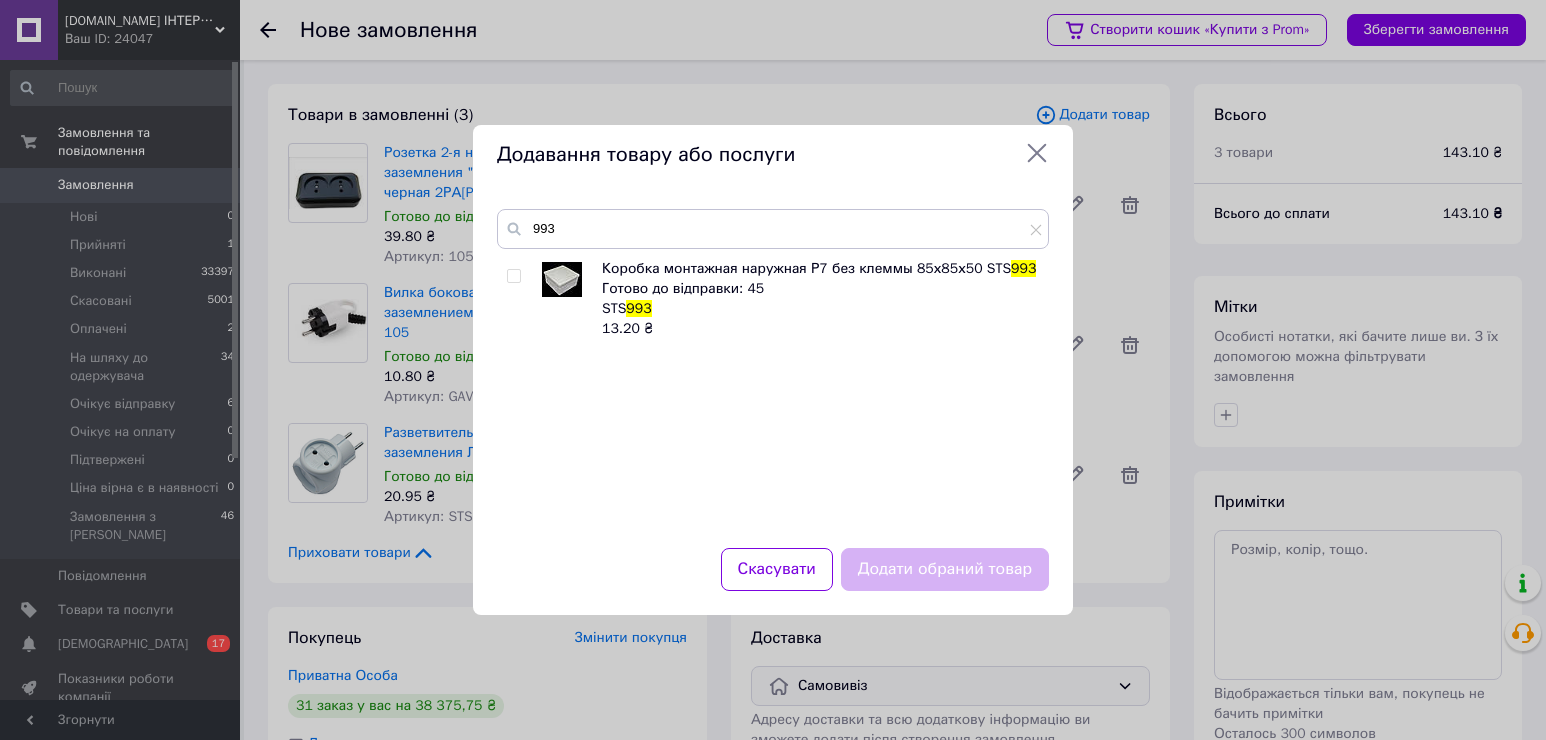 click at bounding box center [513, 276] 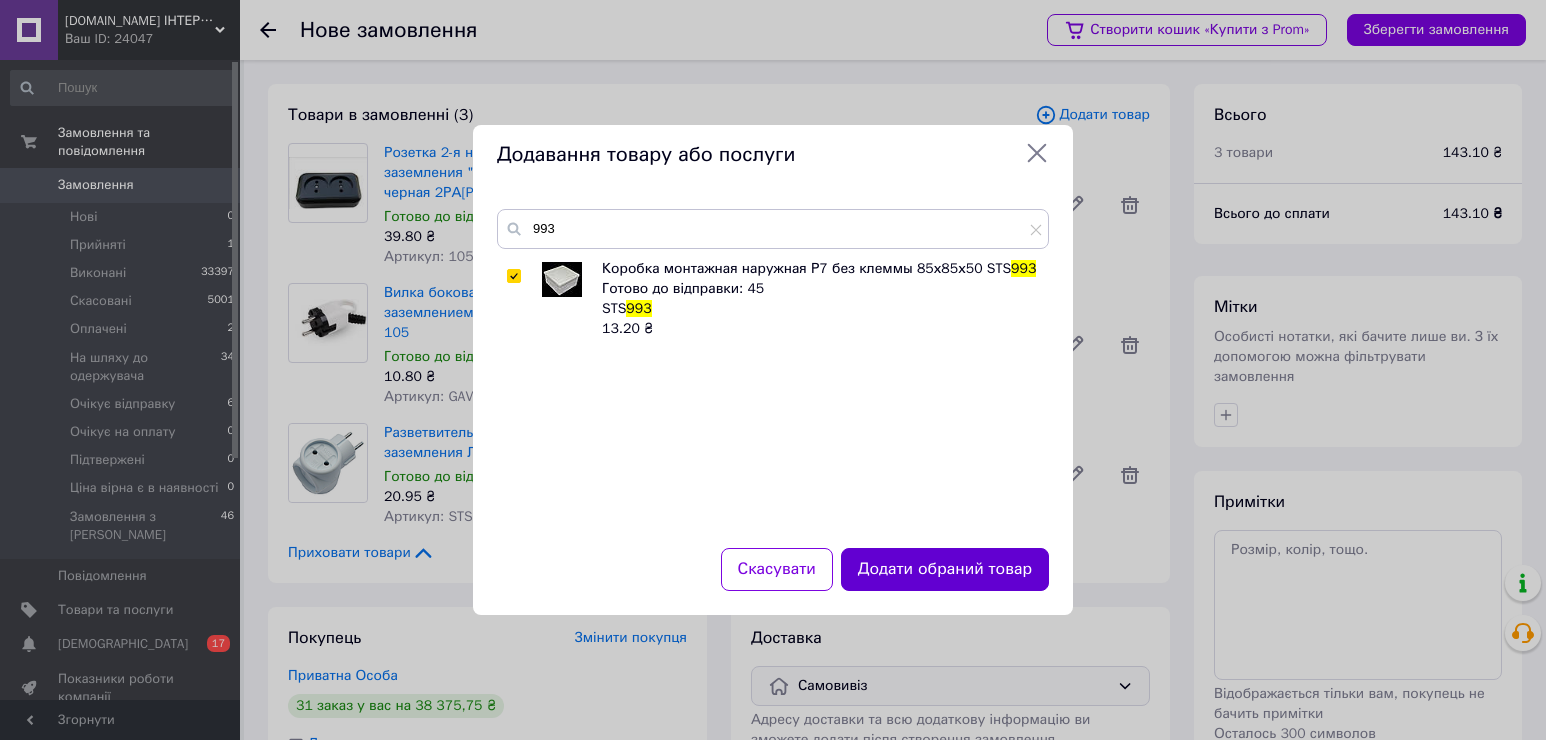 click on "Додати обраний товар" at bounding box center (945, 569) 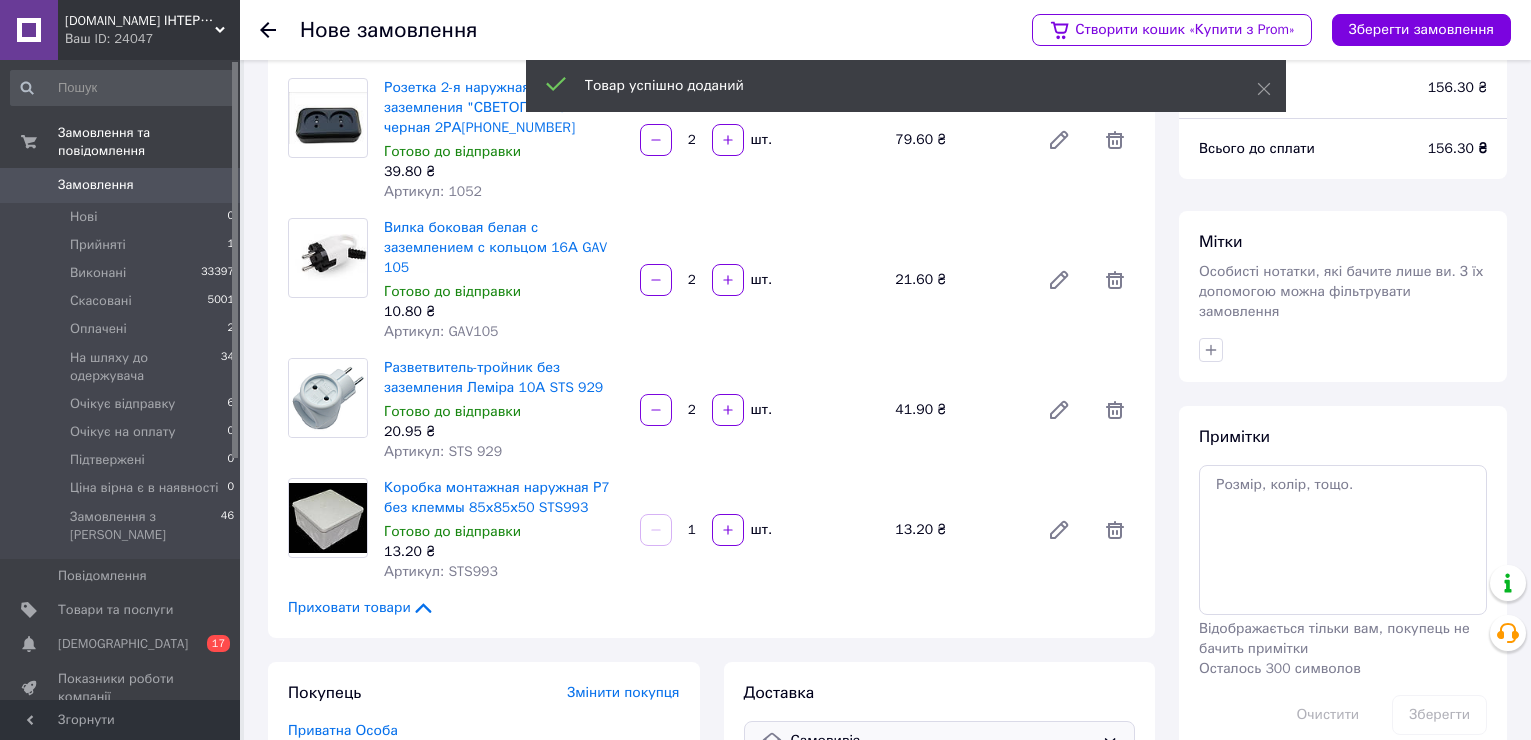 scroll, scrollTop: 100, scrollLeft: 0, axis: vertical 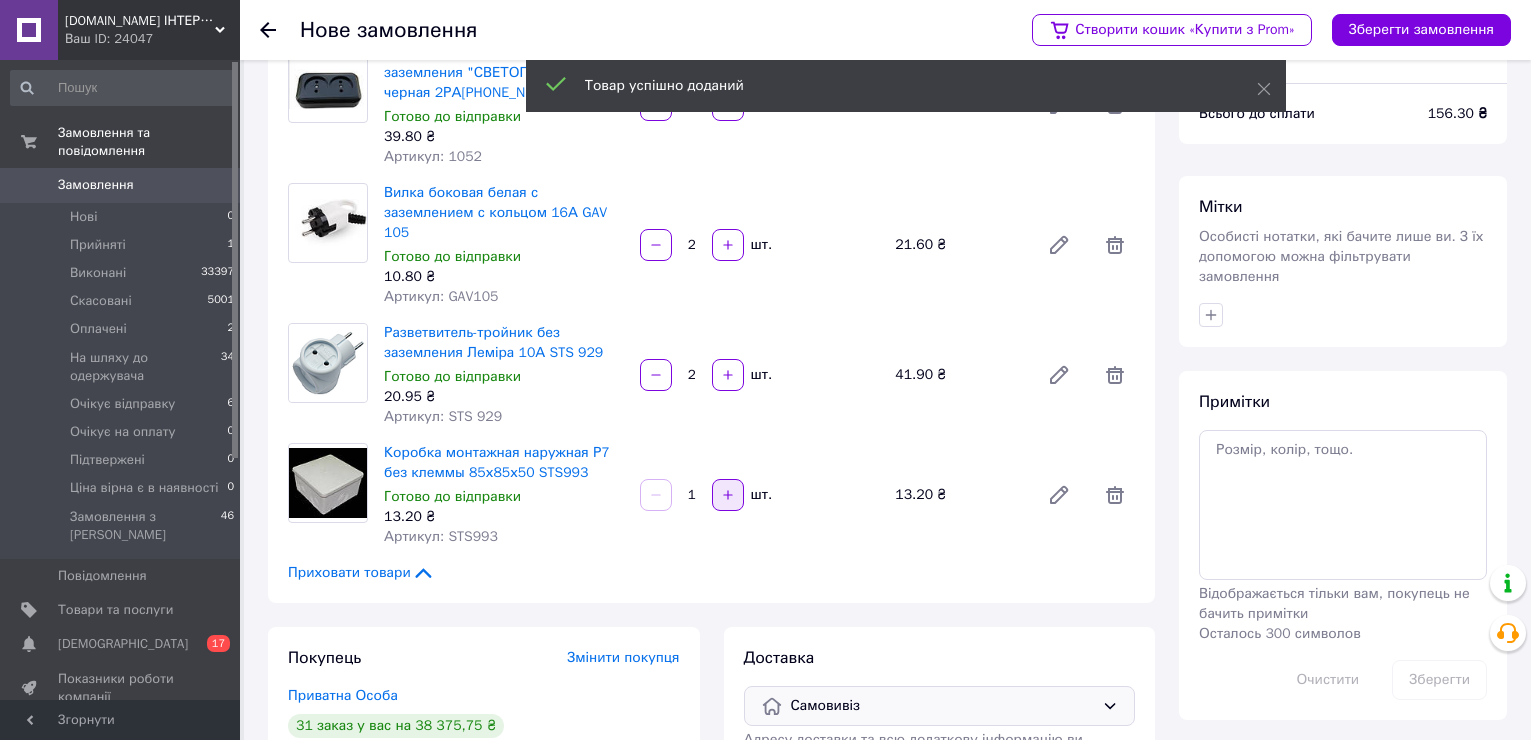 click 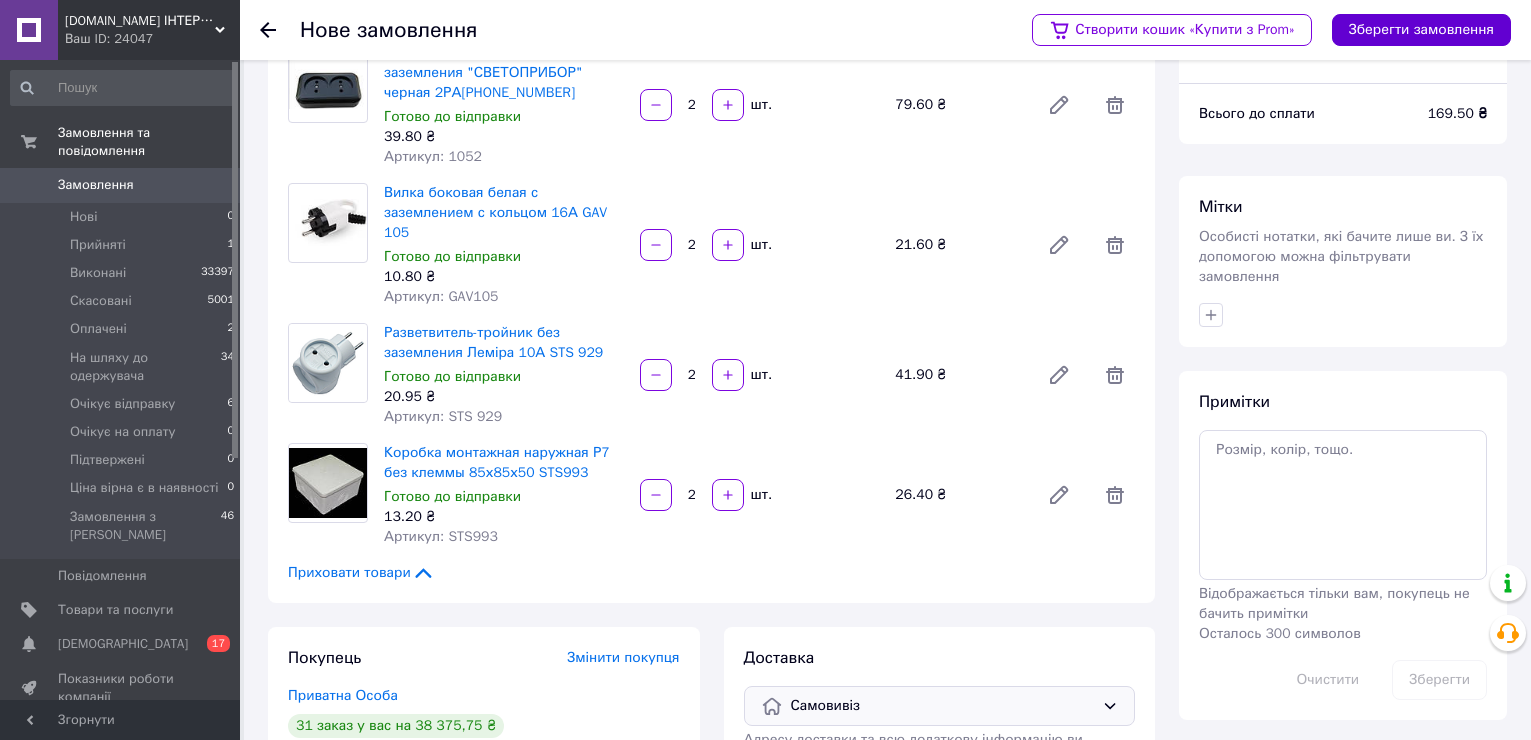 click on "Зберегти замовлення" at bounding box center [1421, 30] 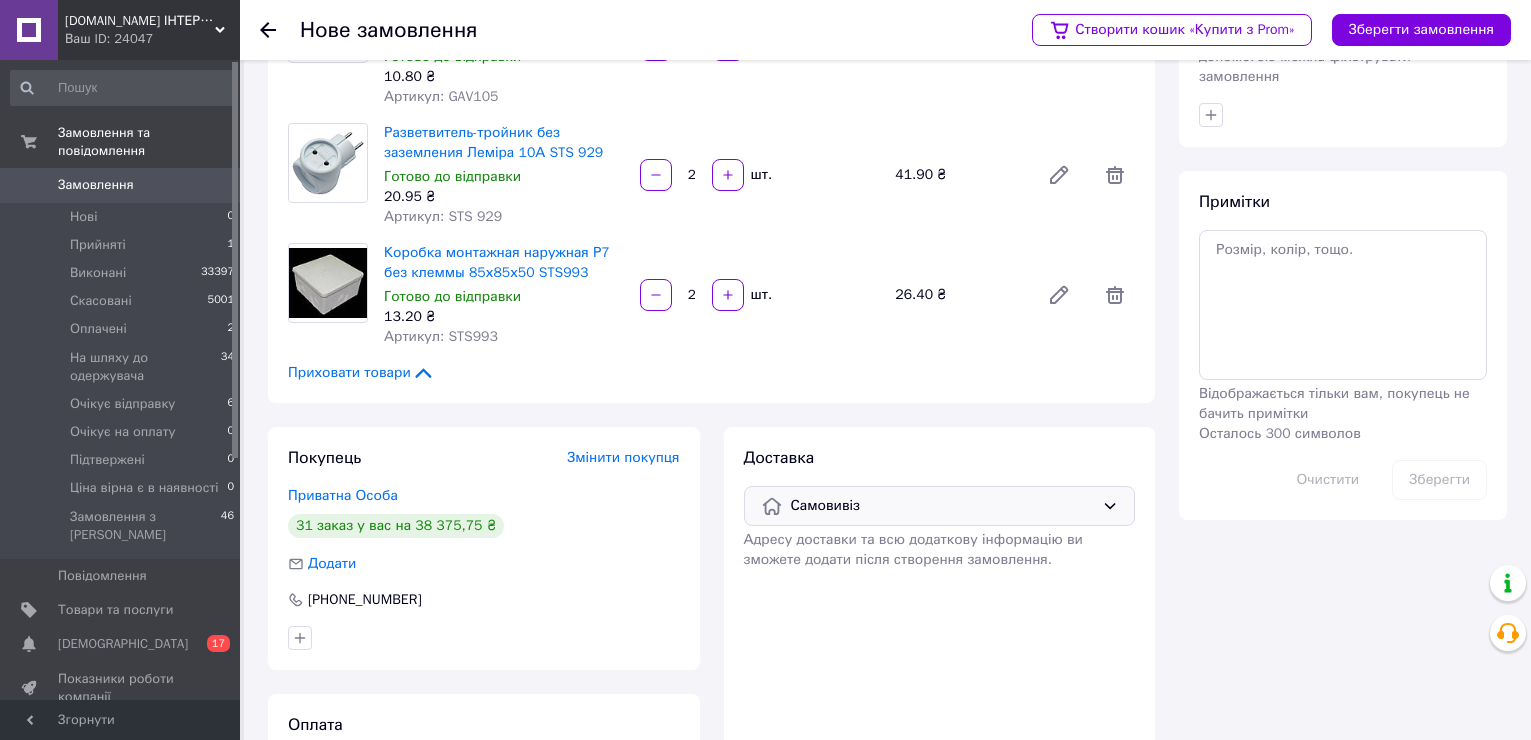 scroll, scrollTop: 0, scrollLeft: 0, axis: both 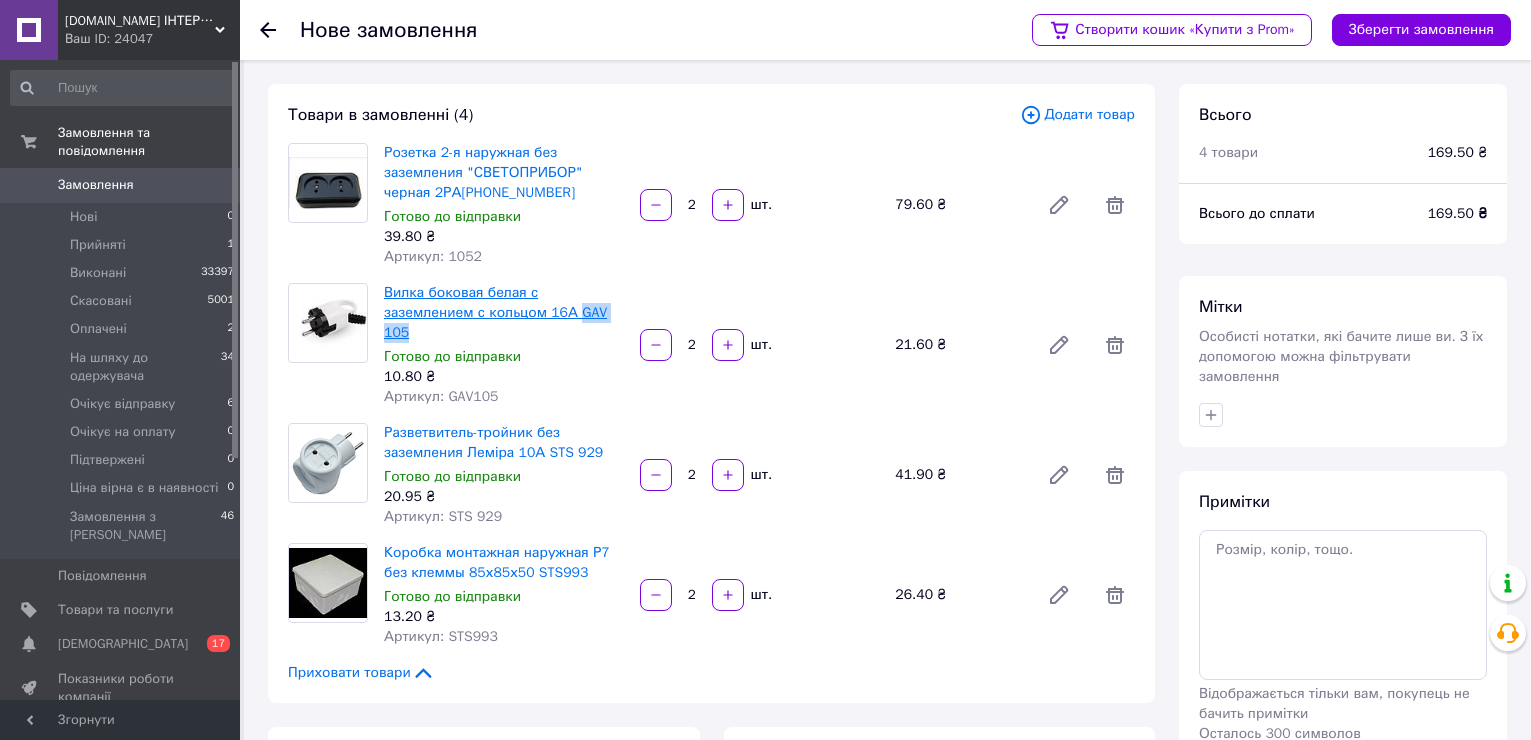 drag, startPoint x: 544, startPoint y: 317, endPoint x: 485, endPoint y: 311, distance: 59.3043 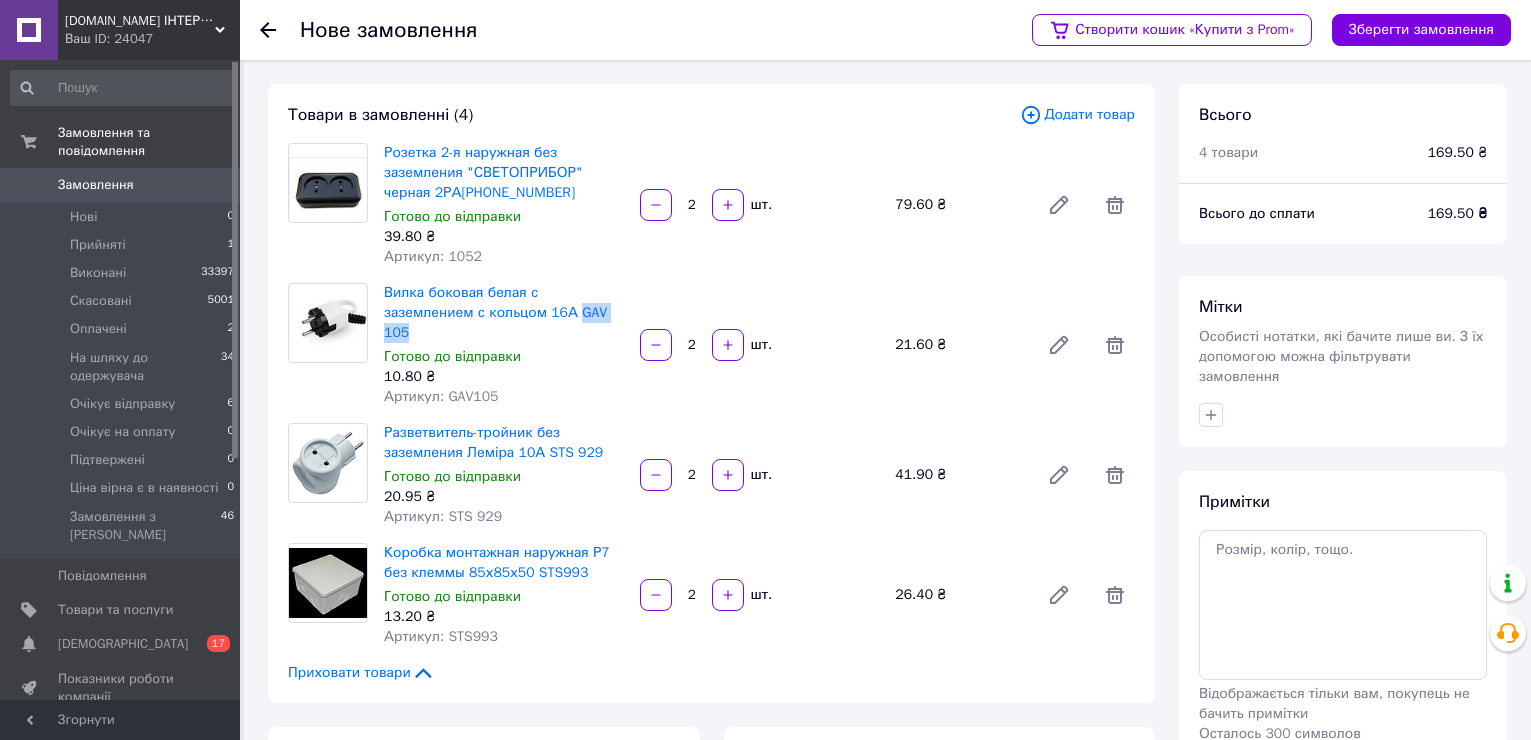 copy on "GAV 105" 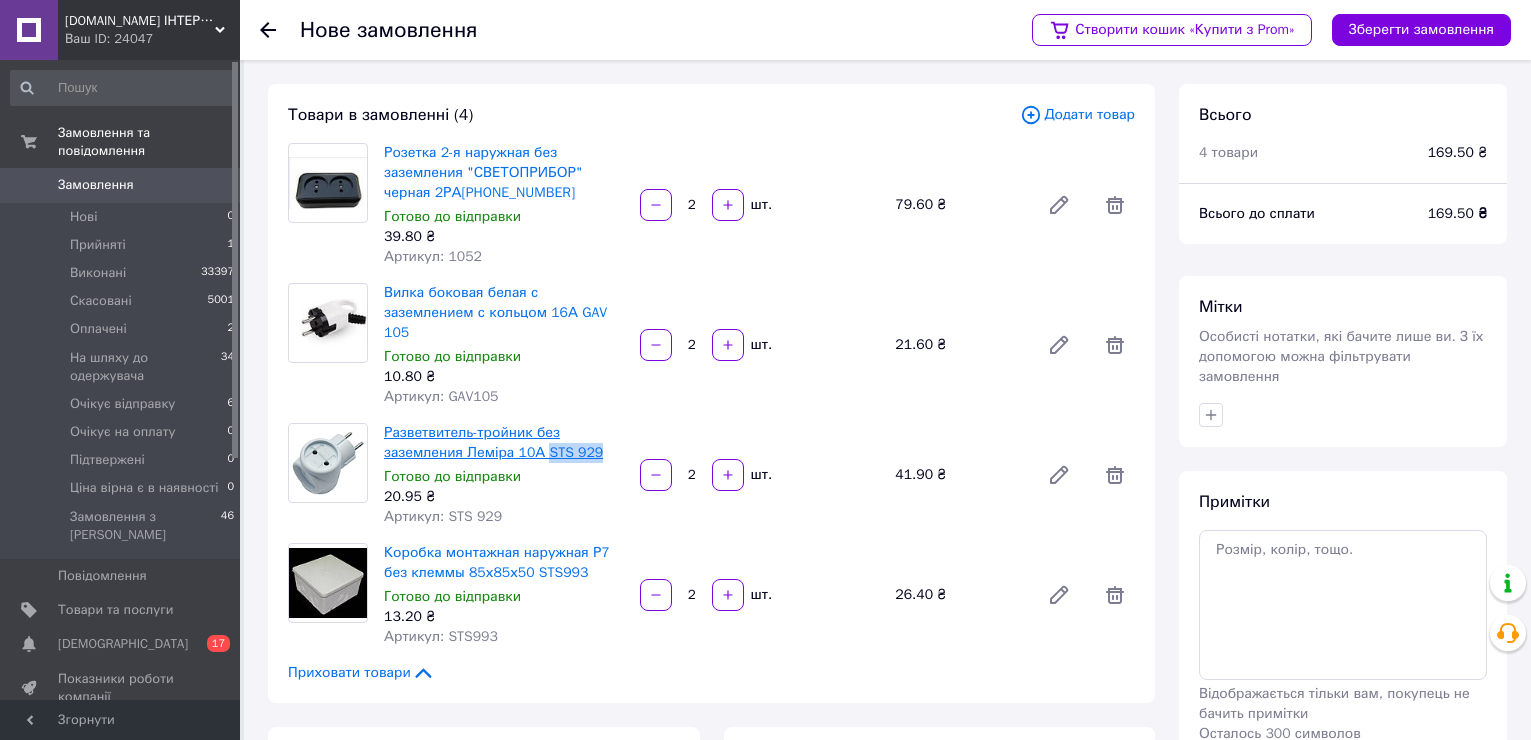 drag, startPoint x: 588, startPoint y: 432, endPoint x: 542, endPoint y: 433, distance: 46.010868 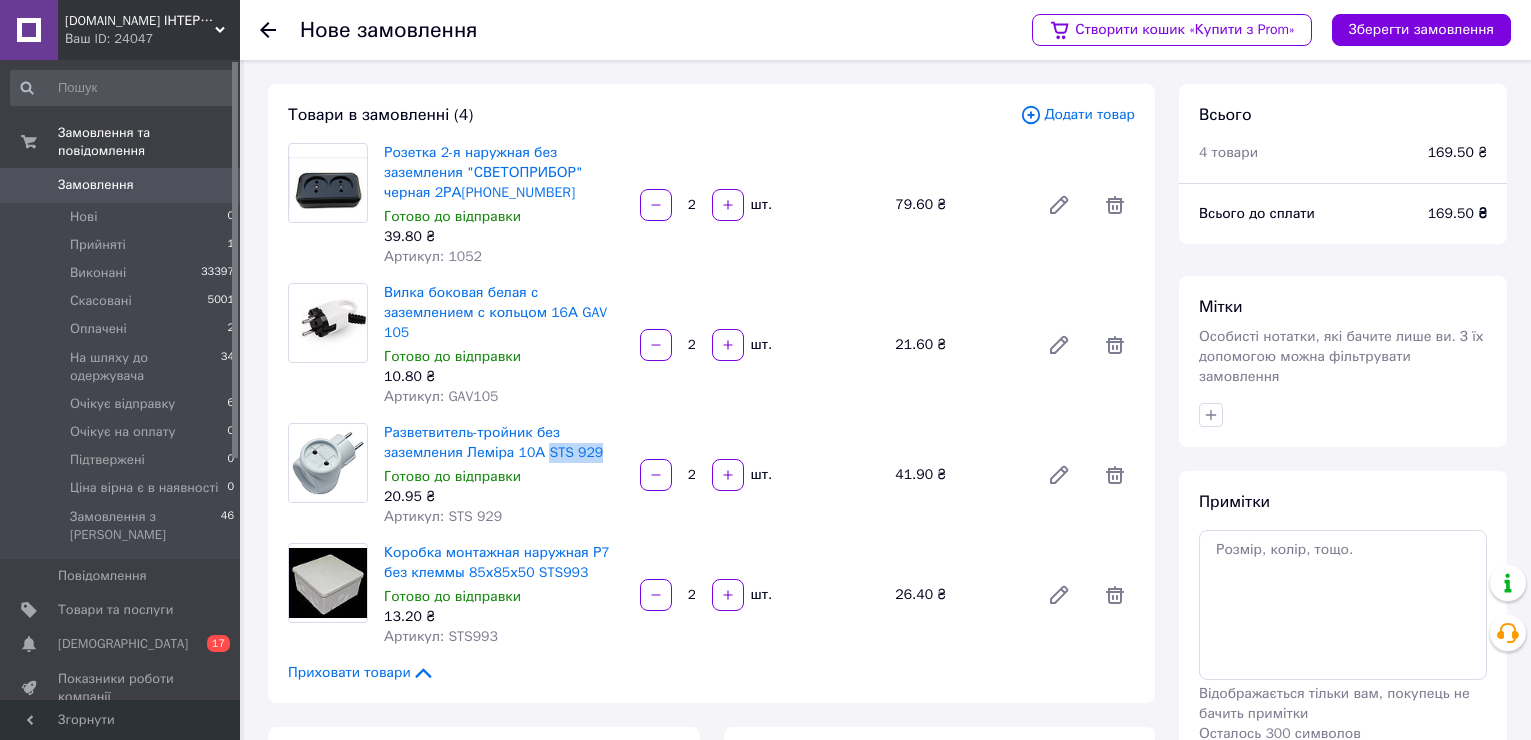 copy on "STS 929" 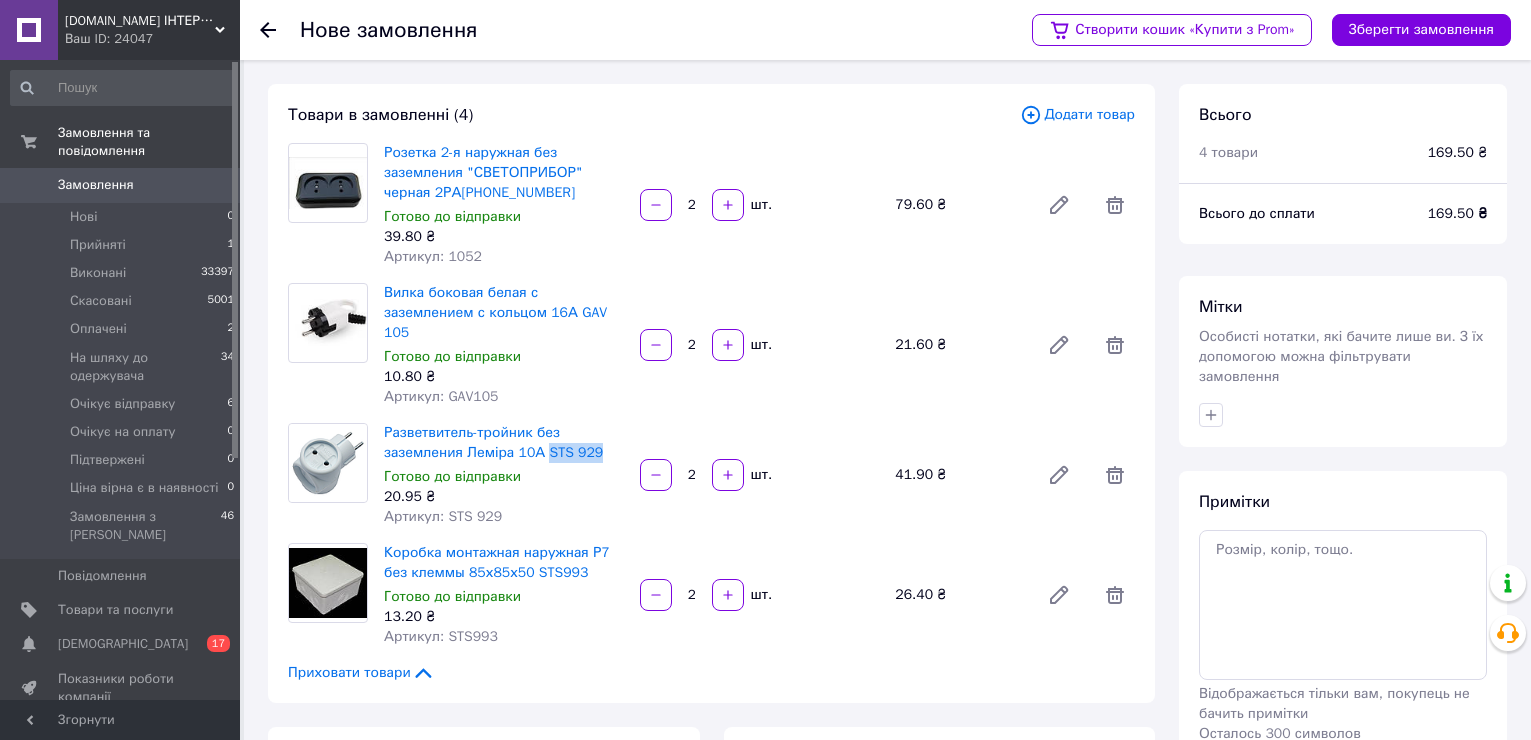 click on "Замовлення" at bounding box center (96, 185) 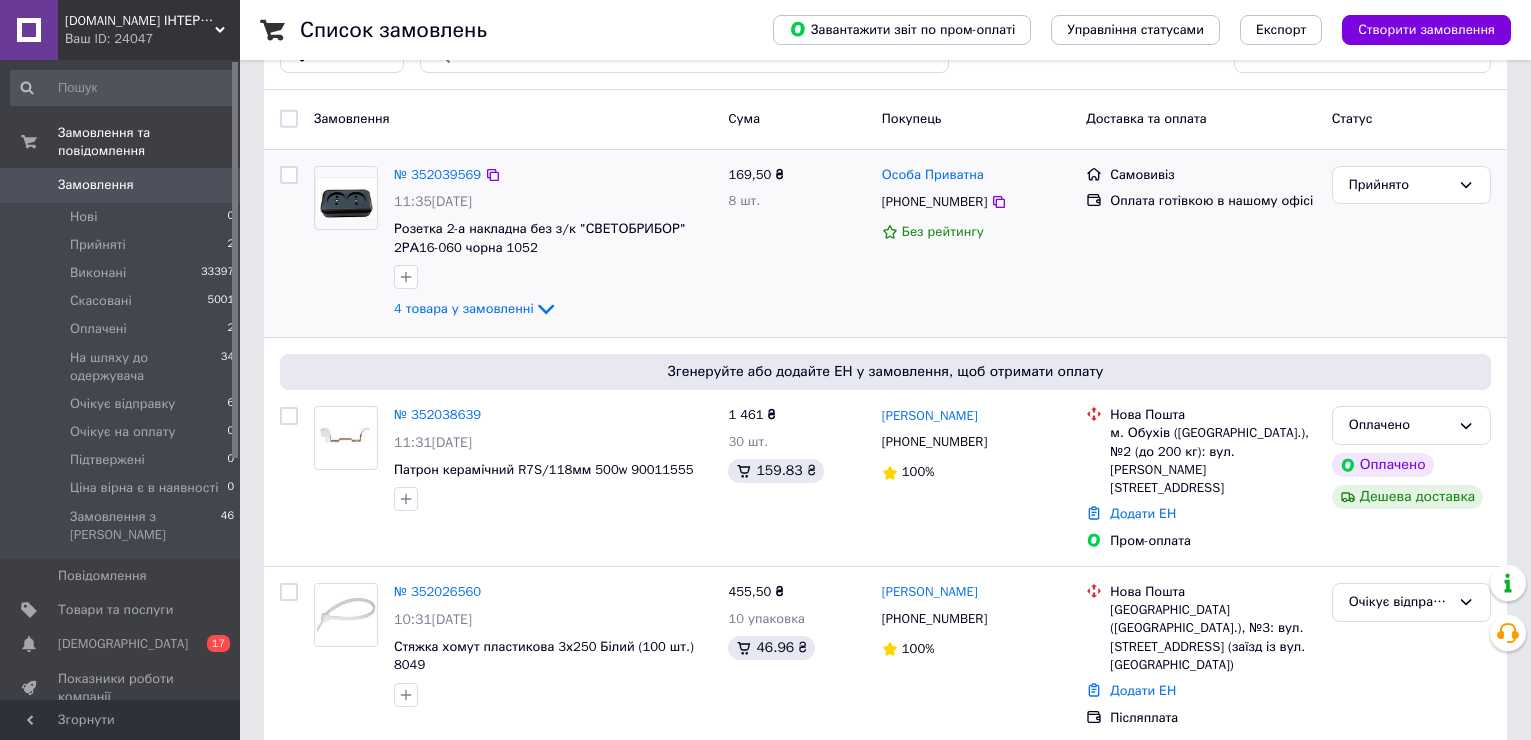 scroll, scrollTop: 100, scrollLeft: 0, axis: vertical 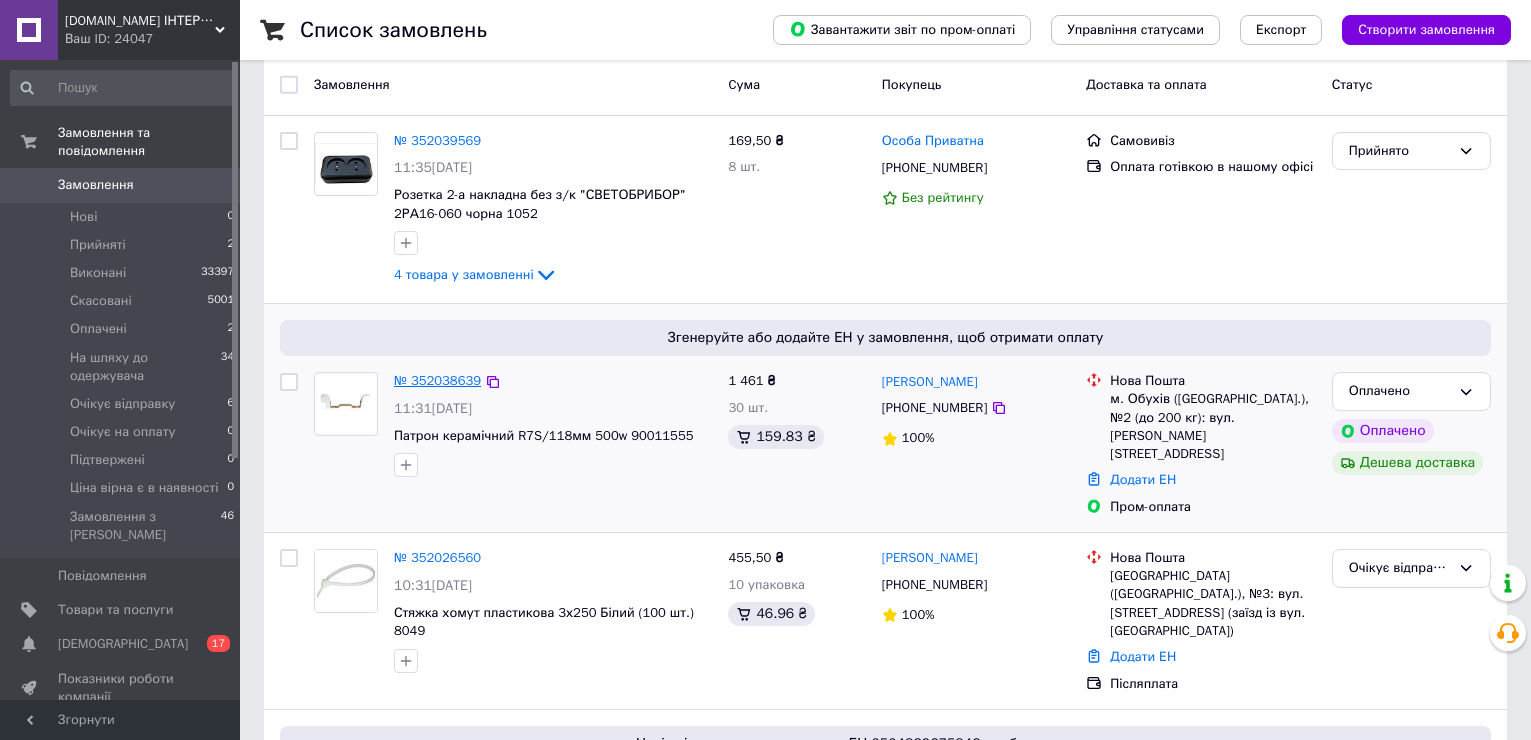 click on "№ 352038639" at bounding box center (437, 380) 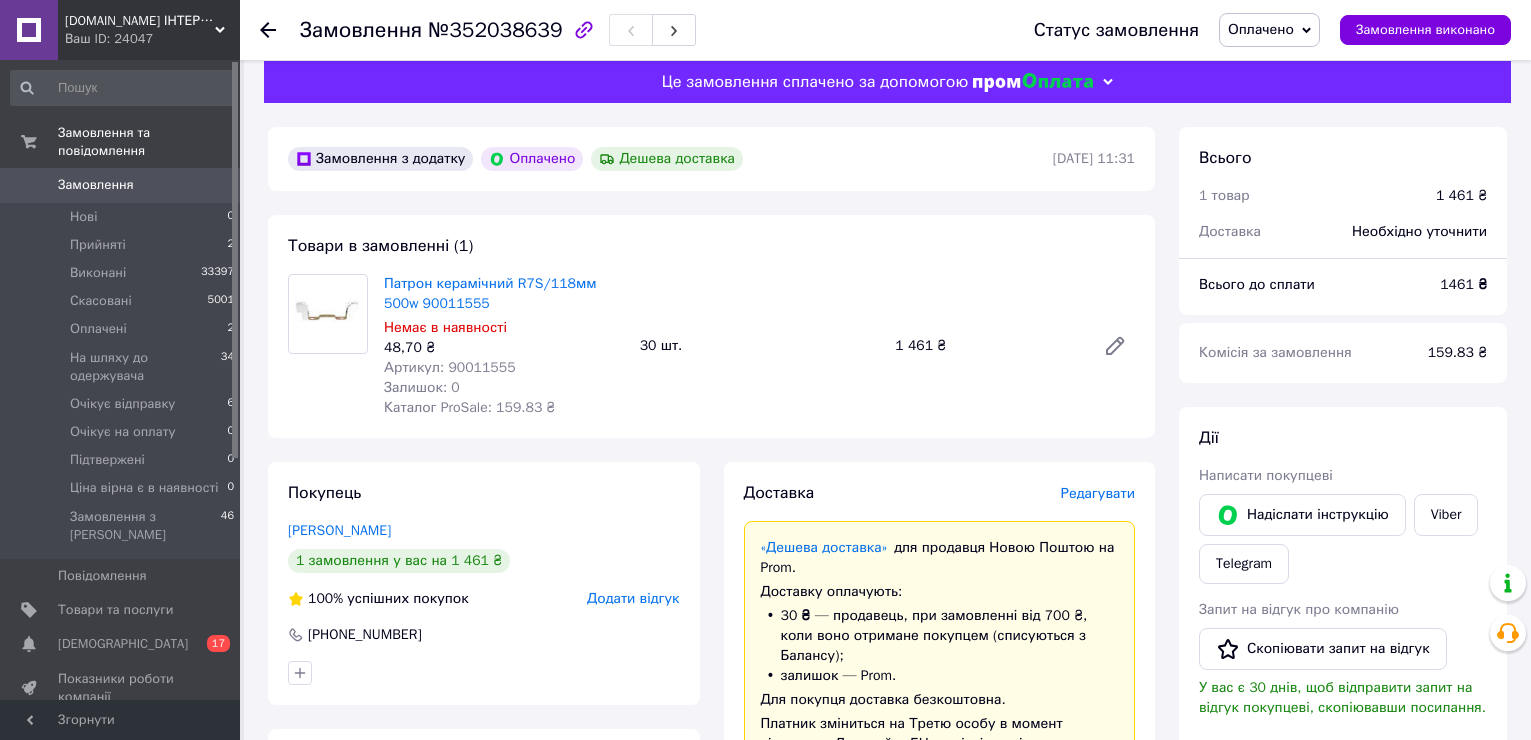 scroll, scrollTop: 0, scrollLeft: 0, axis: both 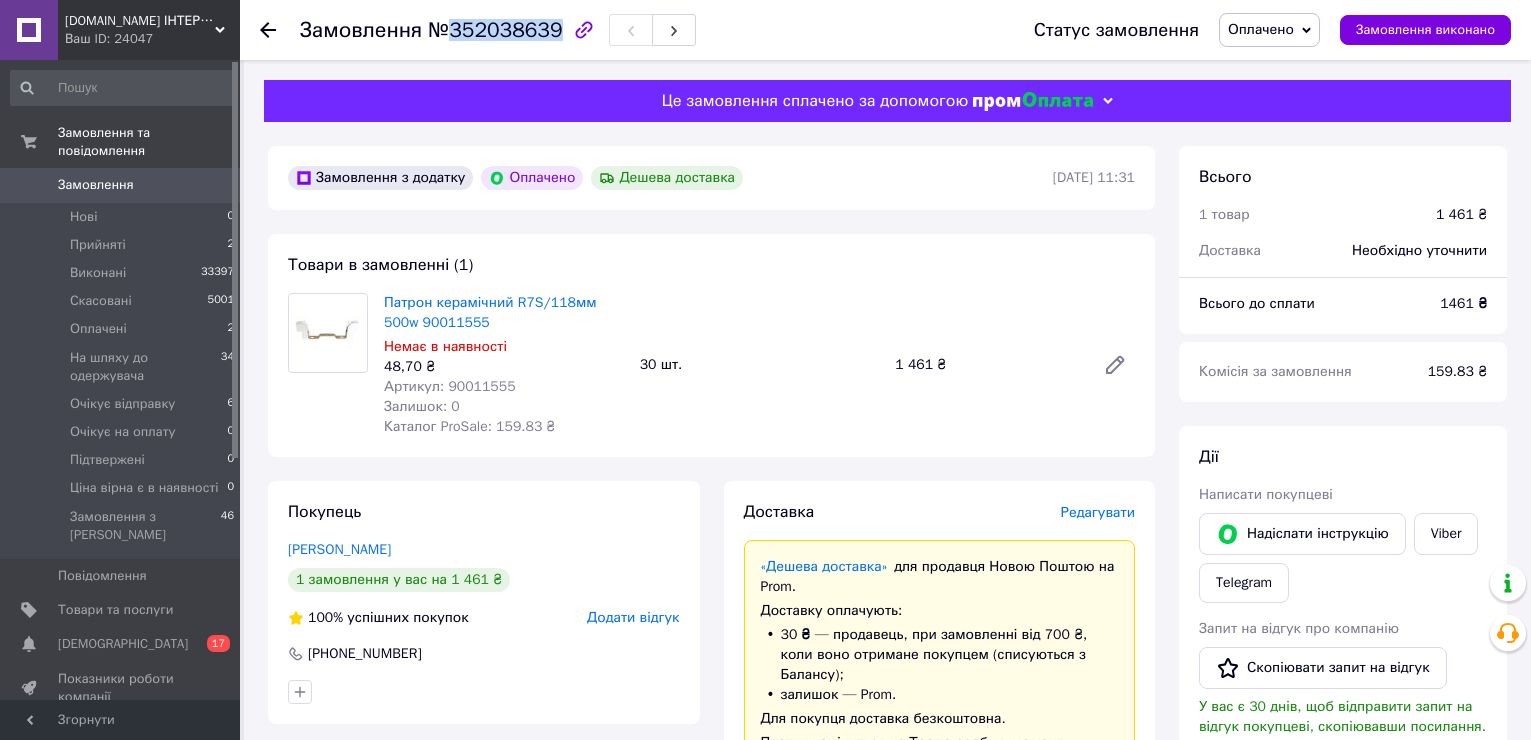 drag, startPoint x: 448, startPoint y: 34, endPoint x: 546, endPoint y: 35, distance: 98.005104 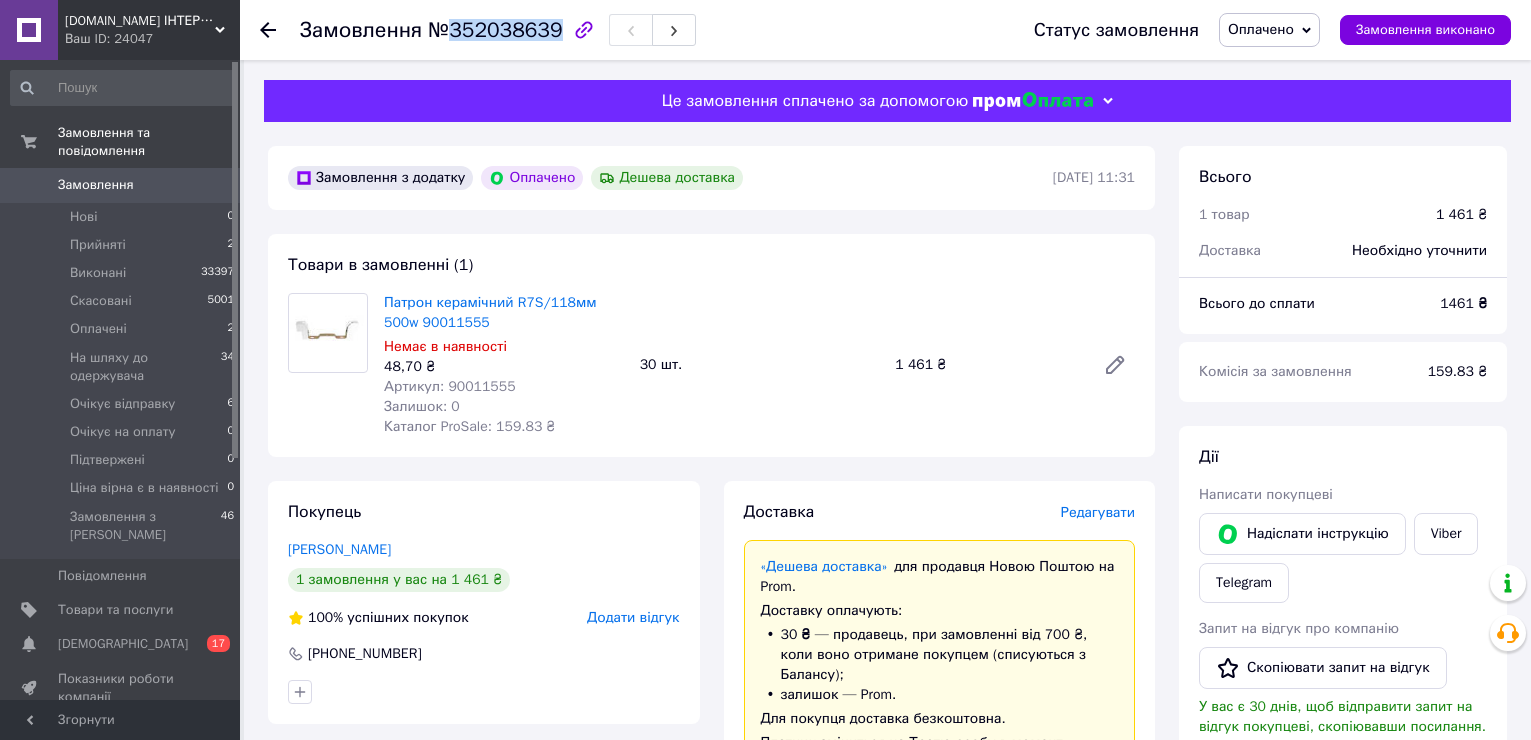 copy on "352038639" 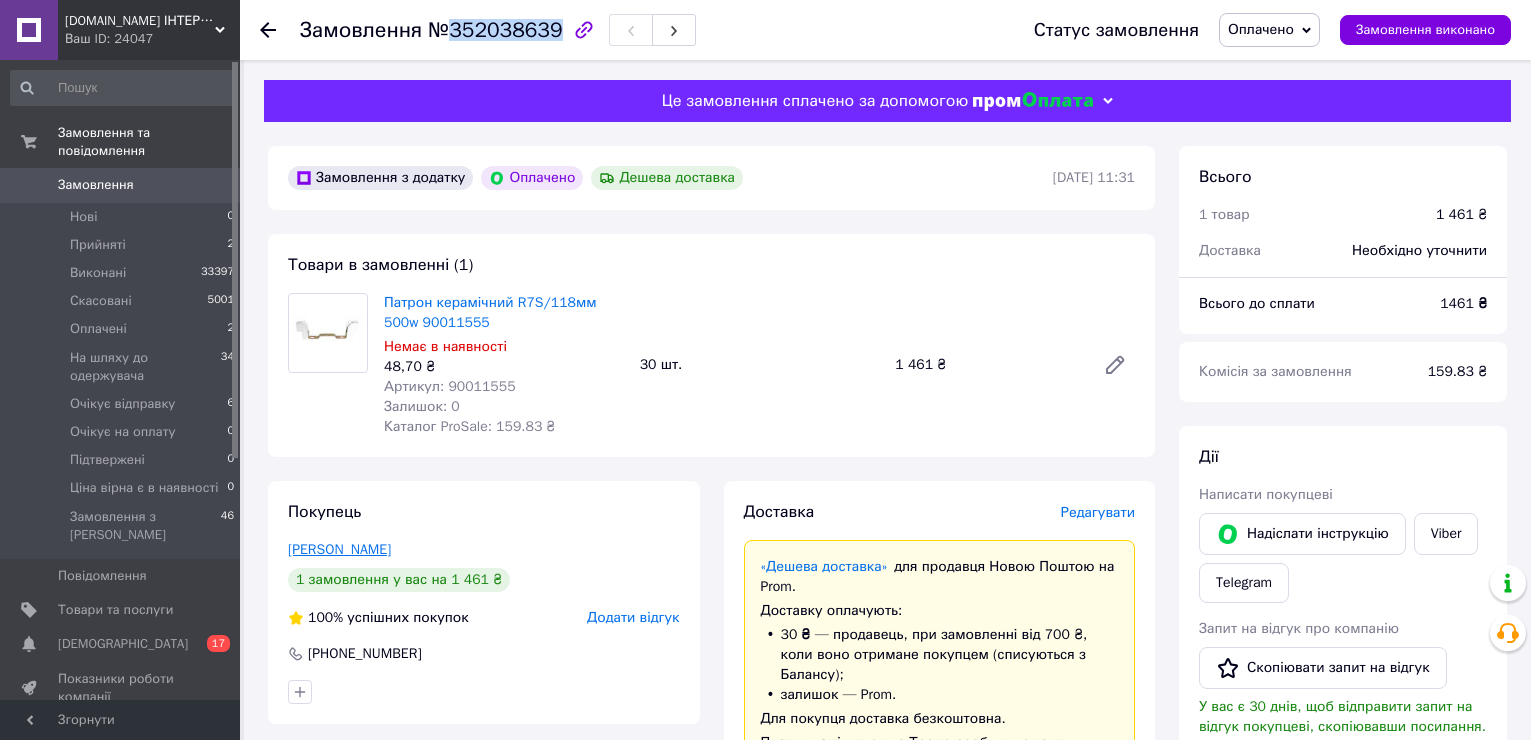 click on "[PERSON_NAME]" at bounding box center (339, 549) 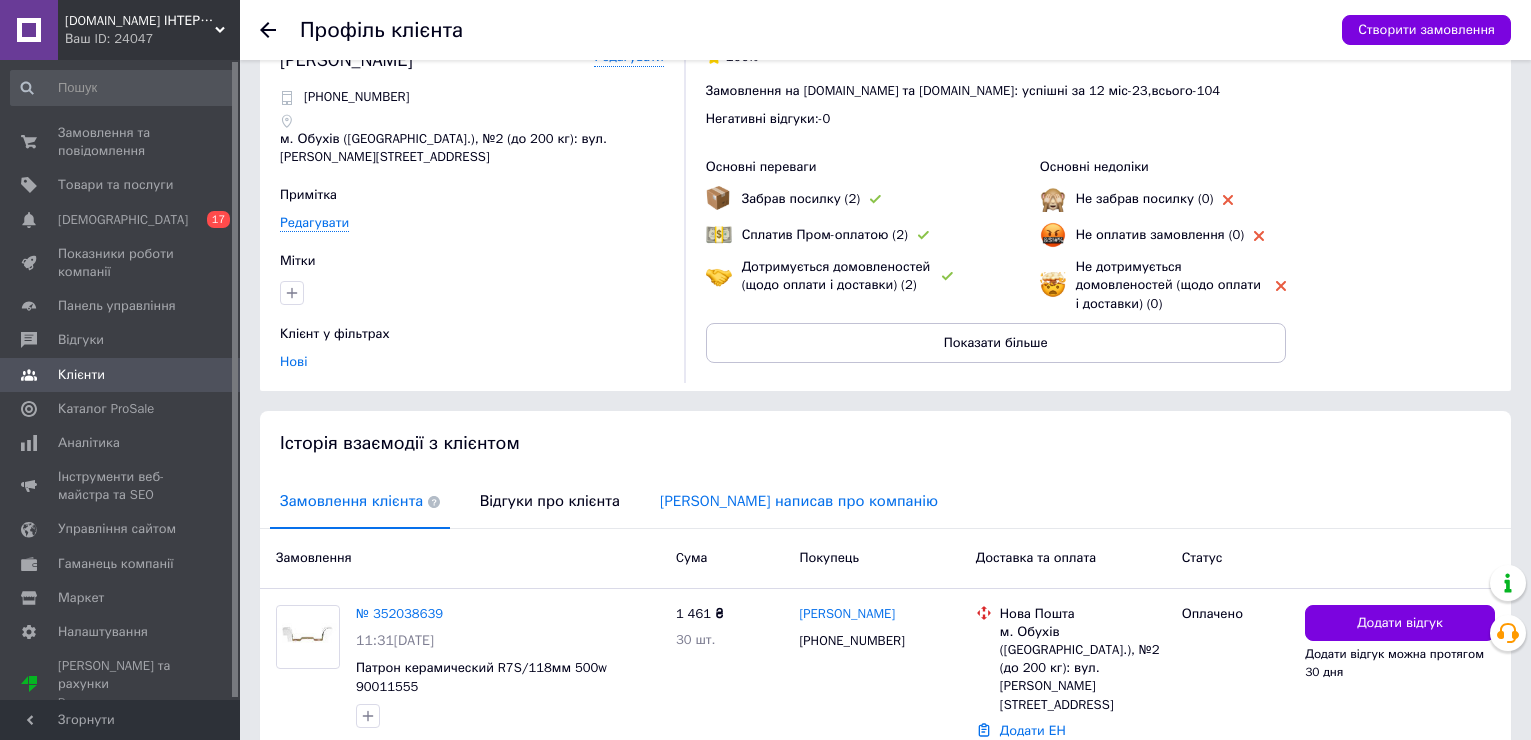 scroll, scrollTop: 130, scrollLeft: 0, axis: vertical 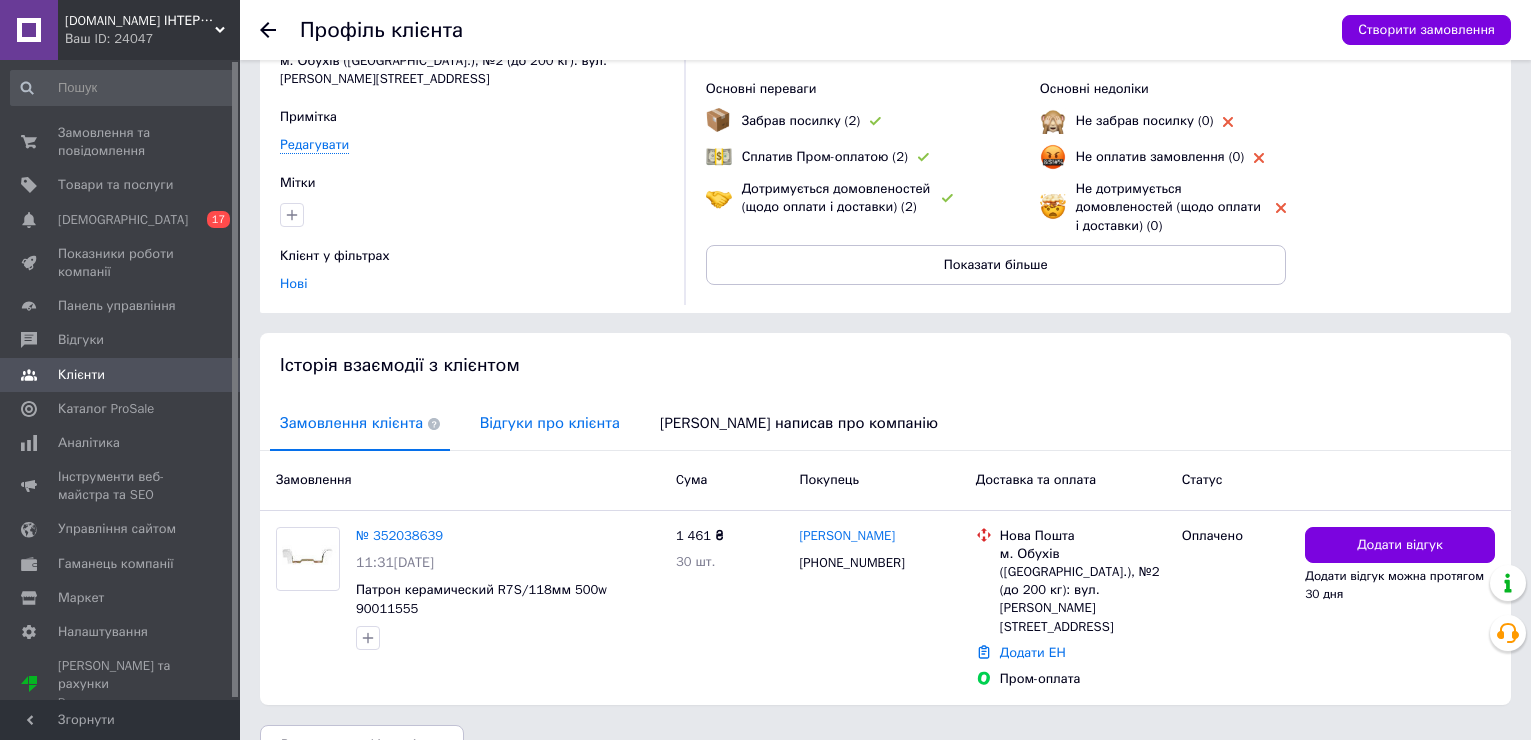 click on "Відгуки про клієнта" at bounding box center [550, 423] 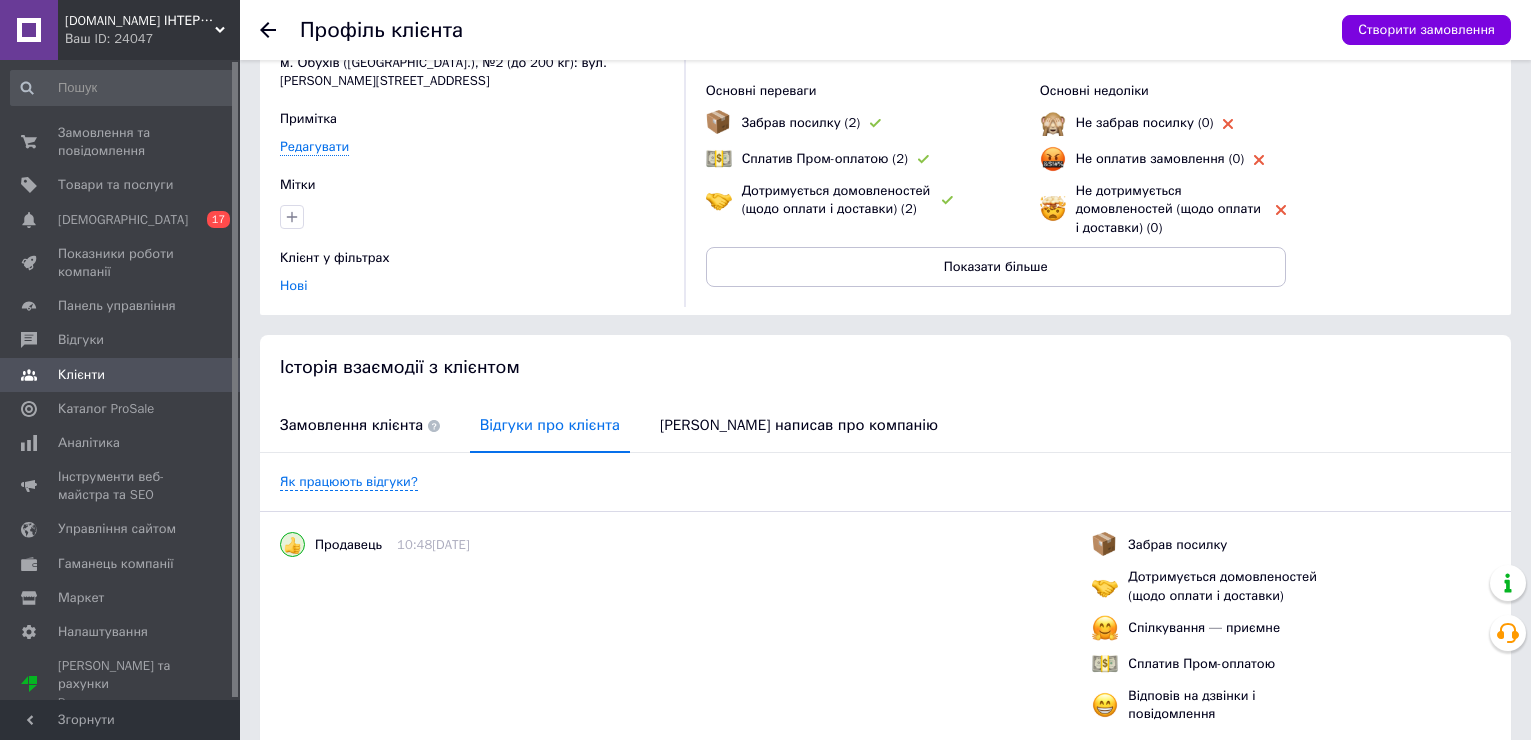 scroll, scrollTop: 0, scrollLeft: 0, axis: both 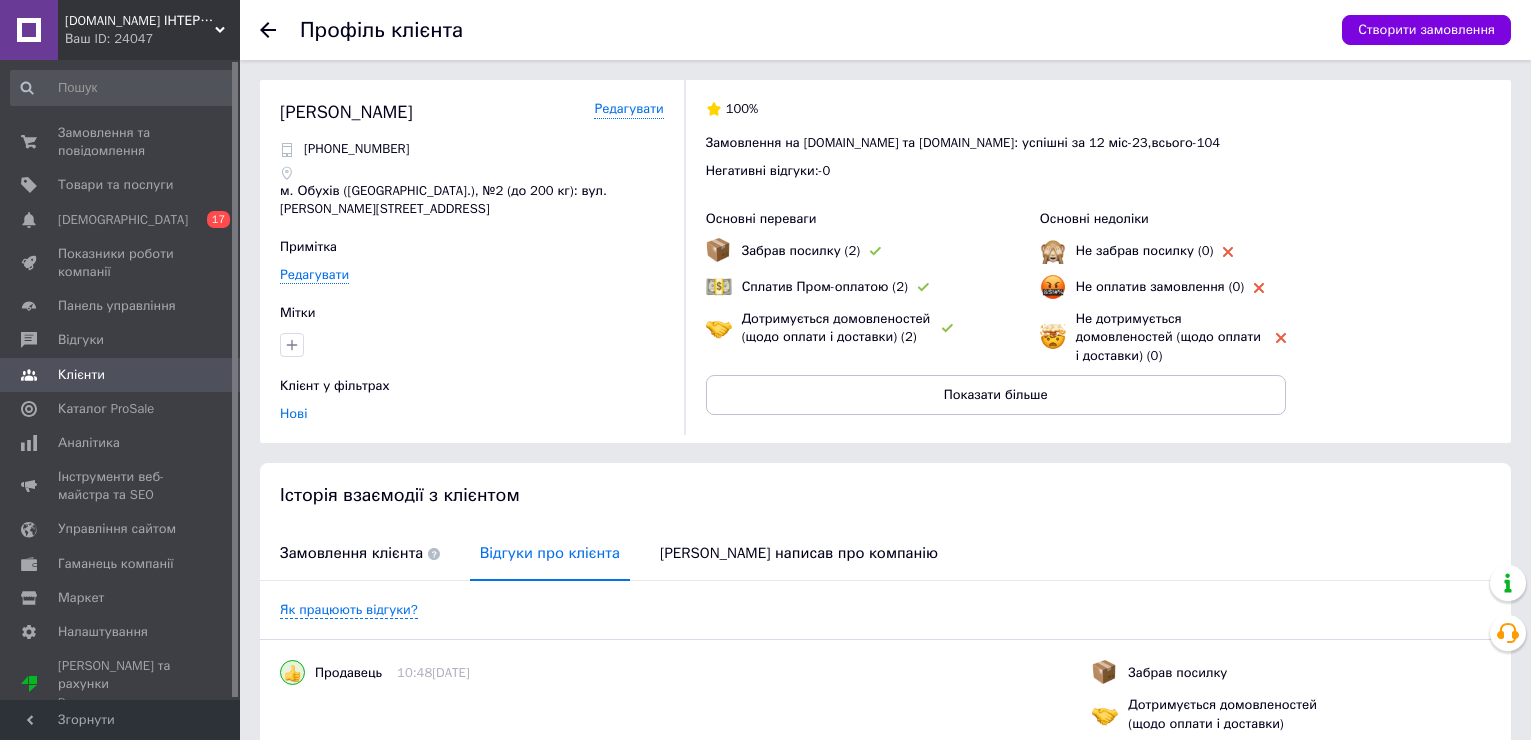 click 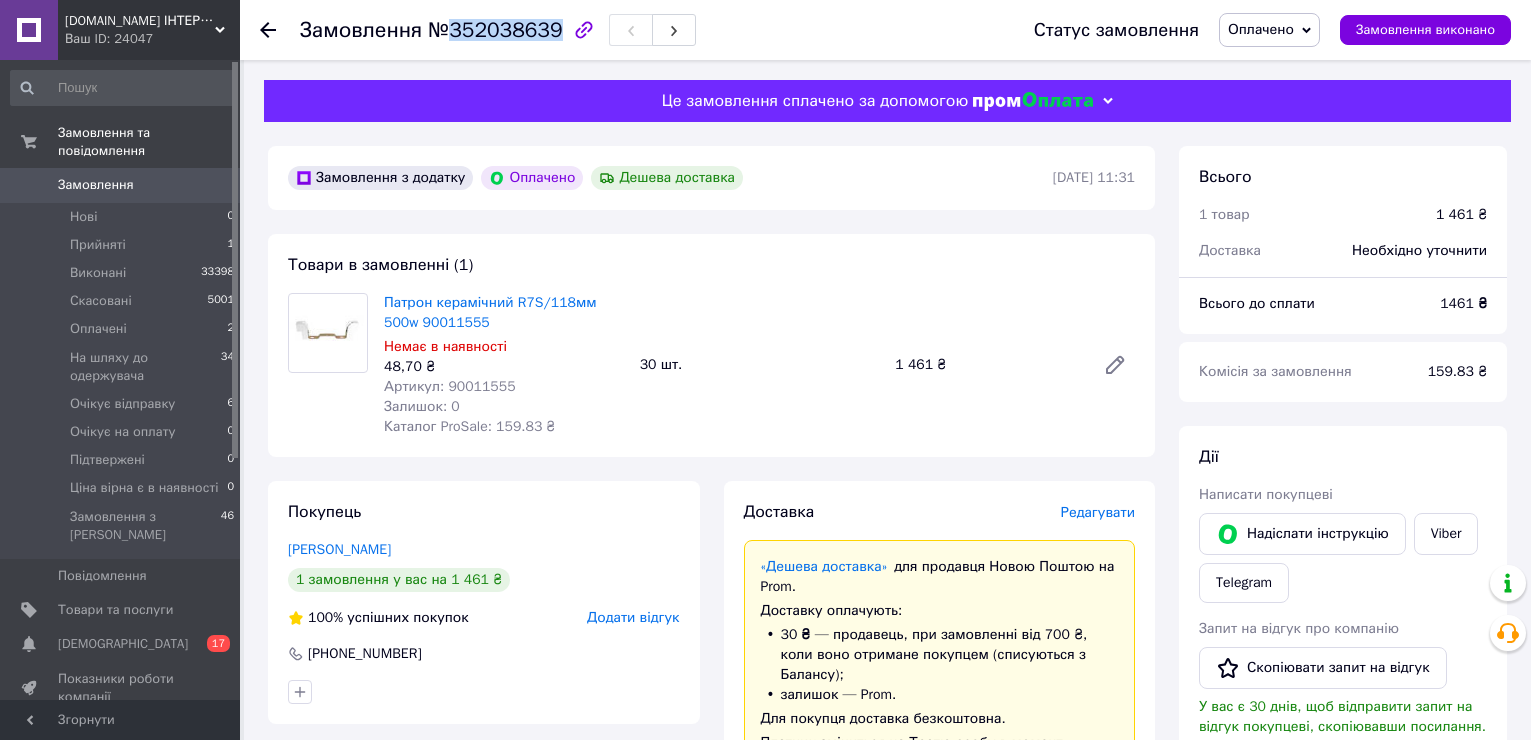drag, startPoint x: 458, startPoint y: 30, endPoint x: 543, endPoint y: 26, distance: 85.09406 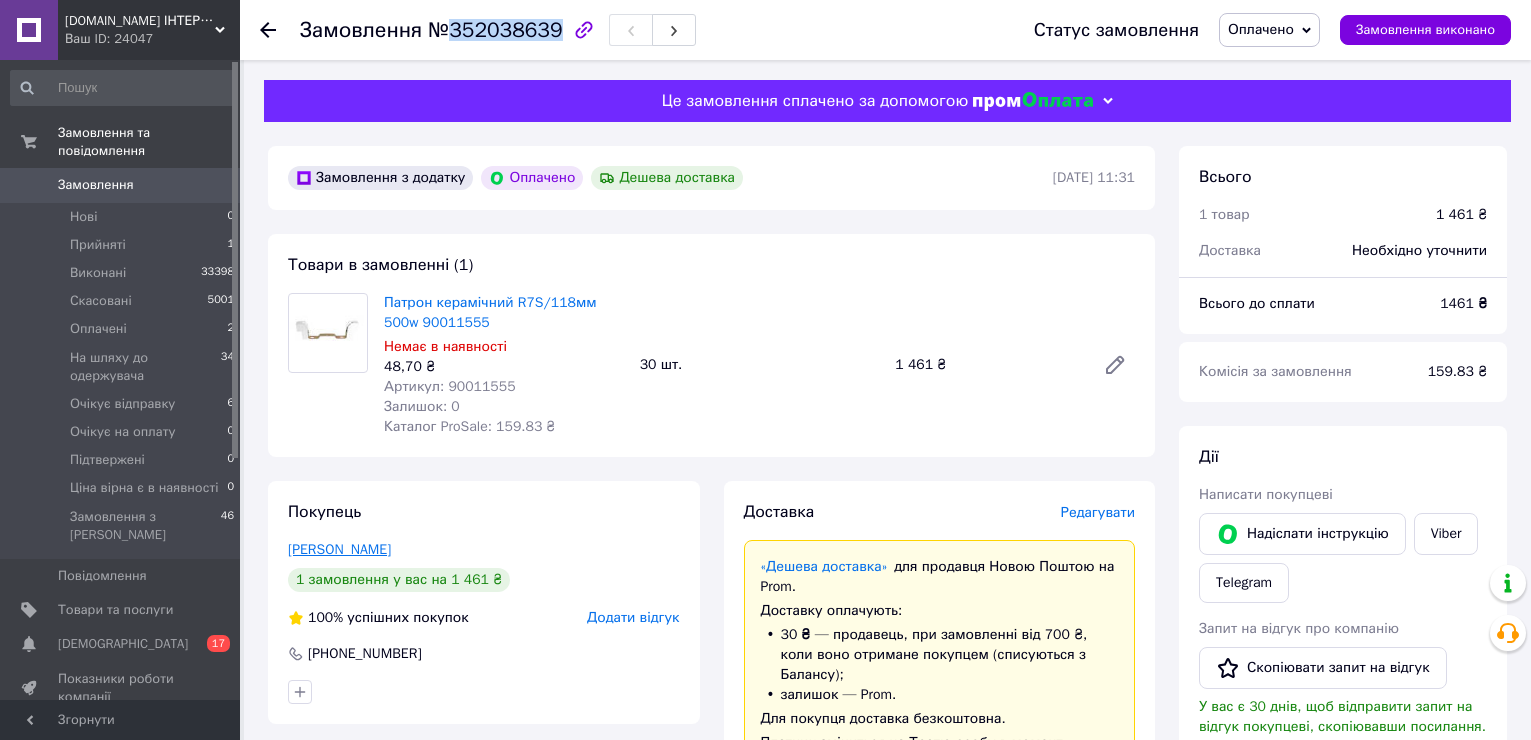 click on "[PERSON_NAME]" at bounding box center [339, 549] 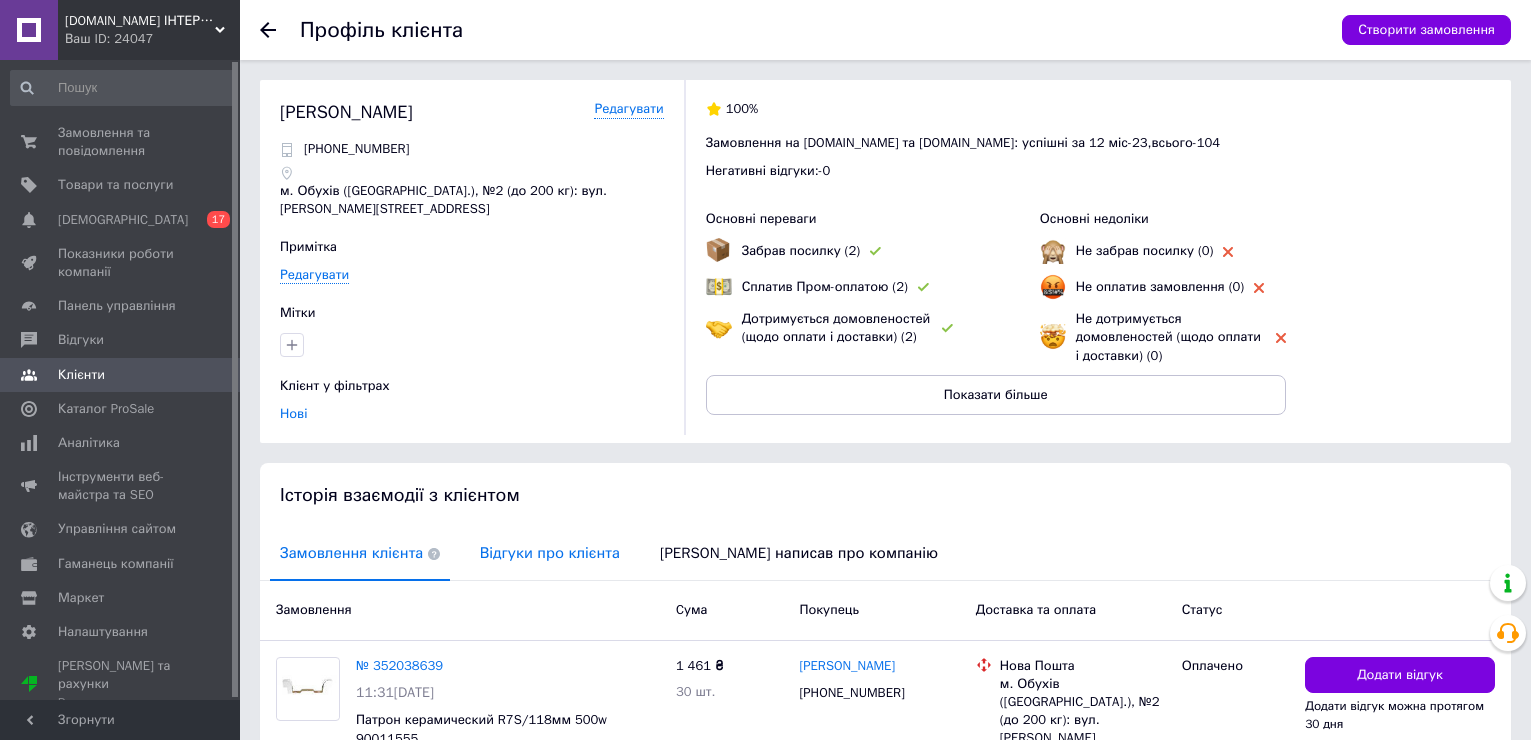 click on "Відгуки про клієнта" at bounding box center [550, 553] 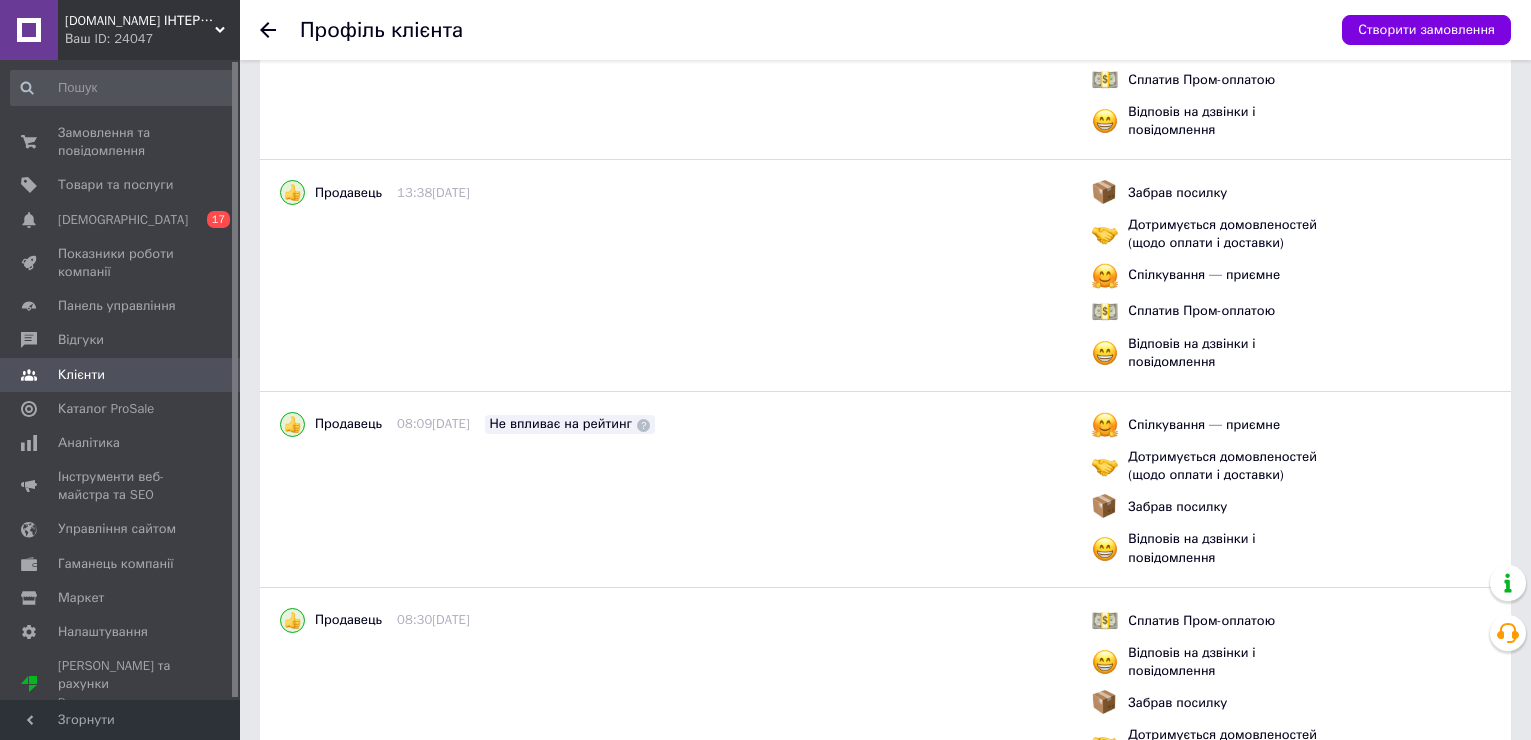 scroll, scrollTop: 862, scrollLeft: 0, axis: vertical 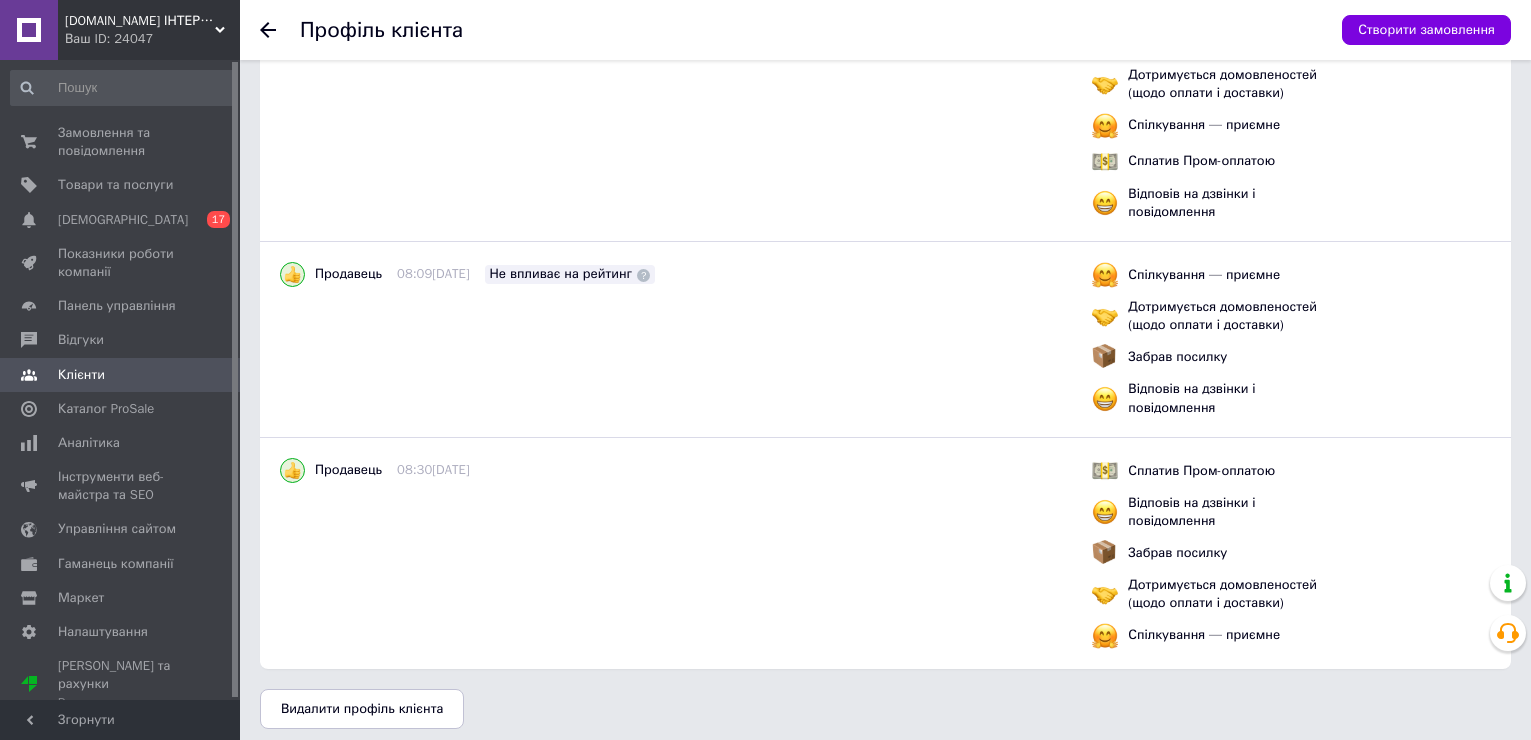 click 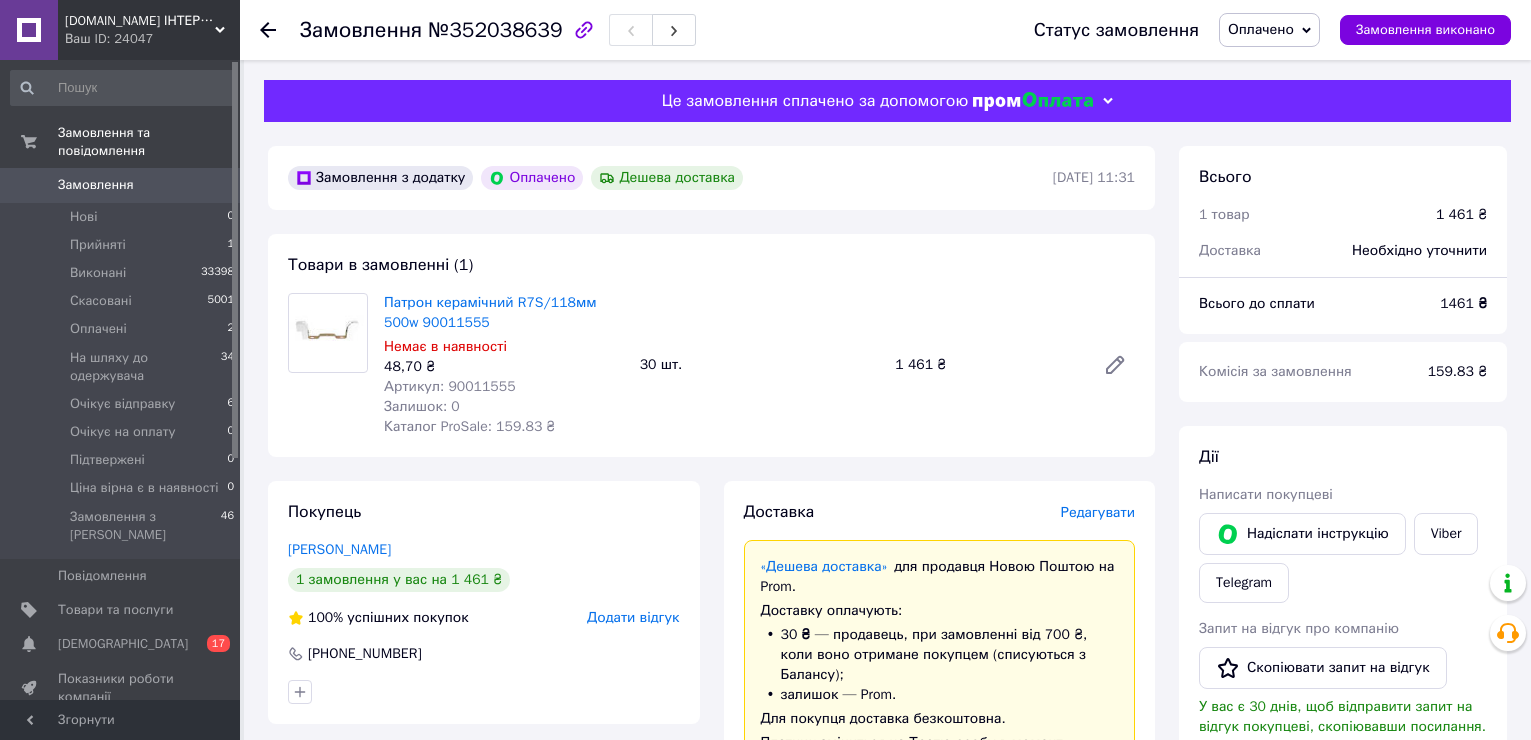 click on "Оплачено" at bounding box center (1261, 29) 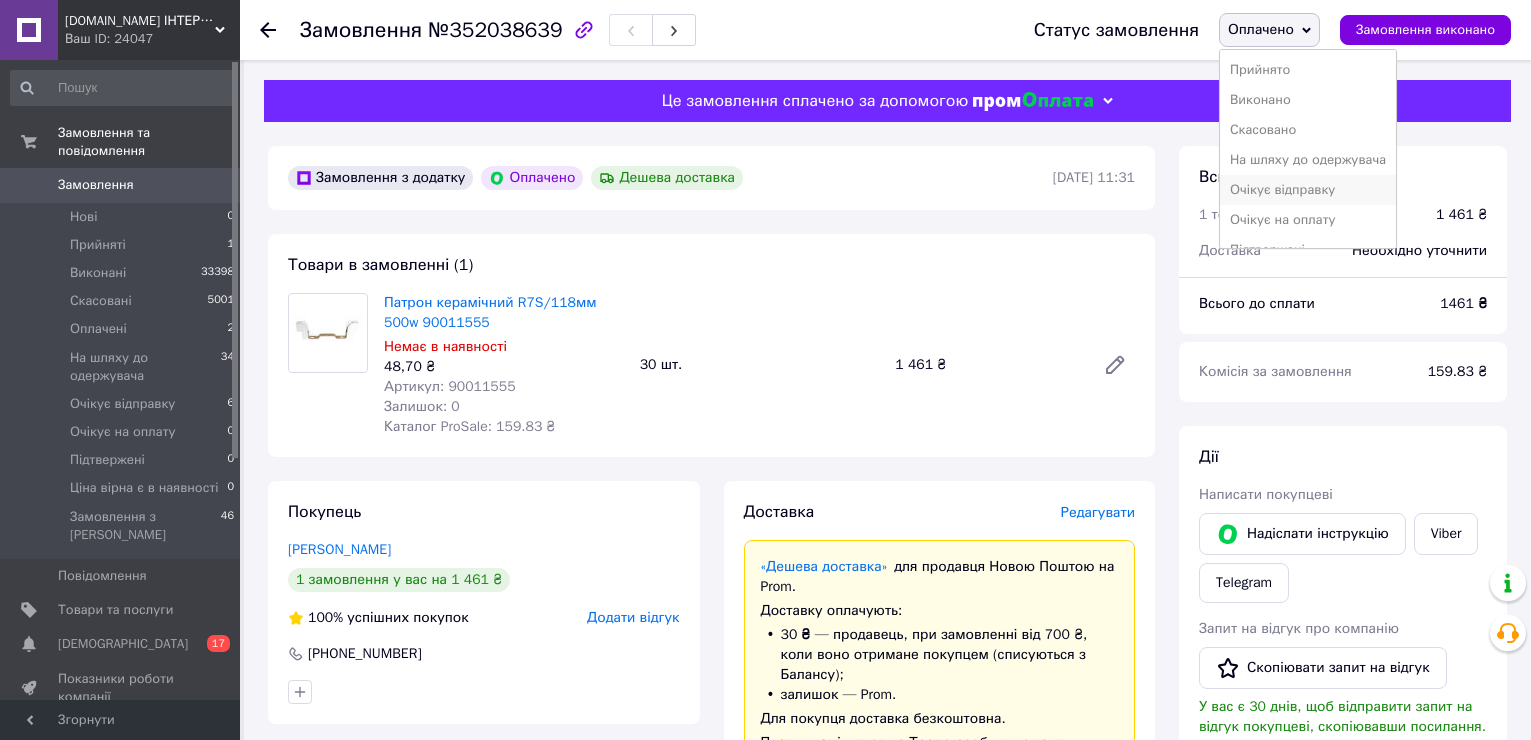 click on "Очікує відправку" at bounding box center [1308, 190] 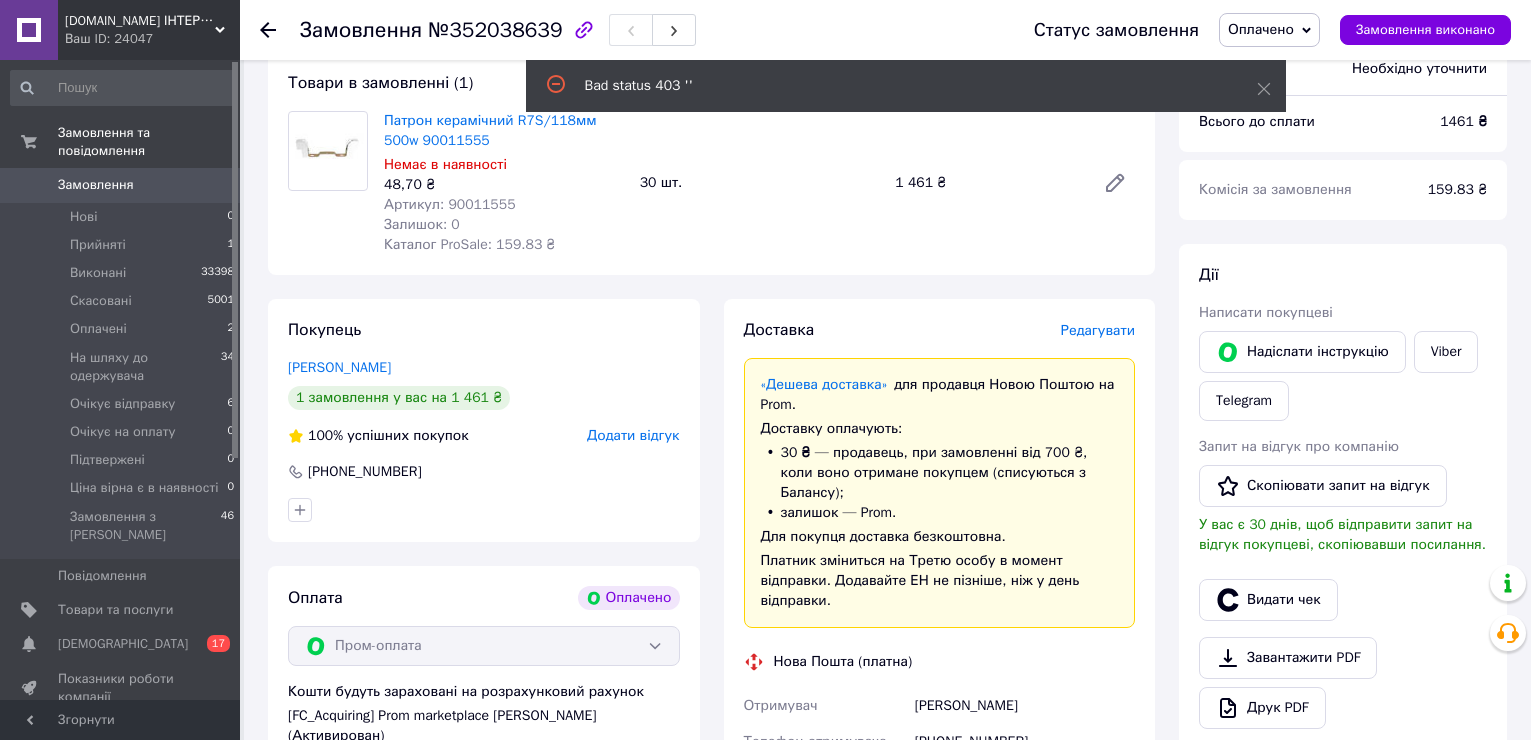 scroll, scrollTop: 200, scrollLeft: 0, axis: vertical 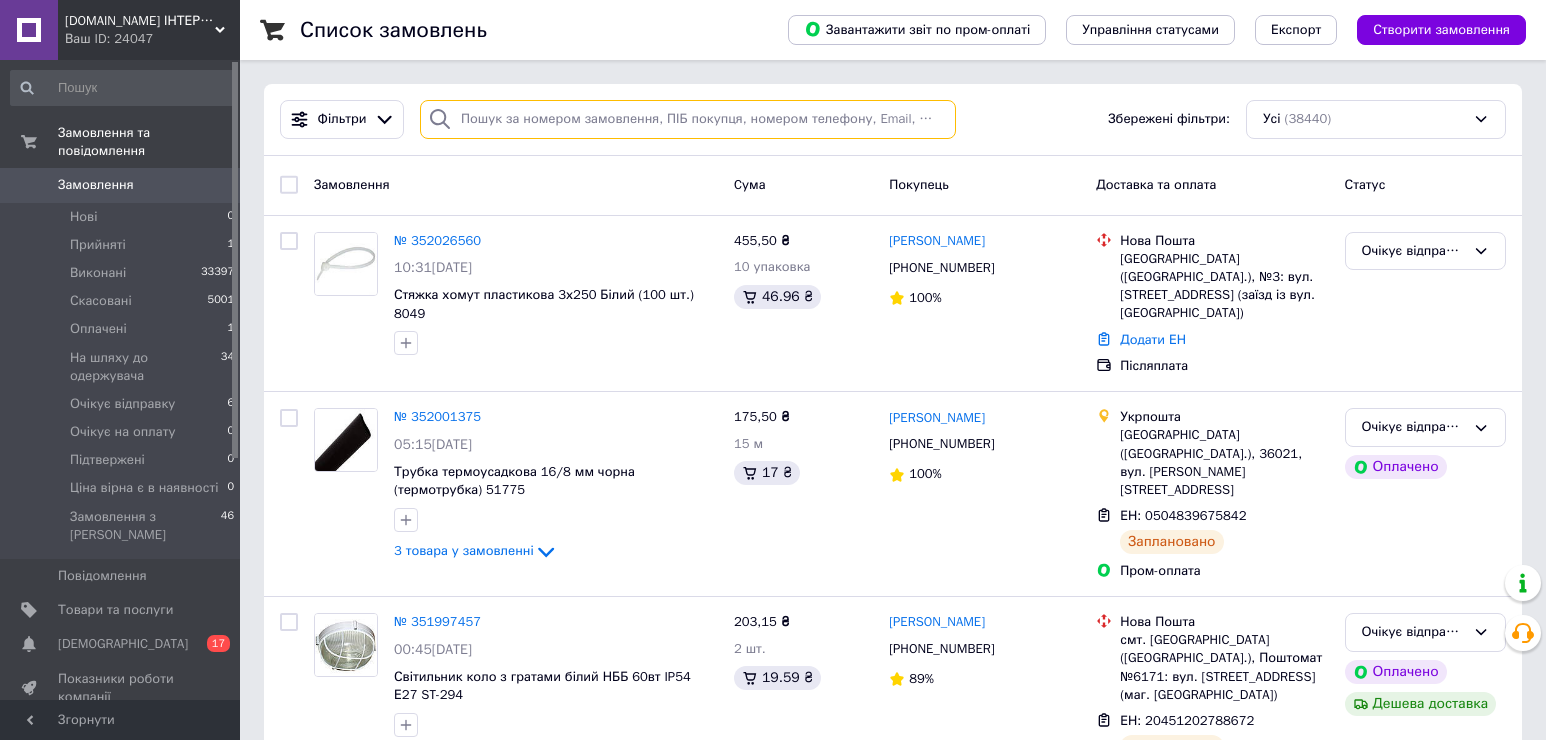 click at bounding box center [688, 119] 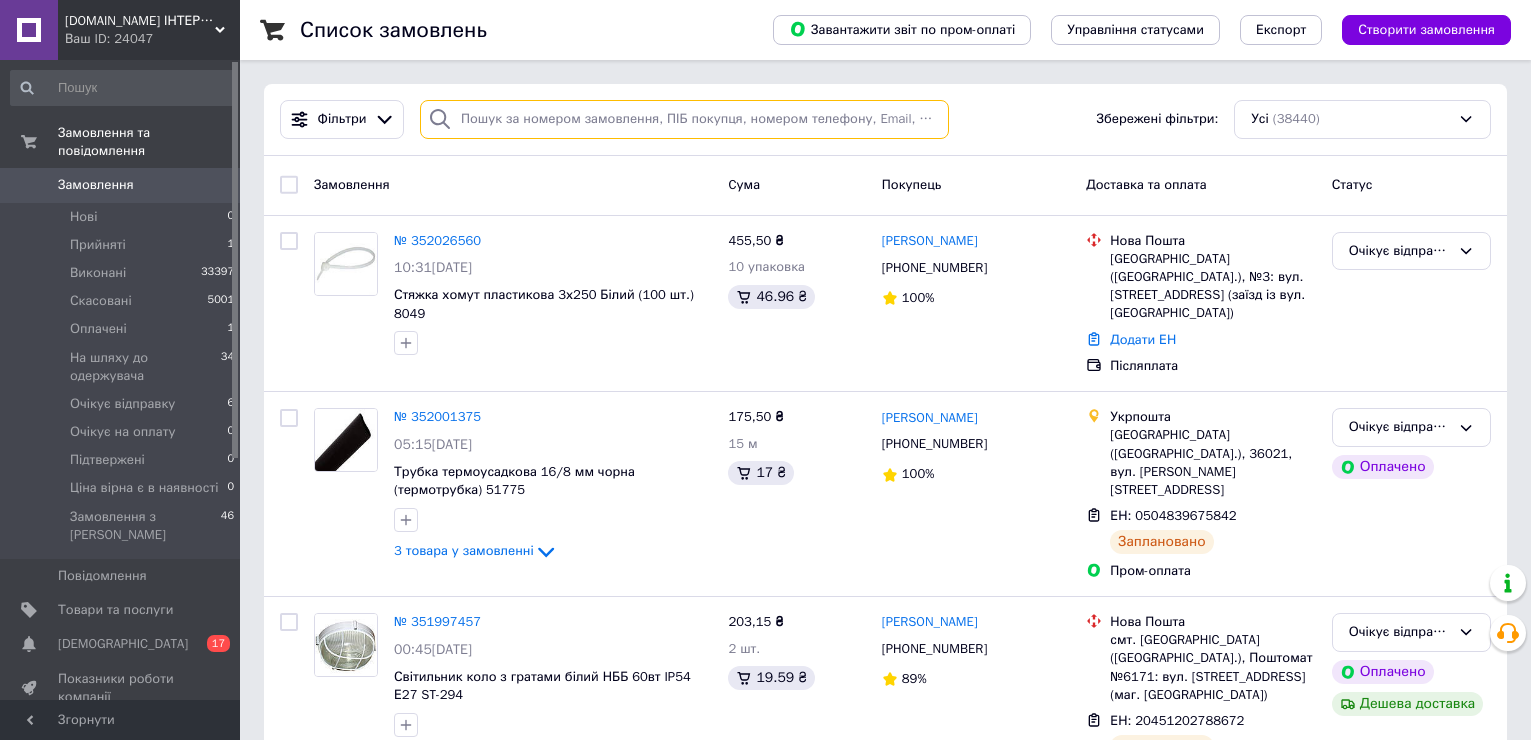 click at bounding box center (684, 119) 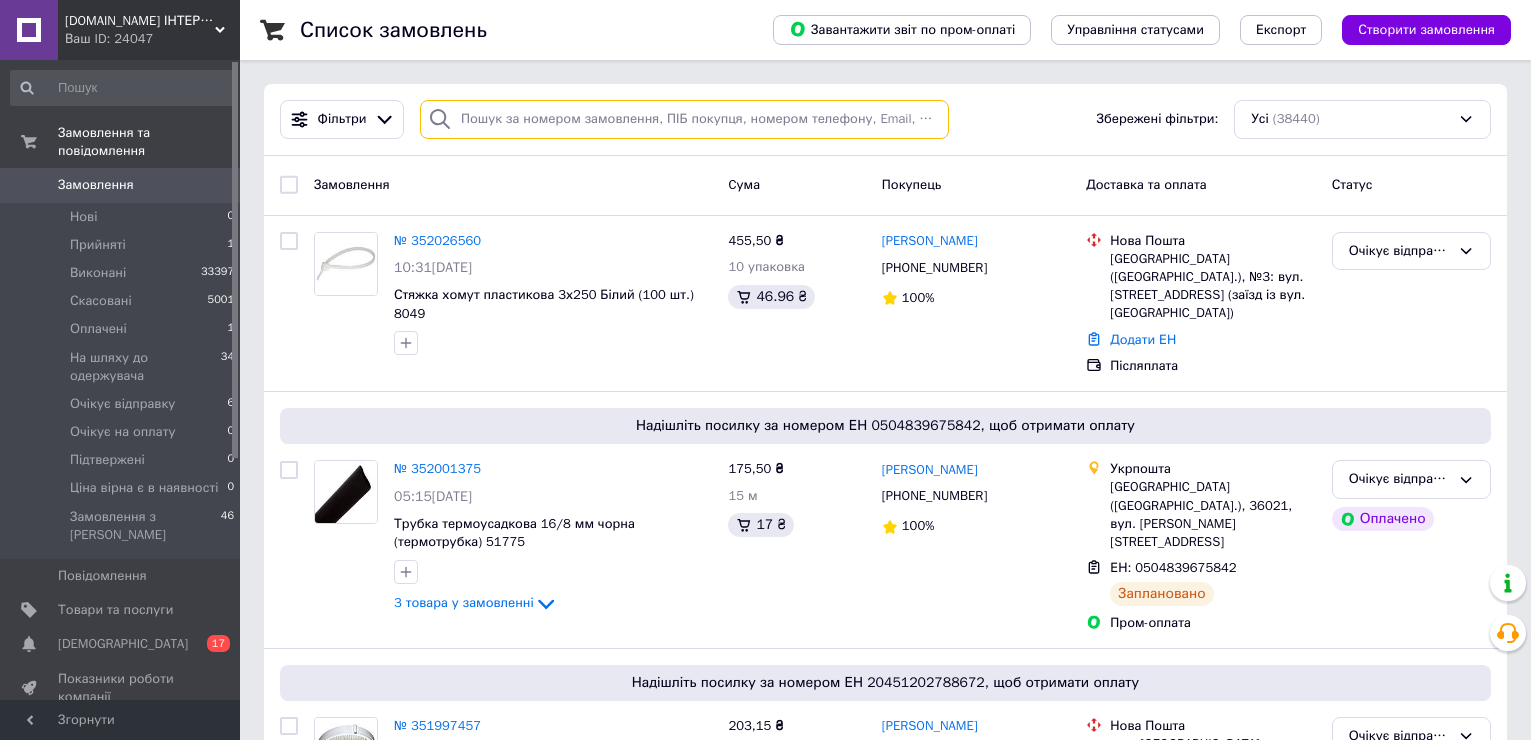 paste on "350943808" 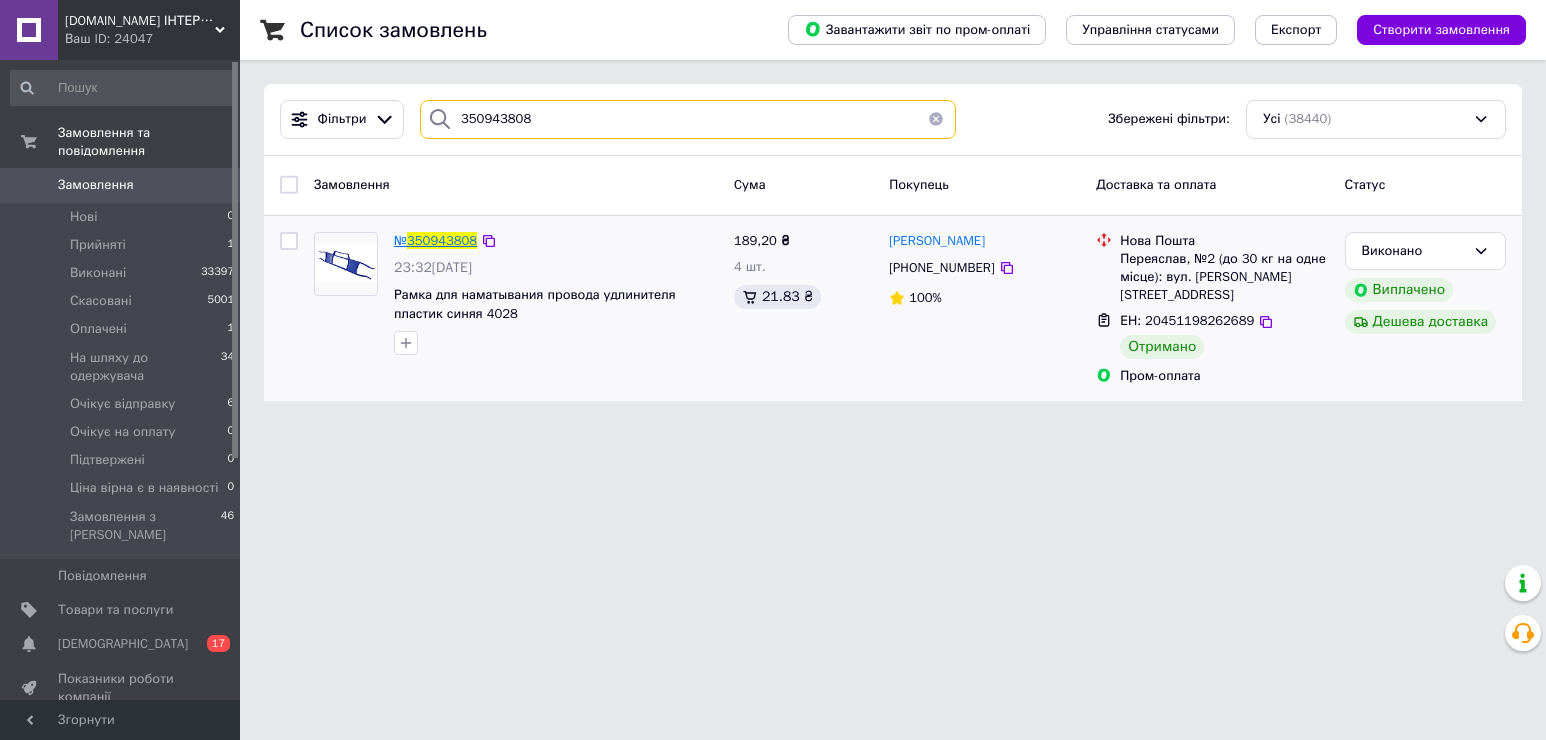 type on "350943808" 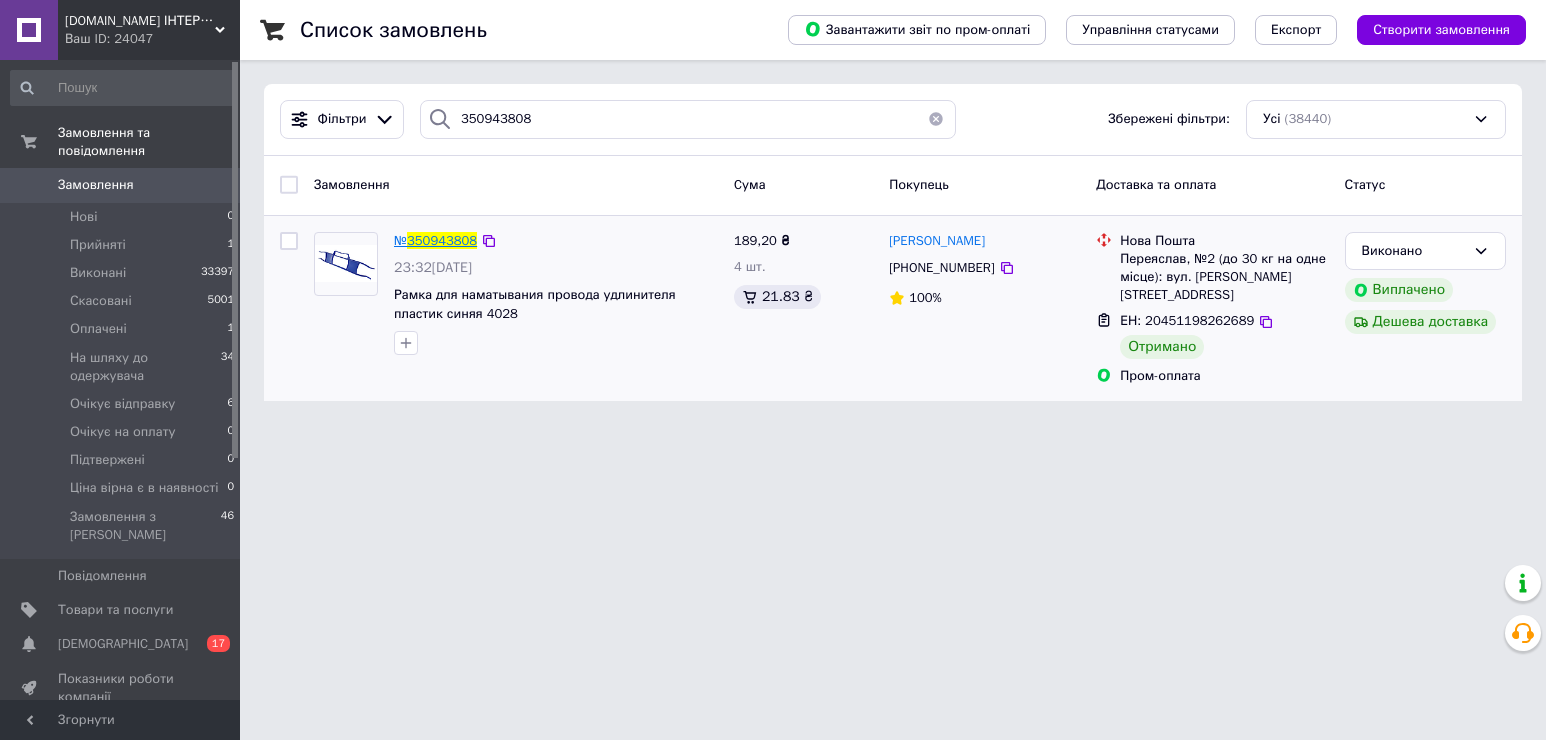 click on "350943808" at bounding box center (442, 240) 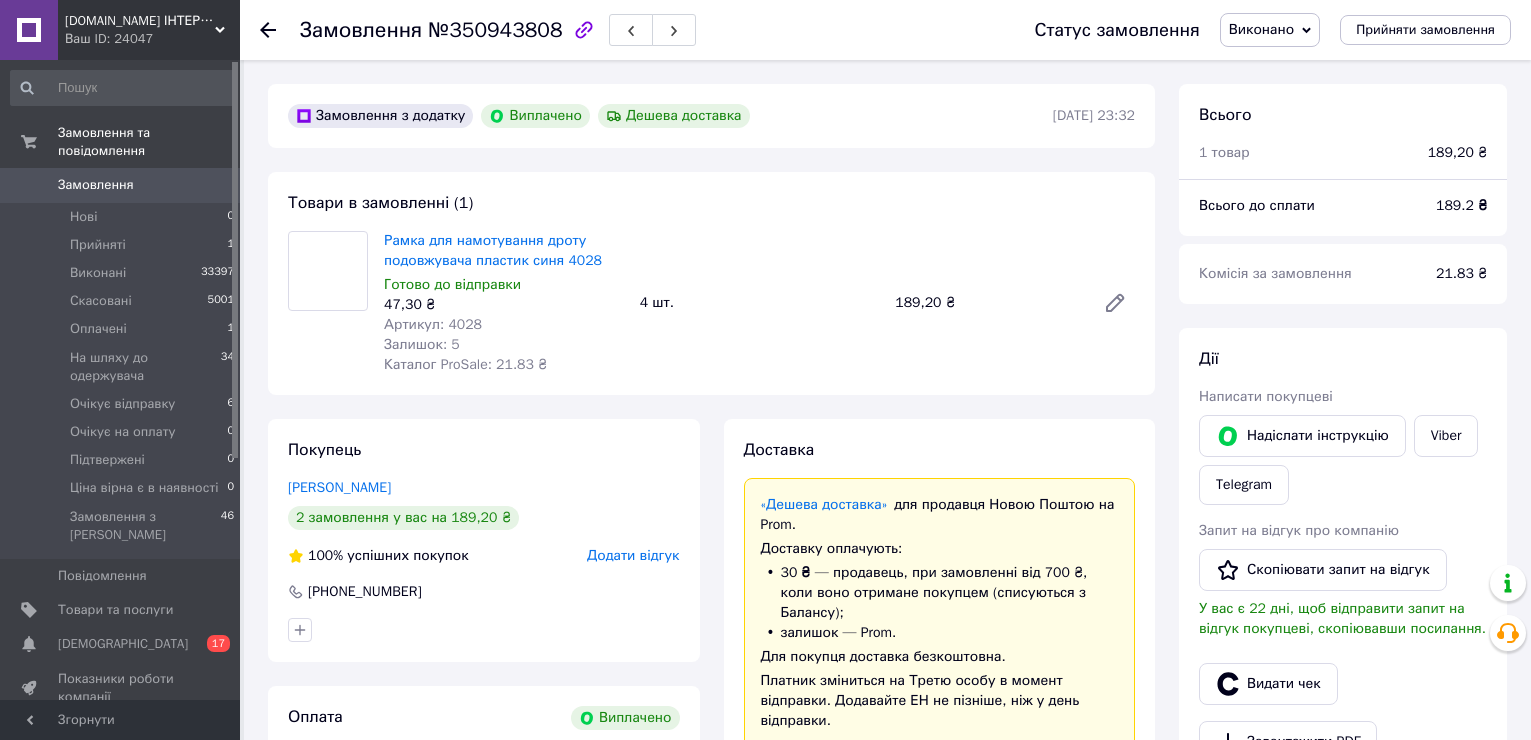 scroll, scrollTop: 208, scrollLeft: 0, axis: vertical 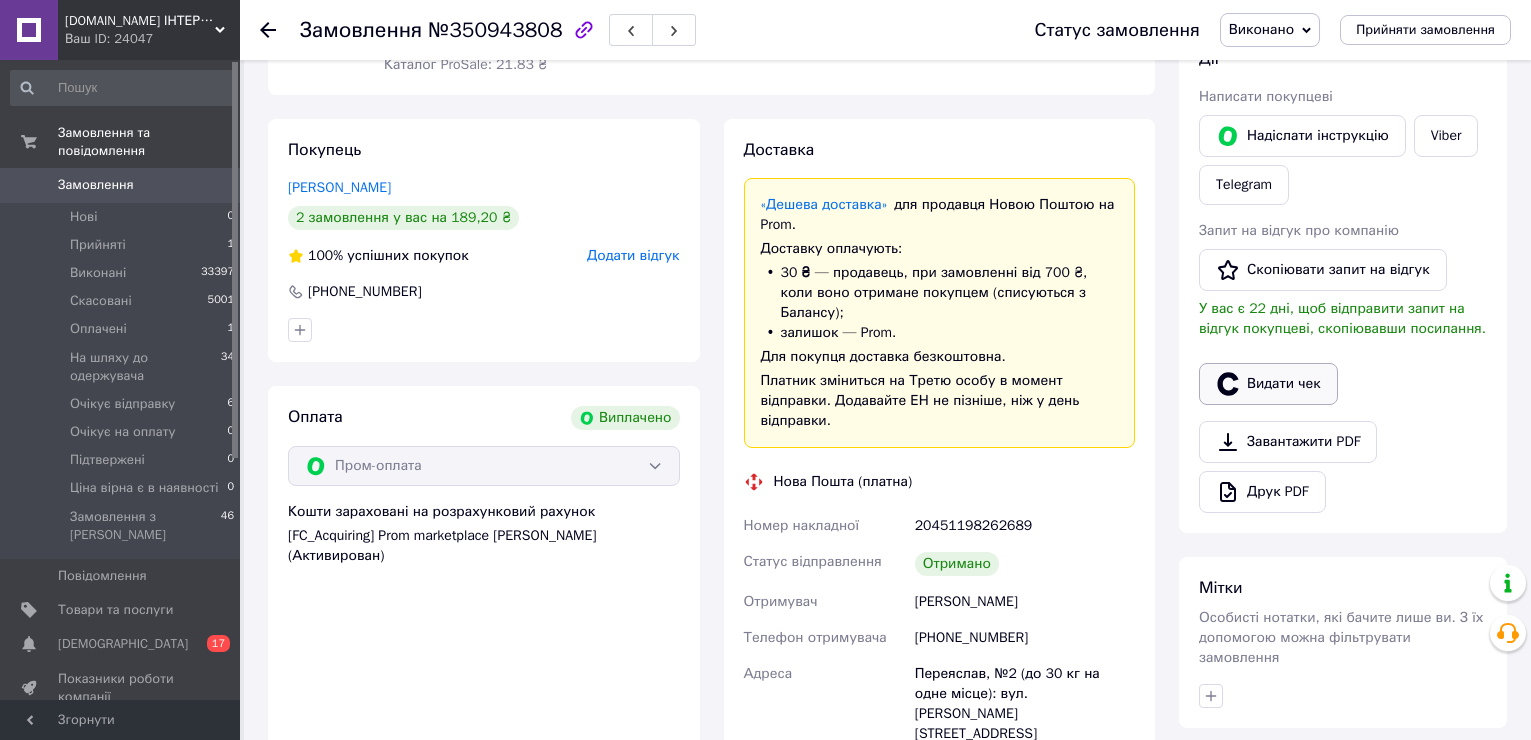 click on "Видати чек" at bounding box center [1268, 384] 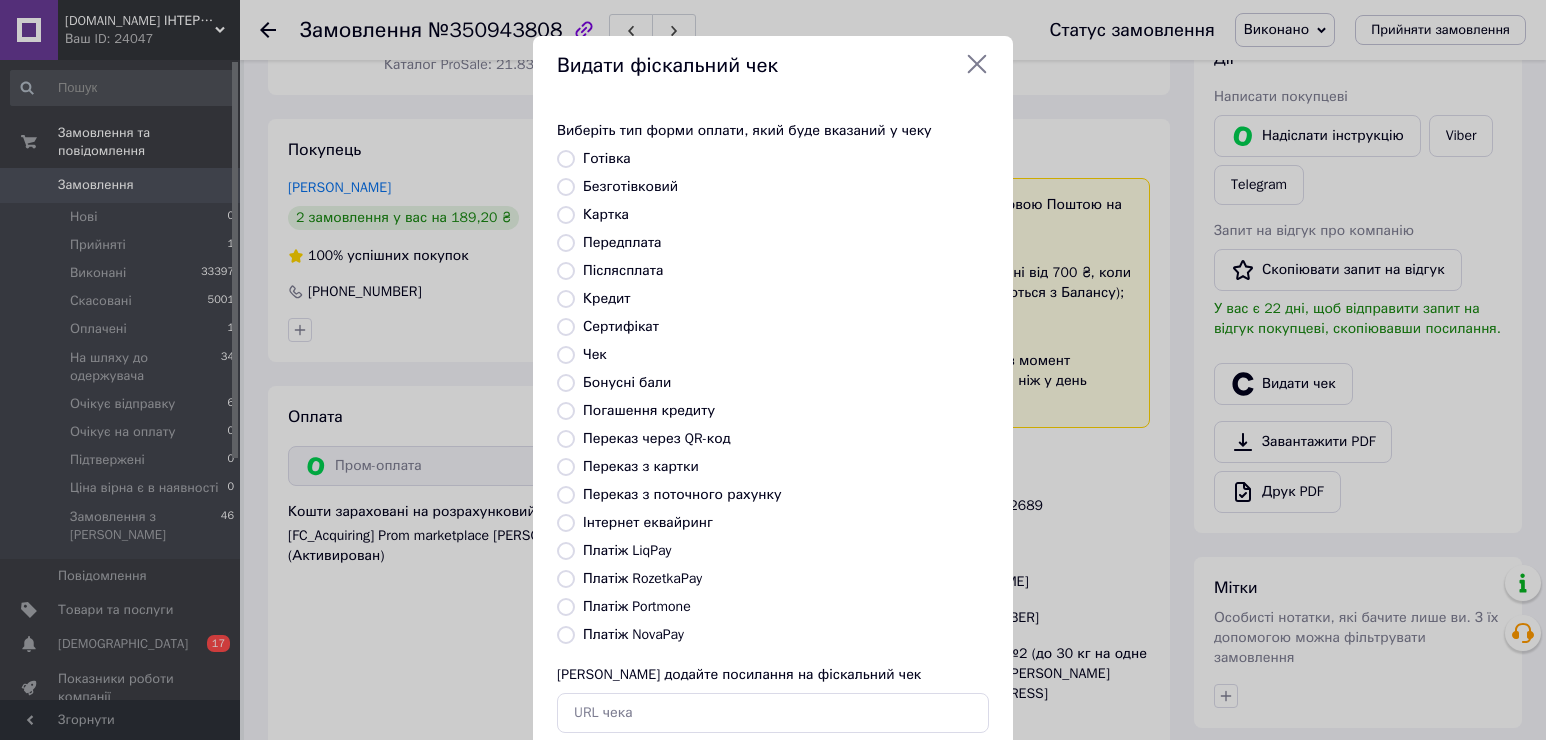 click on "Платіж RozetkaPay" at bounding box center (642, 578) 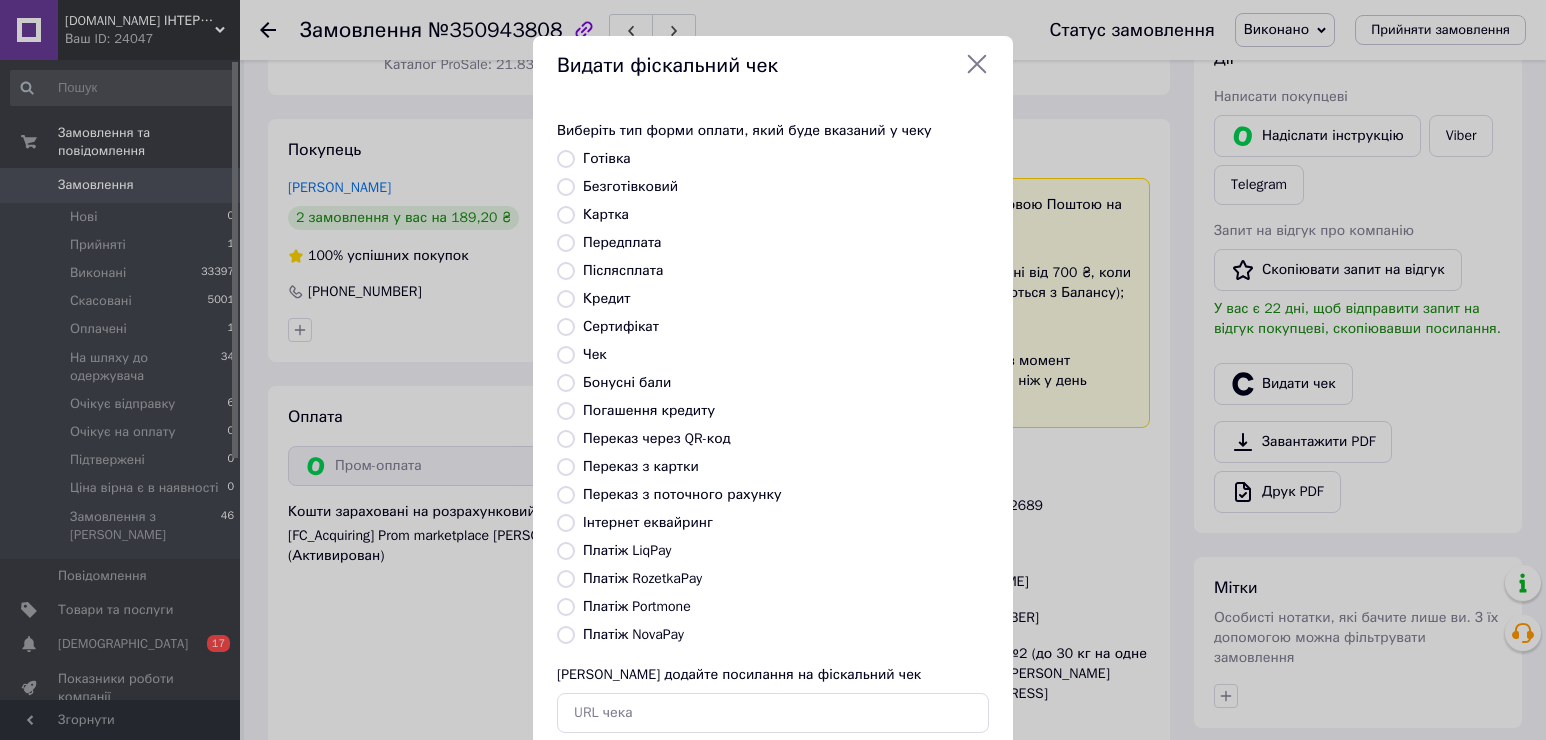 radio on "true" 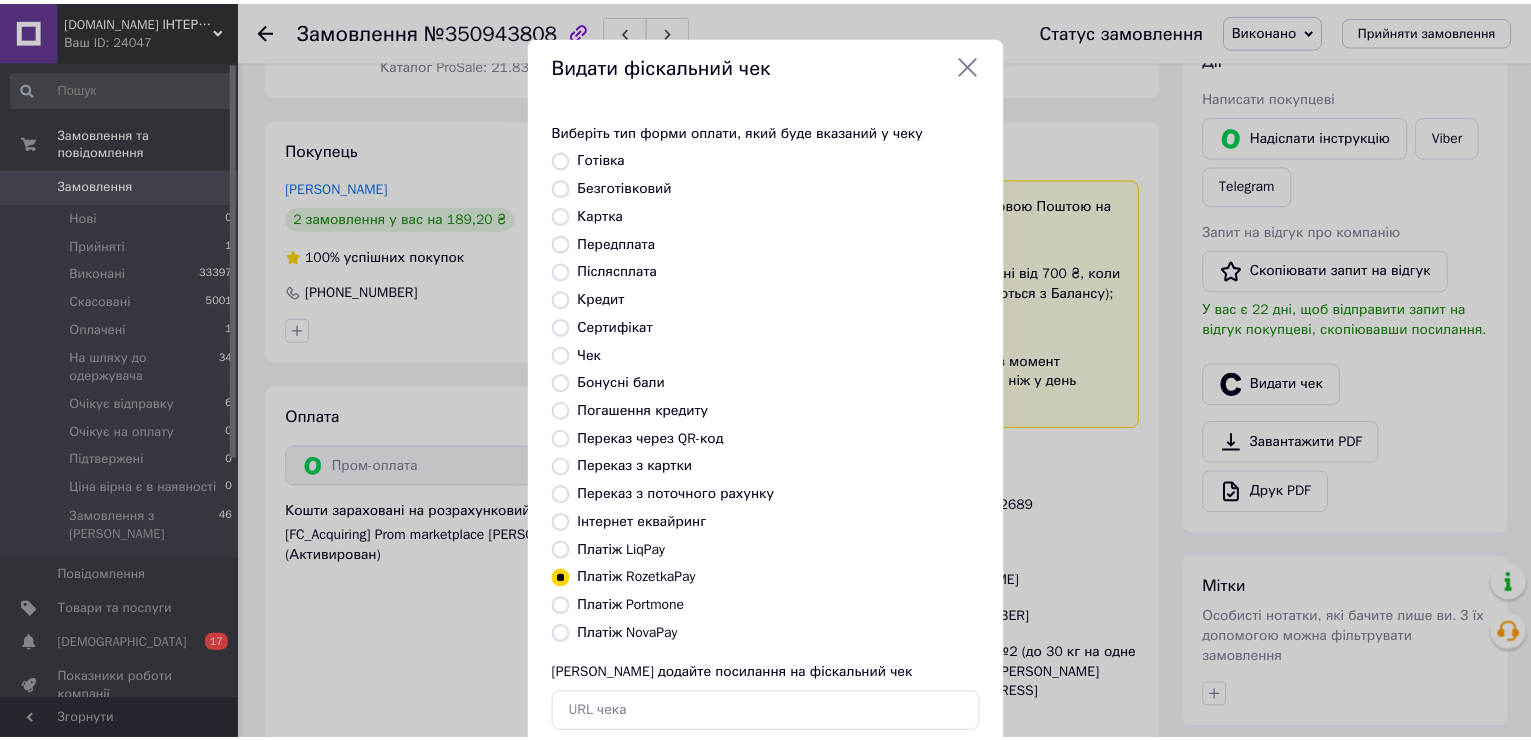 scroll, scrollTop: 119, scrollLeft: 0, axis: vertical 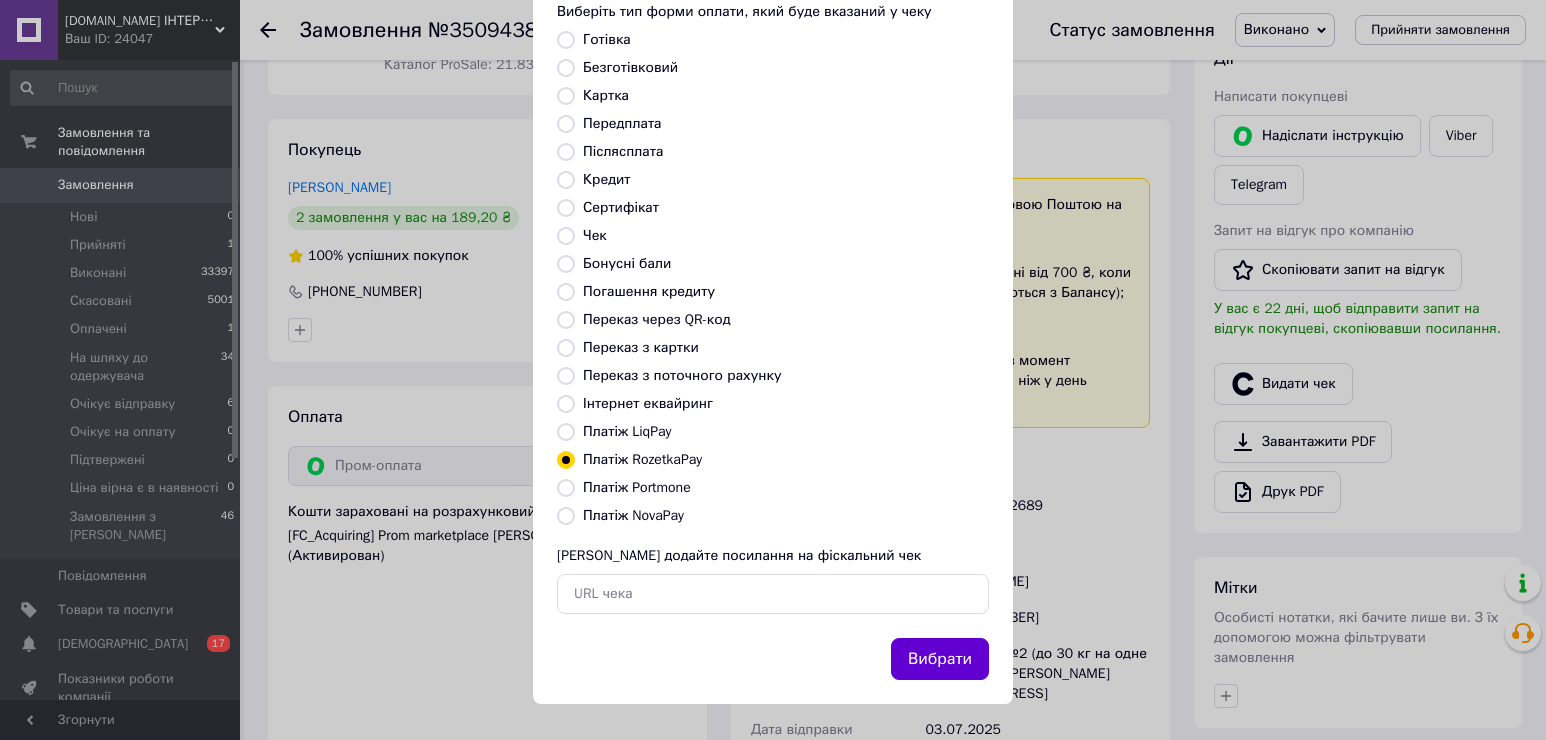 click on "Вибрати" at bounding box center [940, 659] 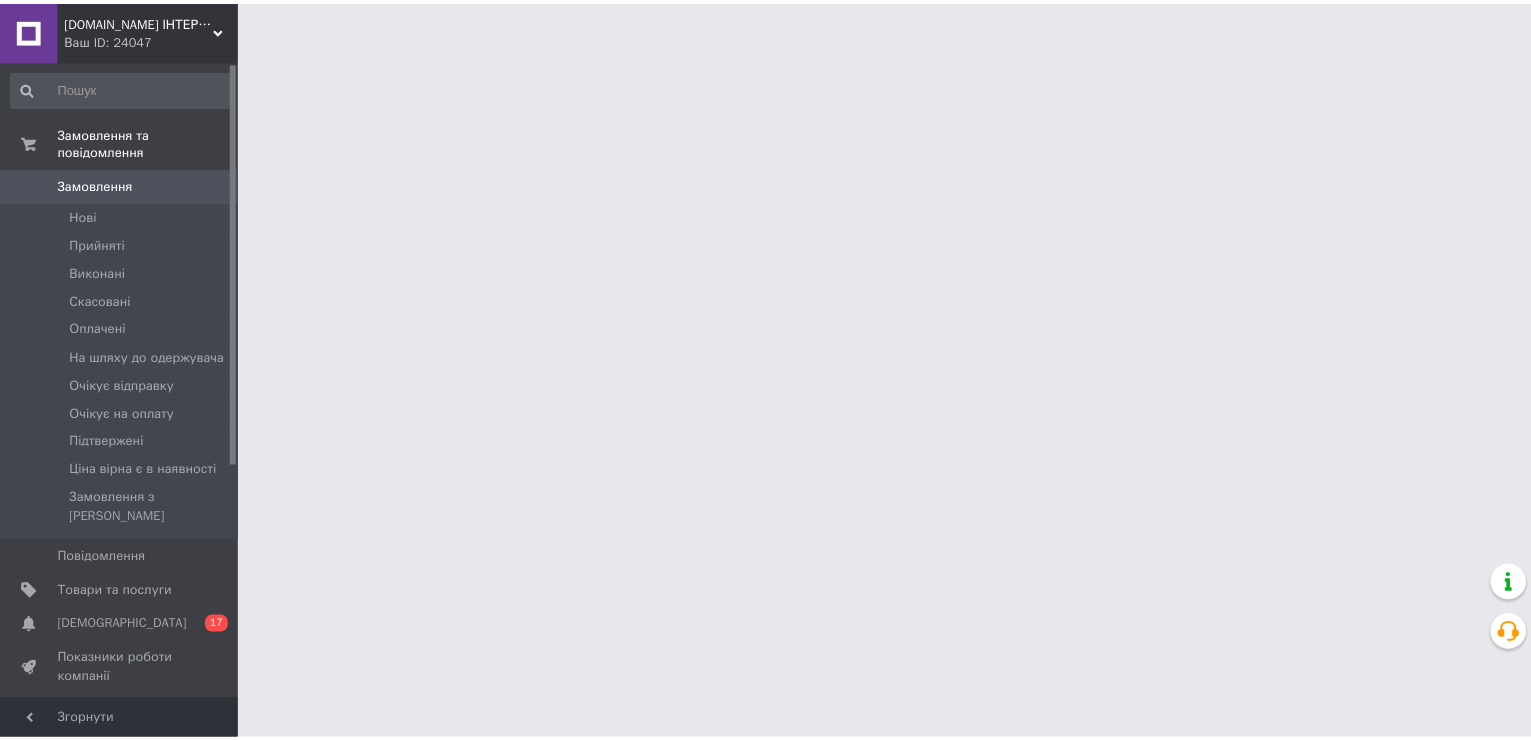 scroll, scrollTop: 0, scrollLeft: 0, axis: both 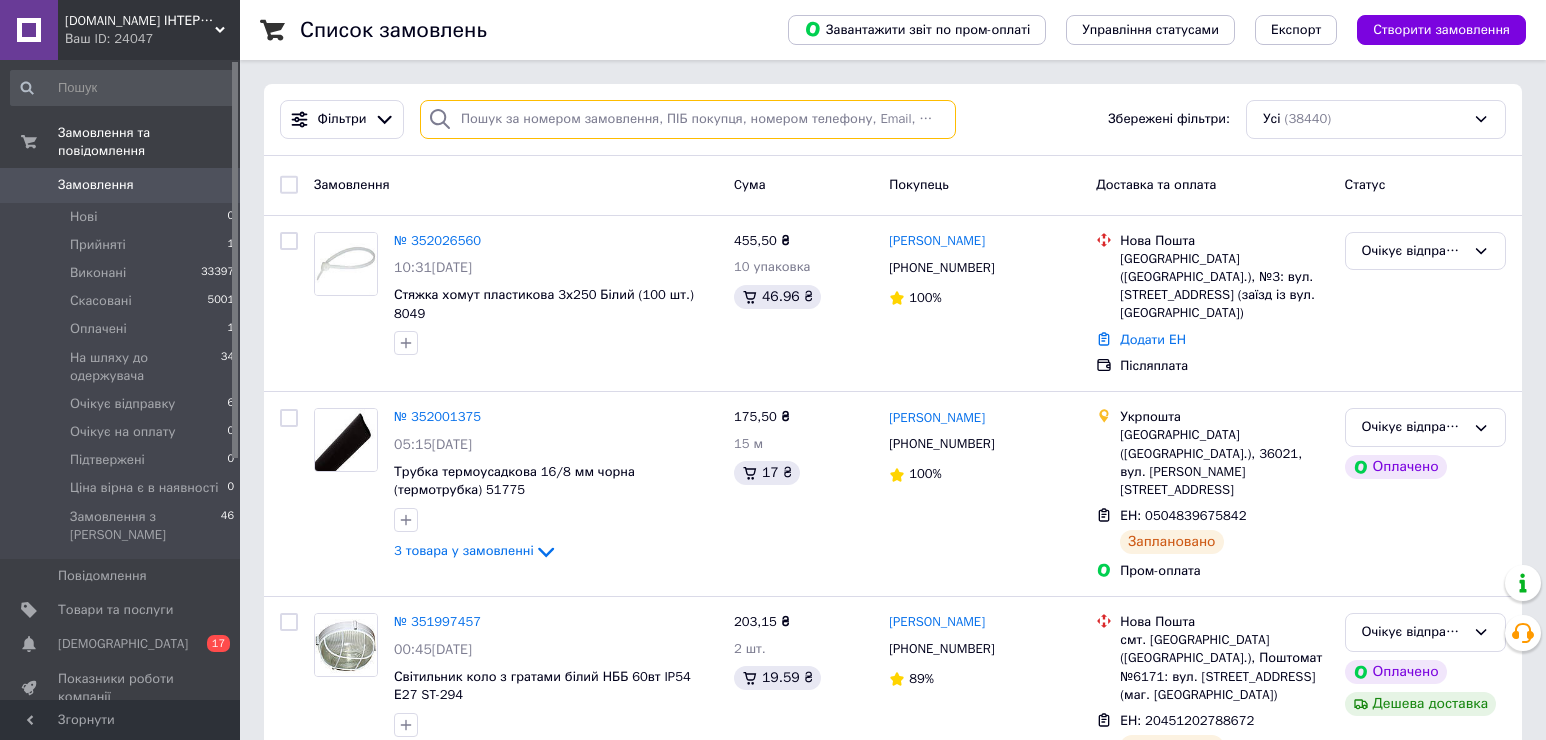 click at bounding box center [688, 119] 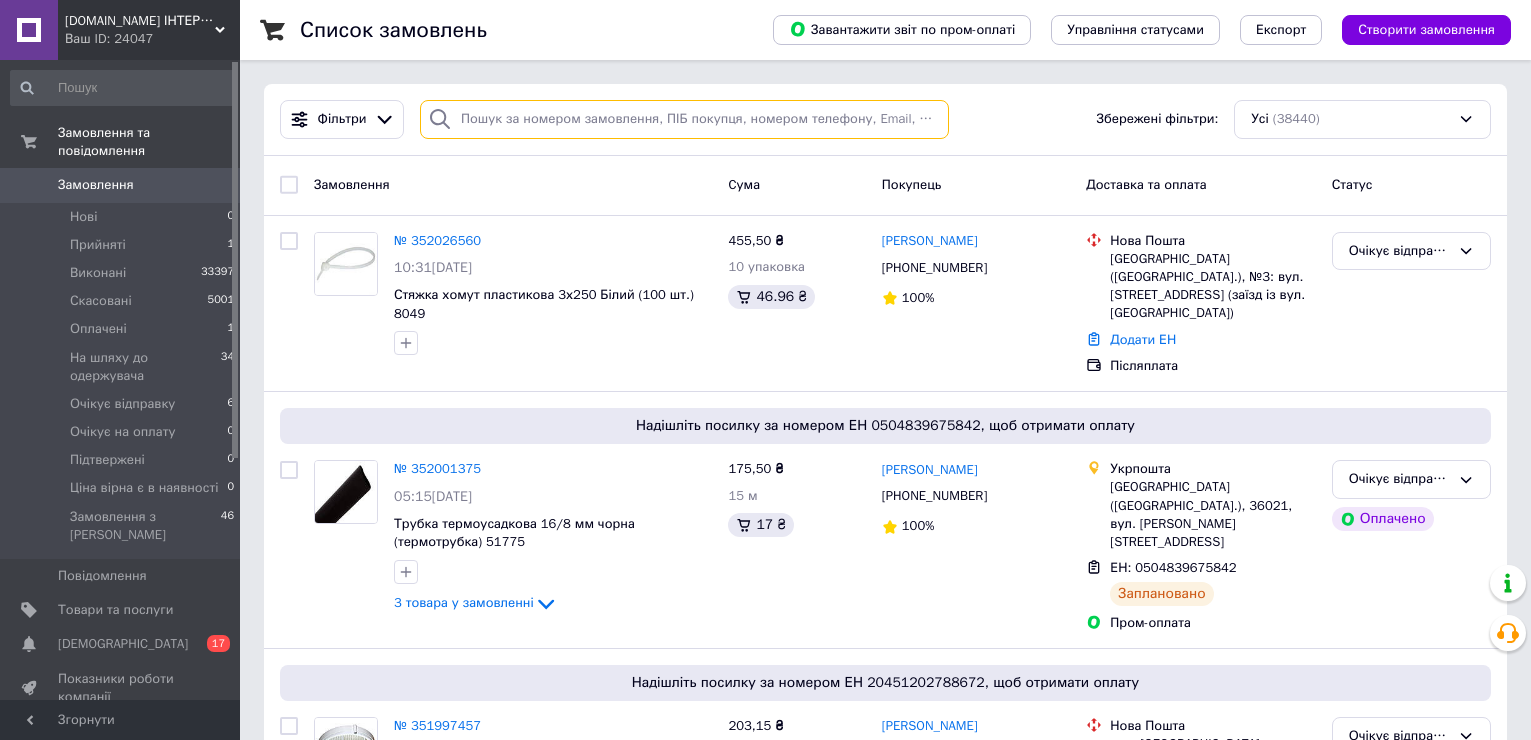 paste on "351057074" 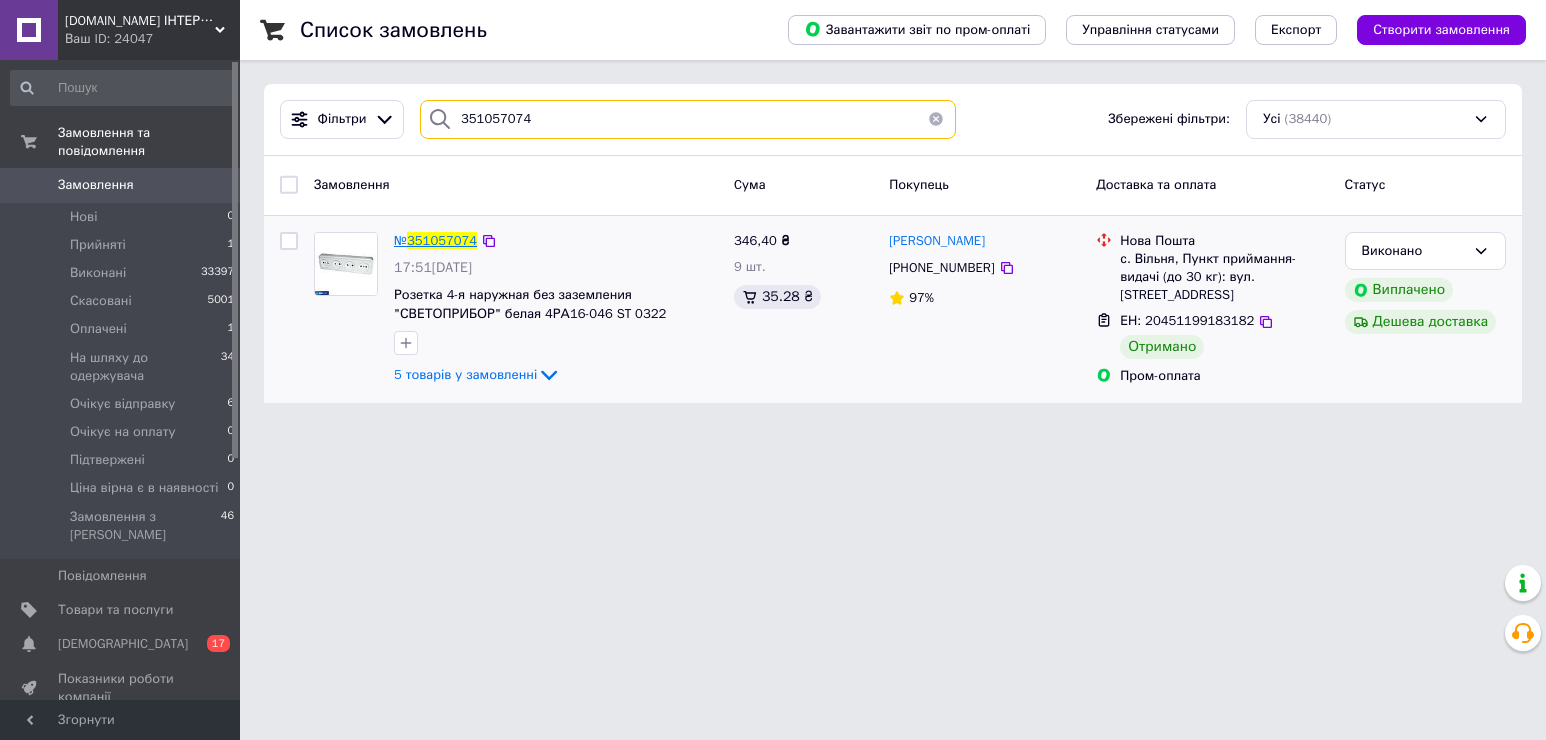 type on "351057074" 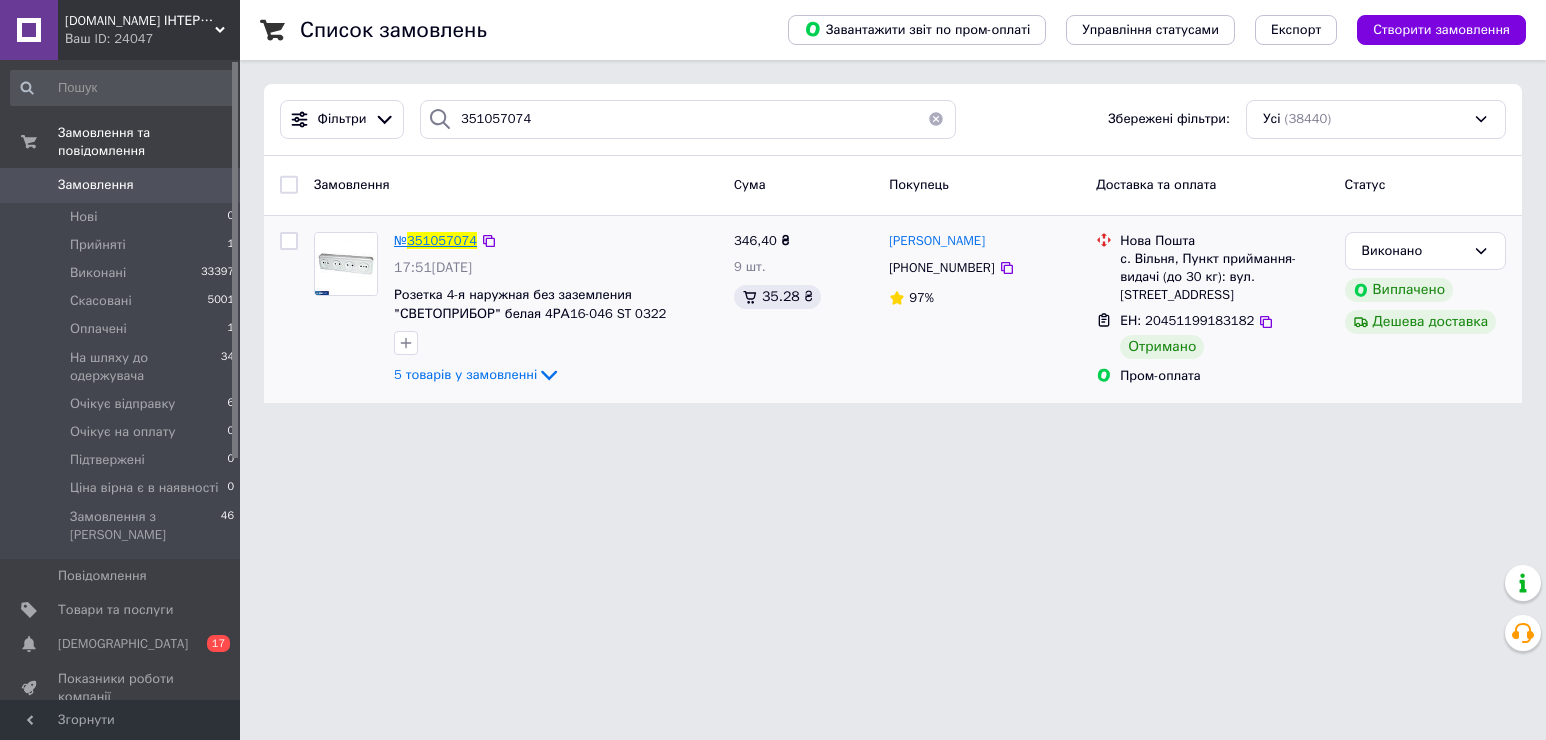 click on "351057074" at bounding box center (442, 240) 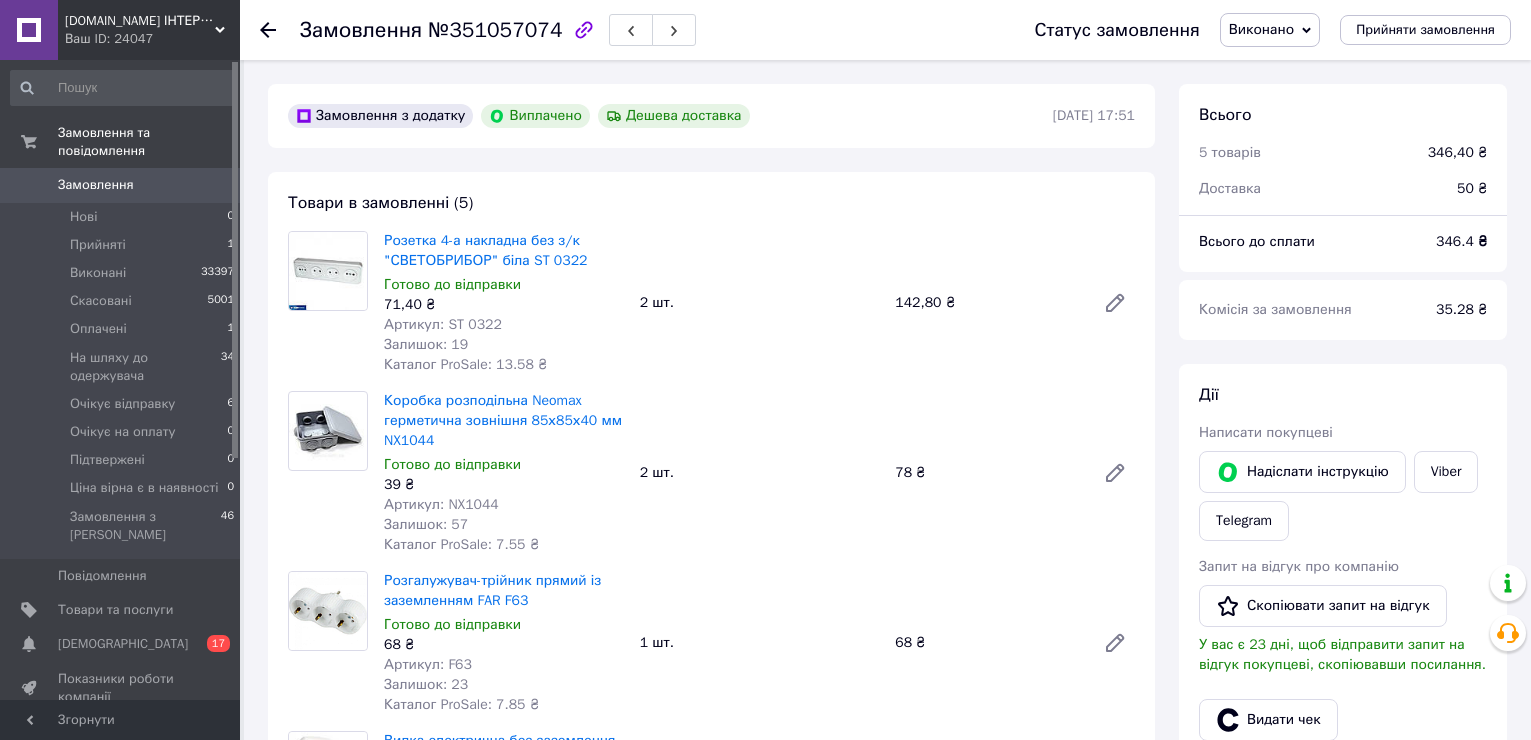 scroll, scrollTop: 208, scrollLeft: 0, axis: vertical 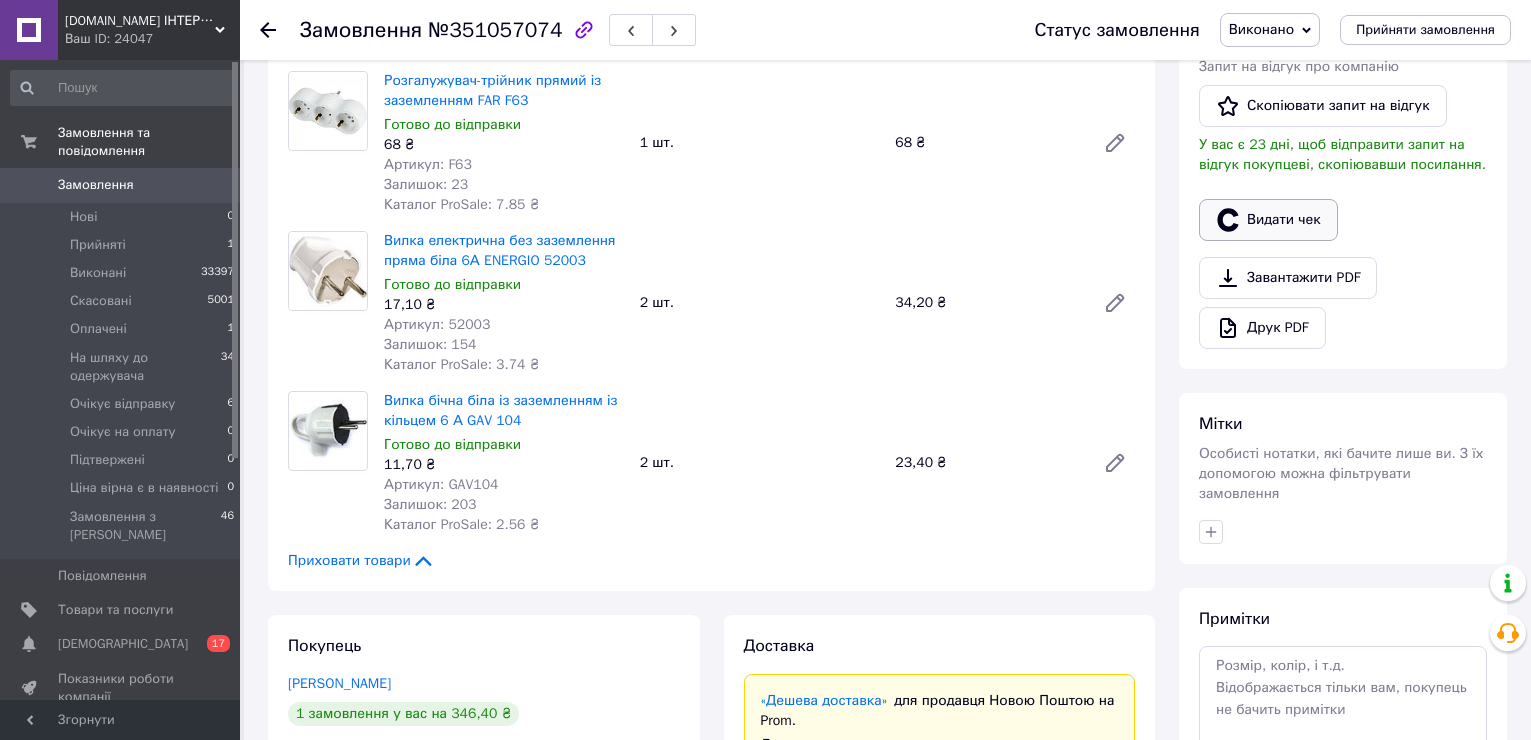 click on "Видати чек" at bounding box center [1268, 220] 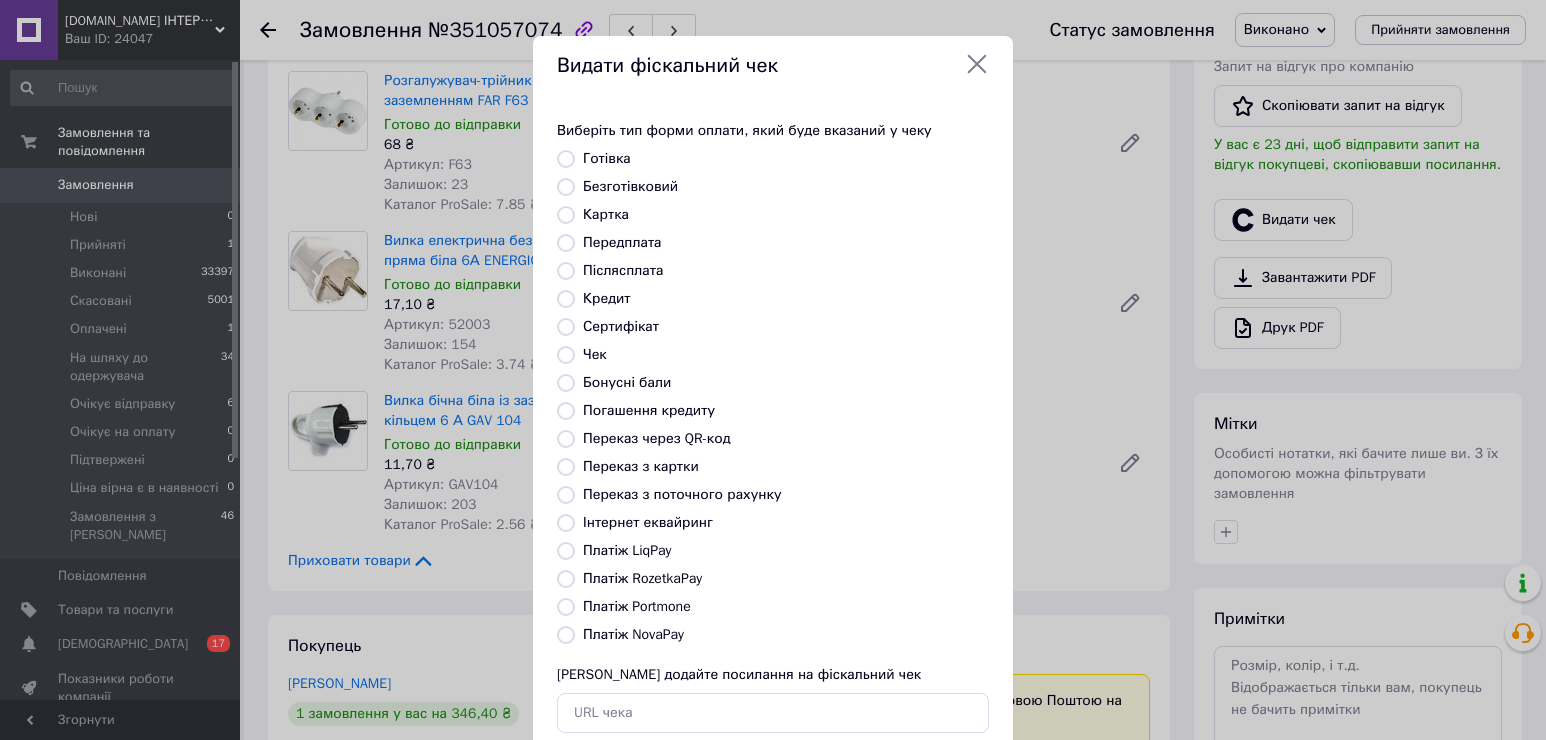 click on "Платіж RozetkaPay" at bounding box center [642, 578] 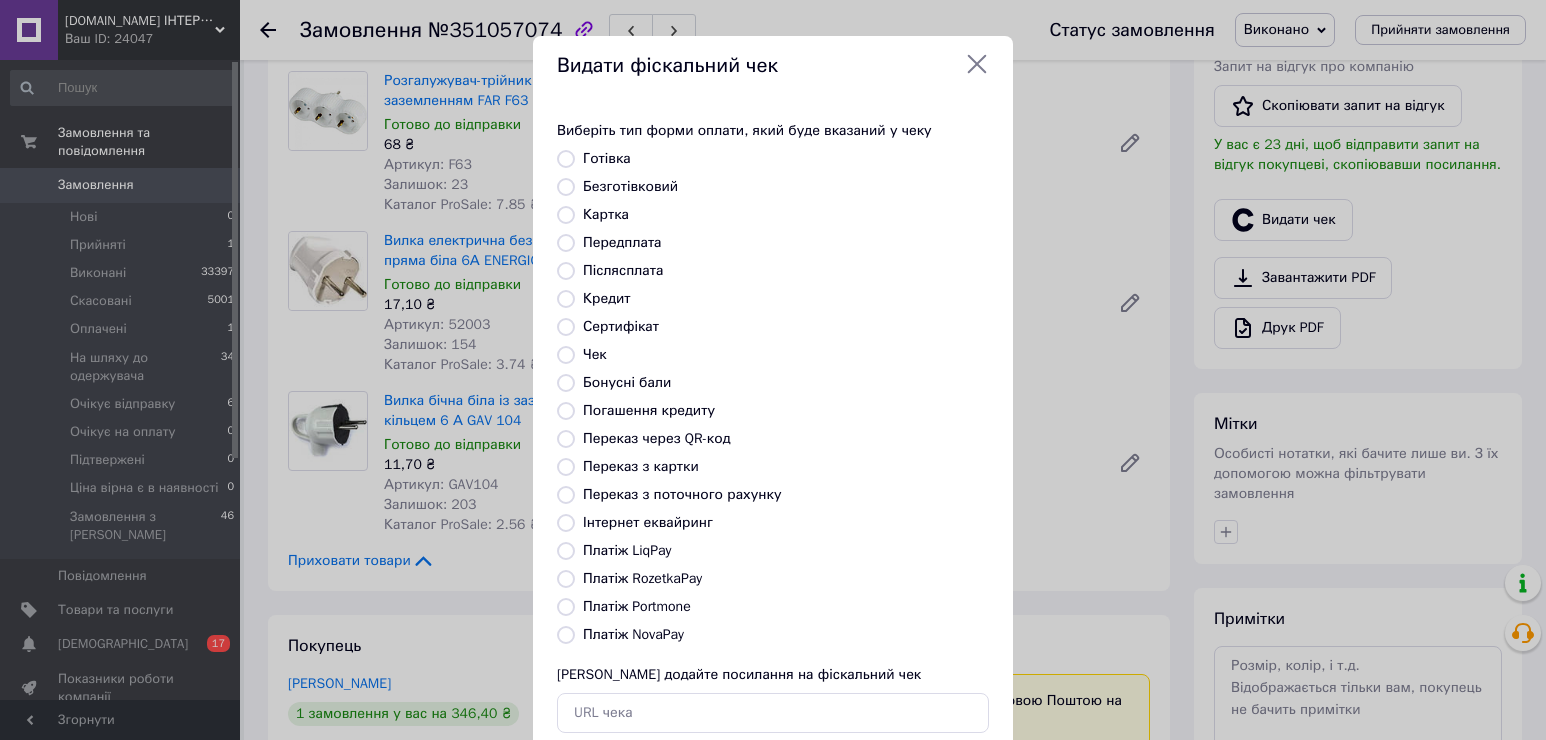 radio on "true" 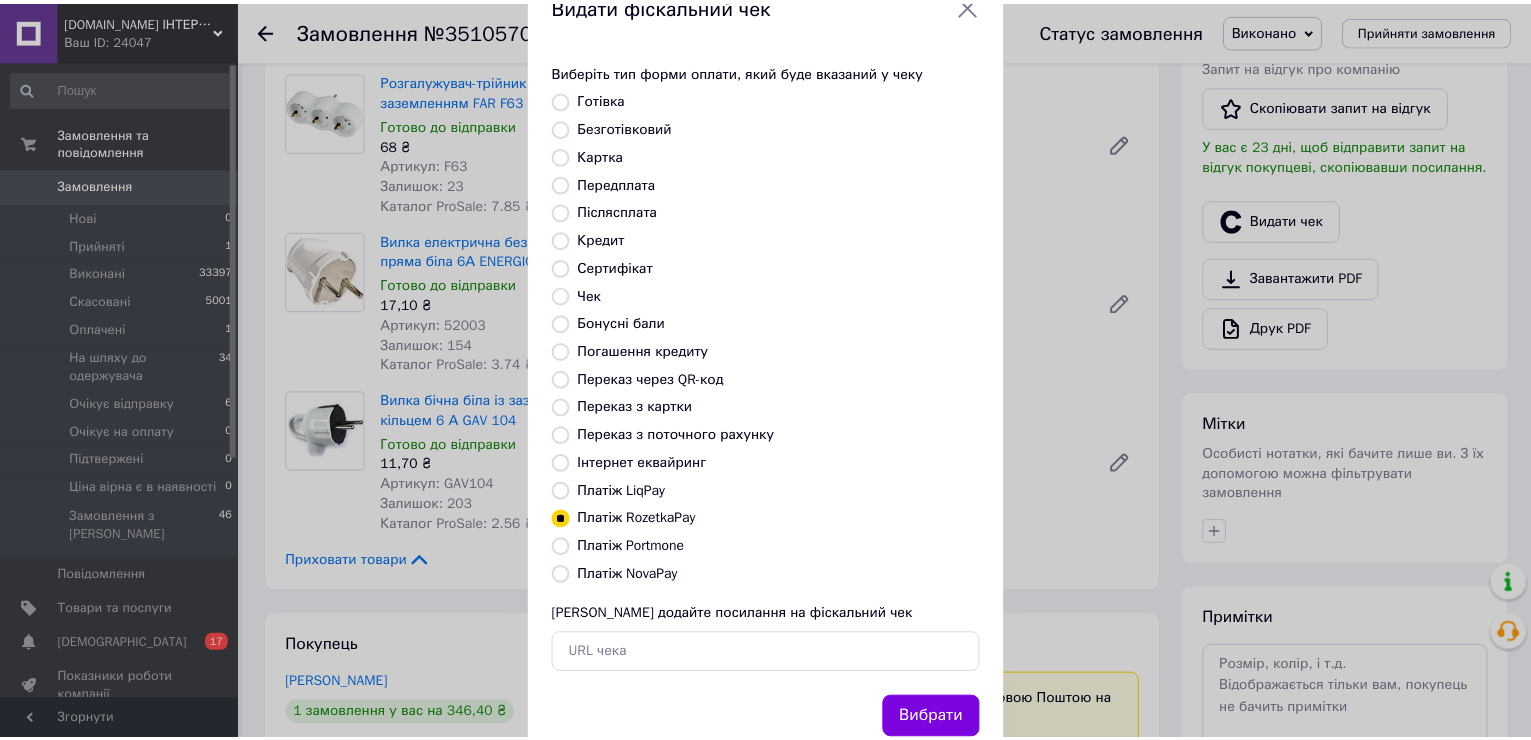 scroll, scrollTop: 119, scrollLeft: 0, axis: vertical 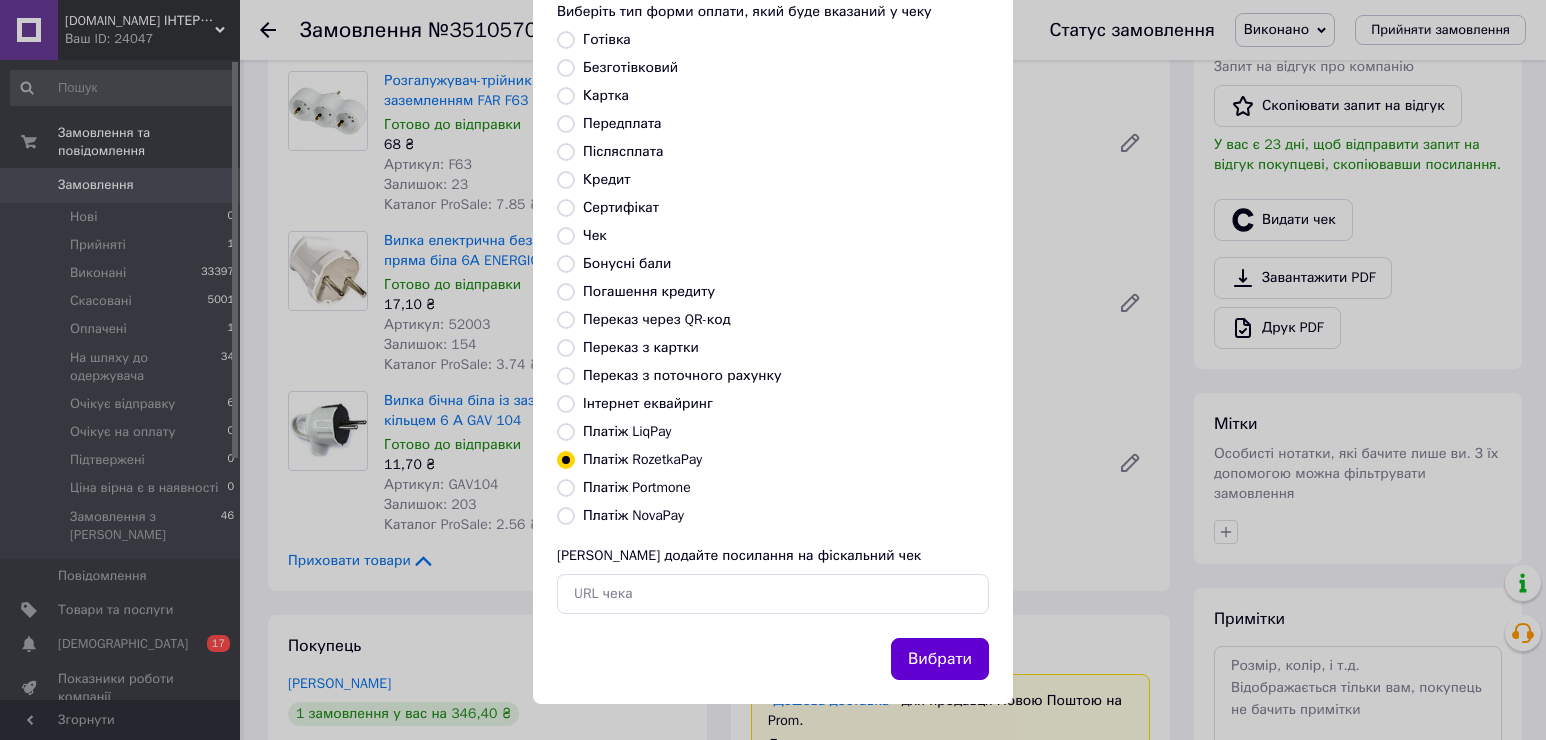 click on "Вибрати" at bounding box center (940, 659) 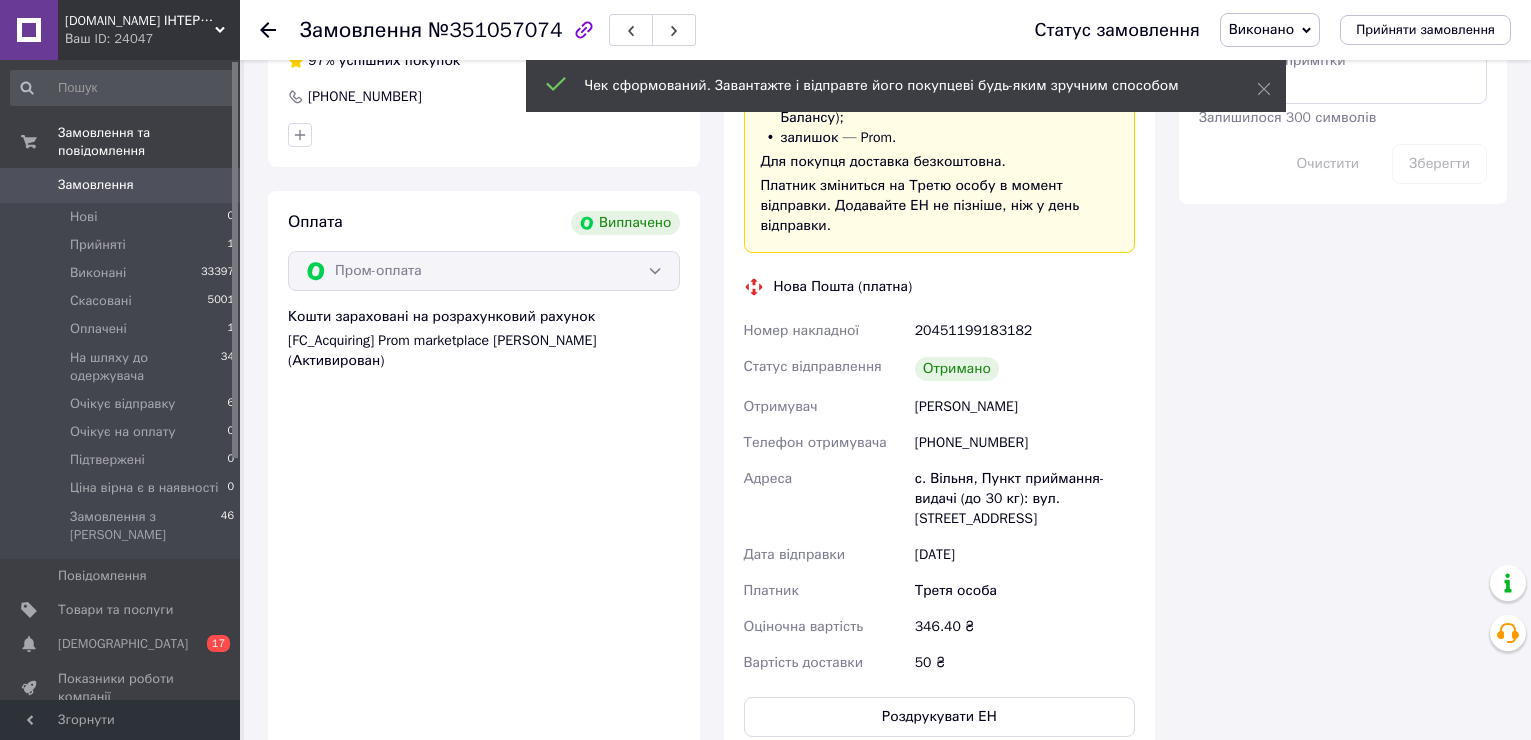 scroll, scrollTop: 1200, scrollLeft: 0, axis: vertical 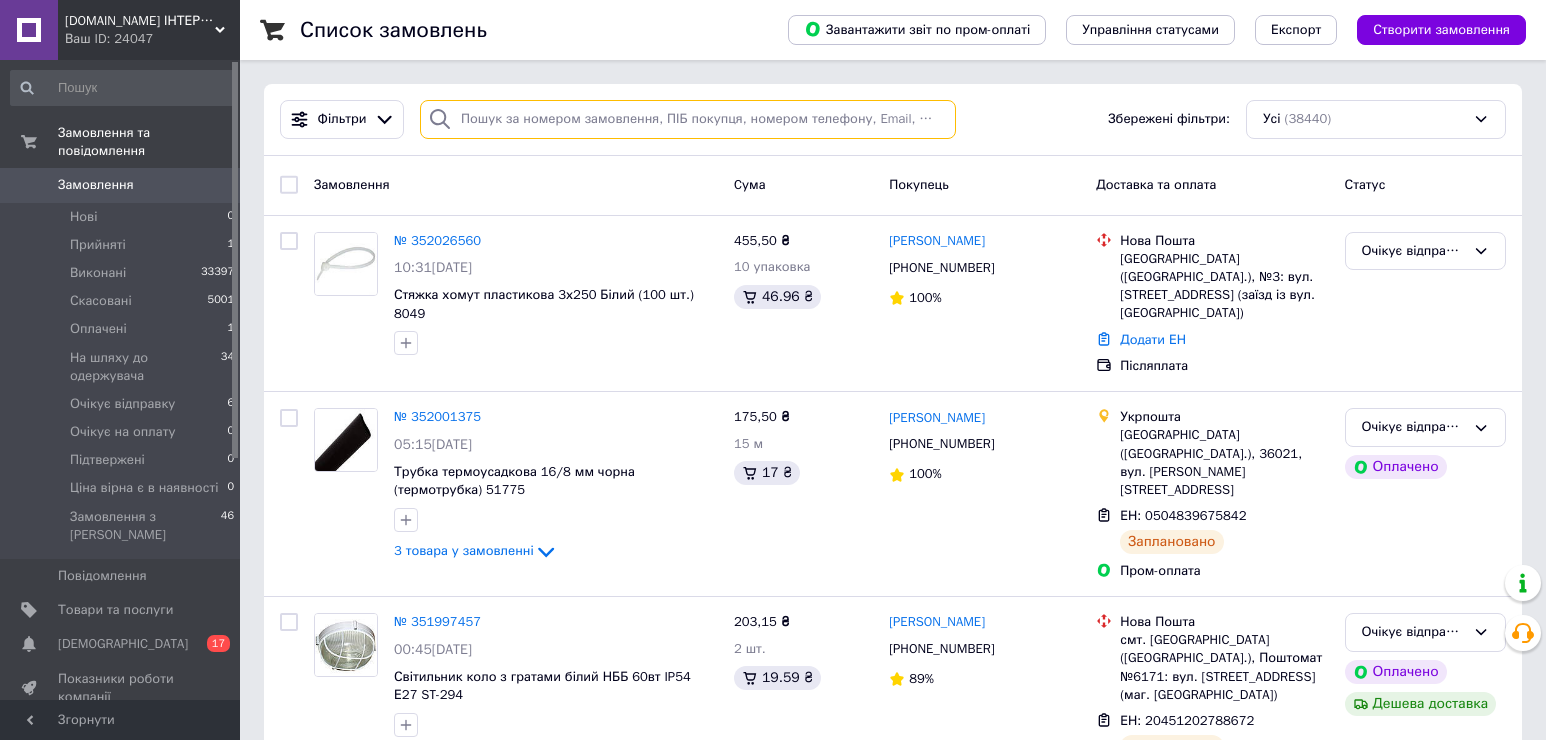 click at bounding box center [688, 119] 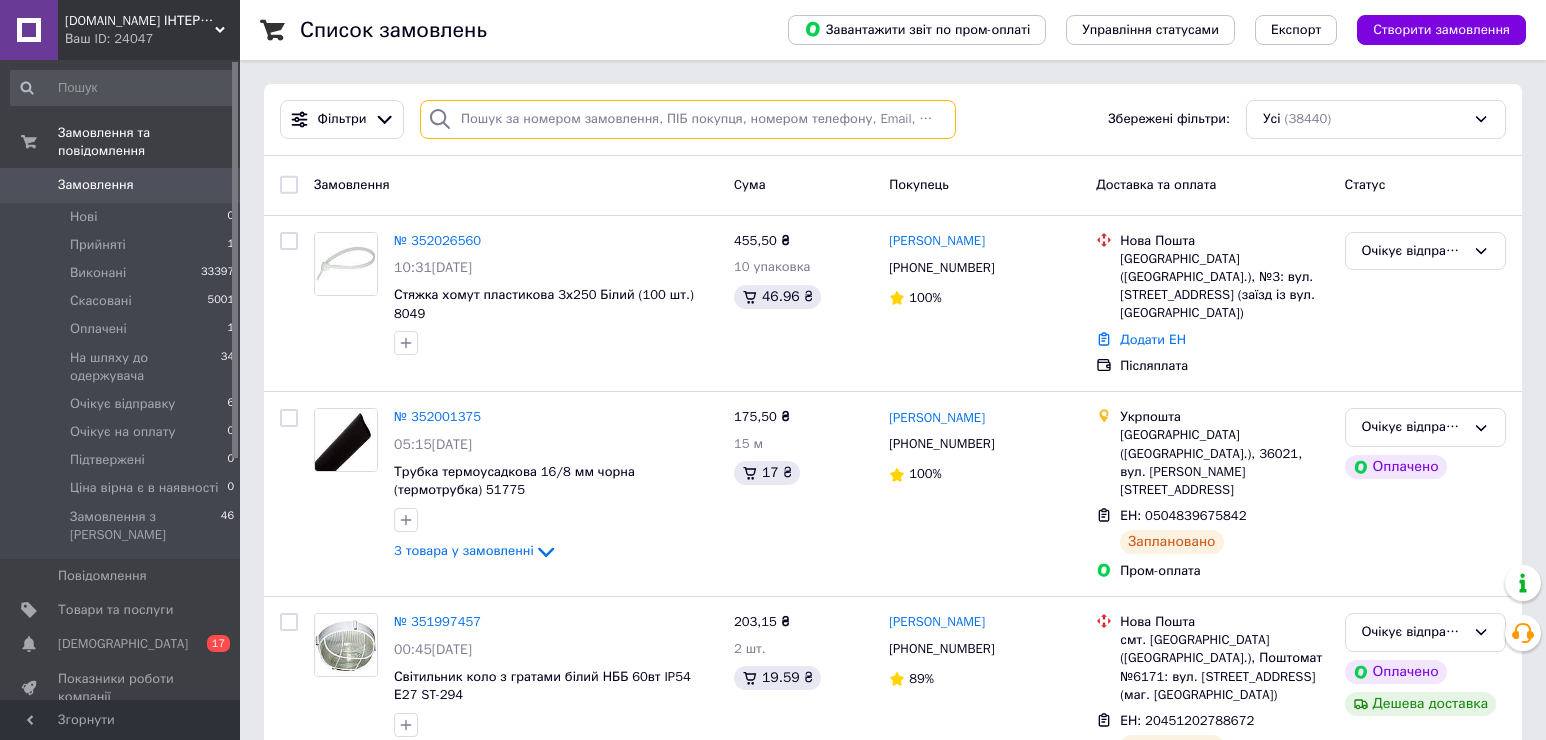 paste on "350927957" 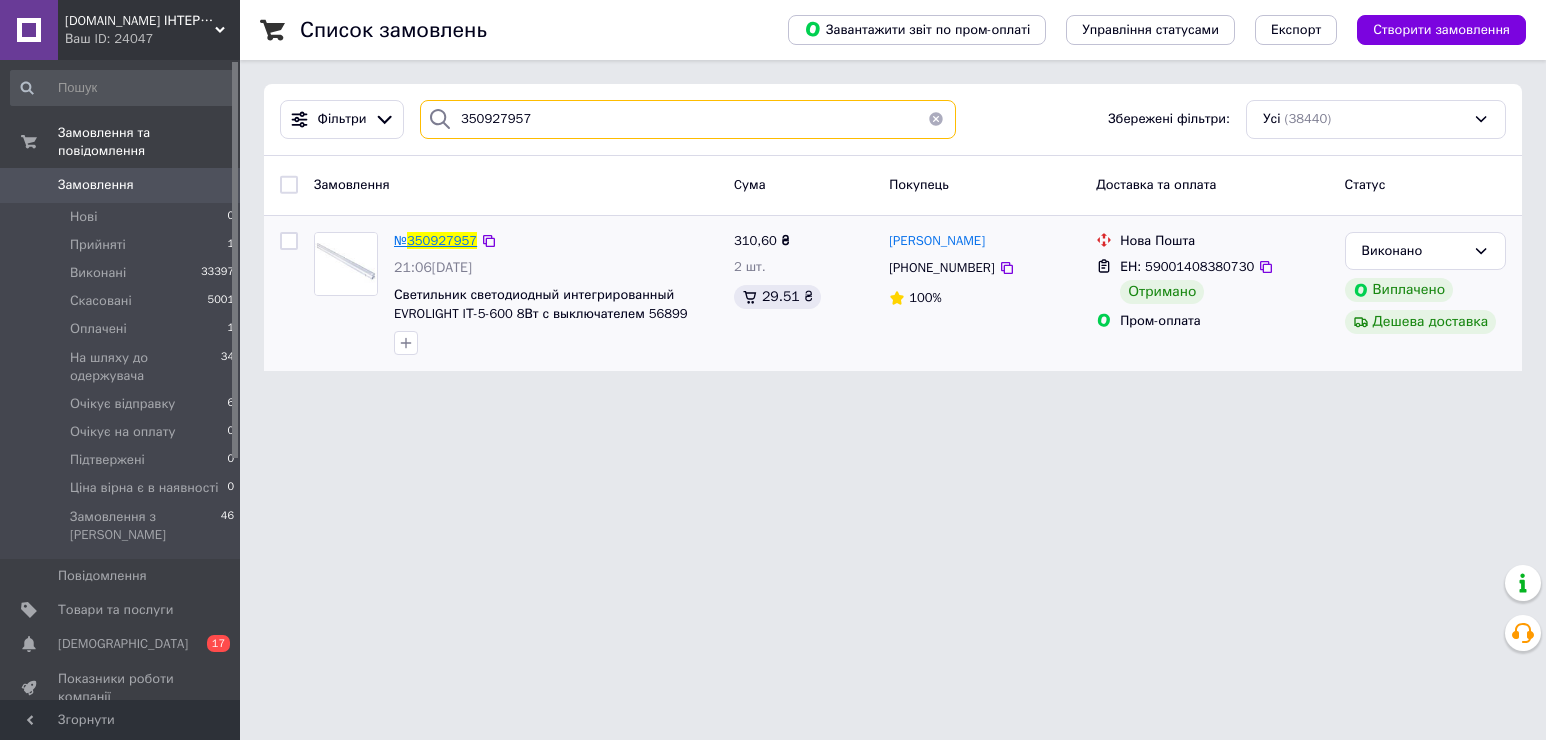 type on "350927957" 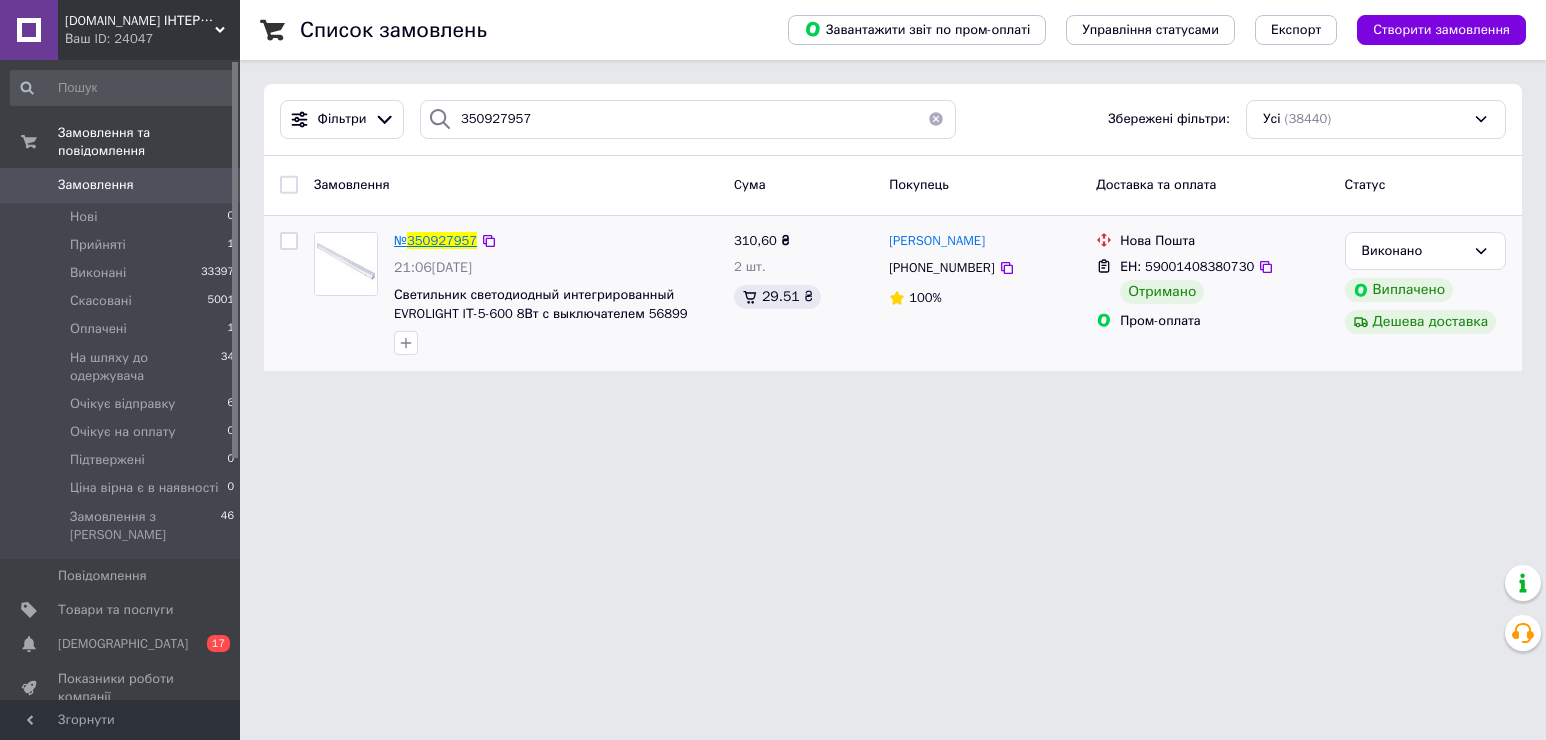 click on "350927957" at bounding box center (442, 240) 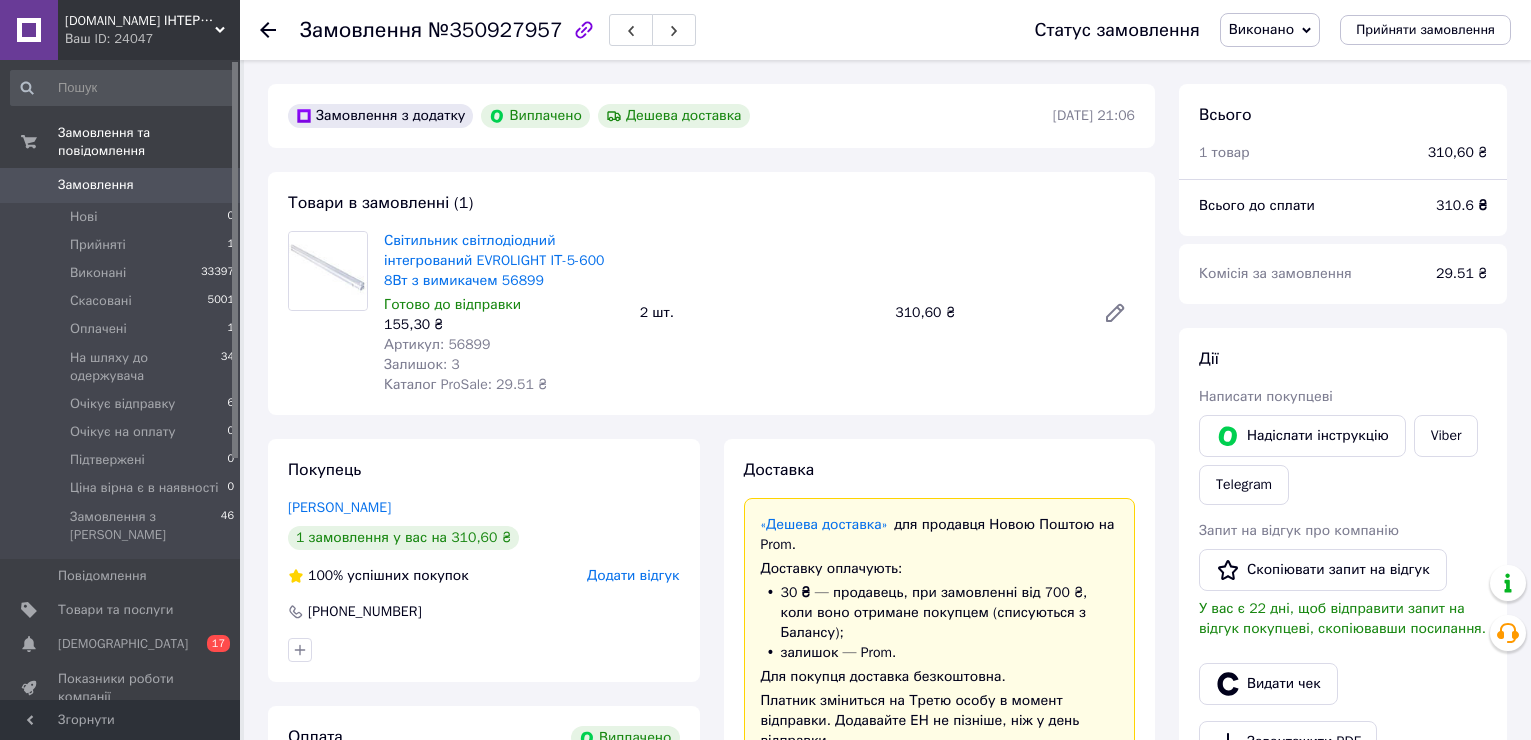 scroll, scrollTop: 336, scrollLeft: 0, axis: vertical 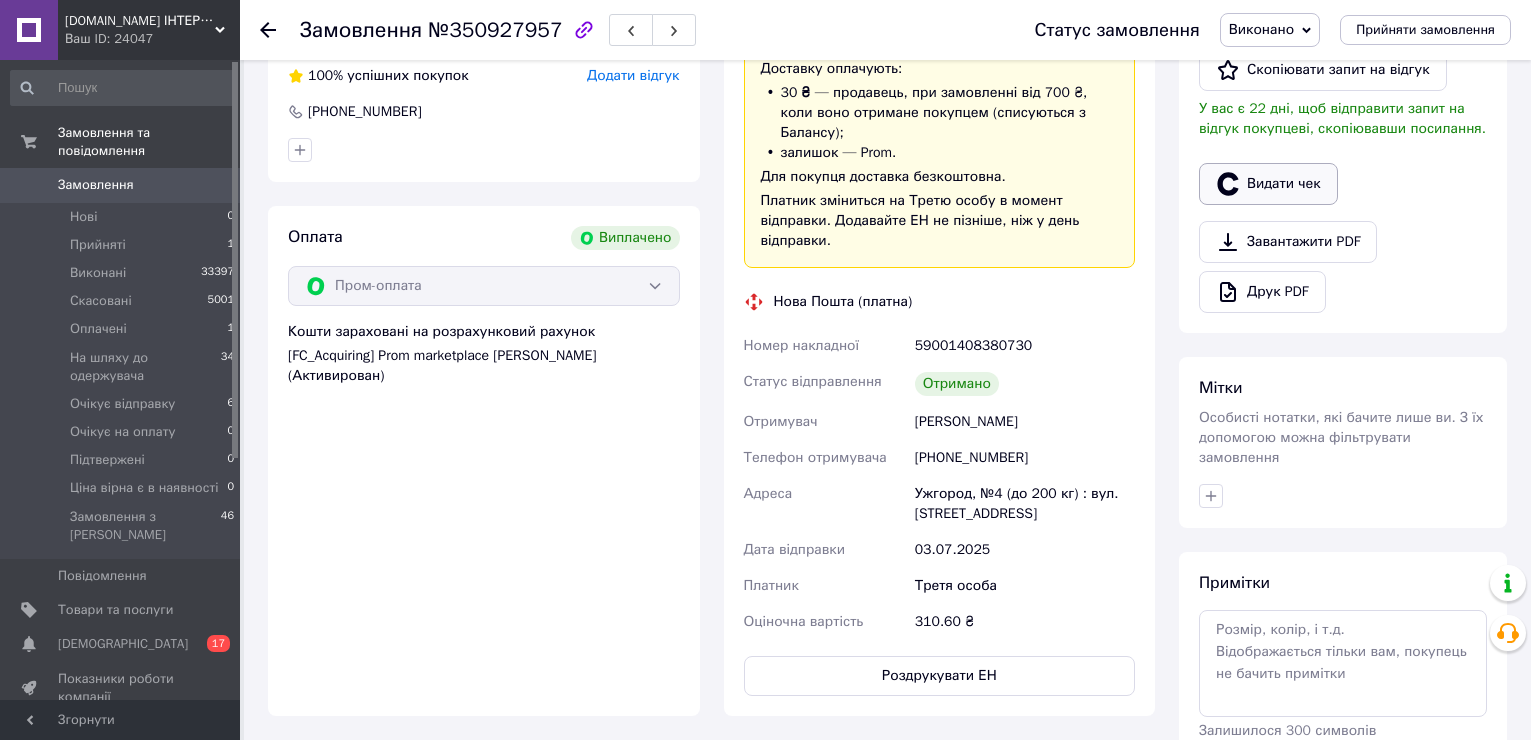 click on "Видати чек" at bounding box center (1268, 184) 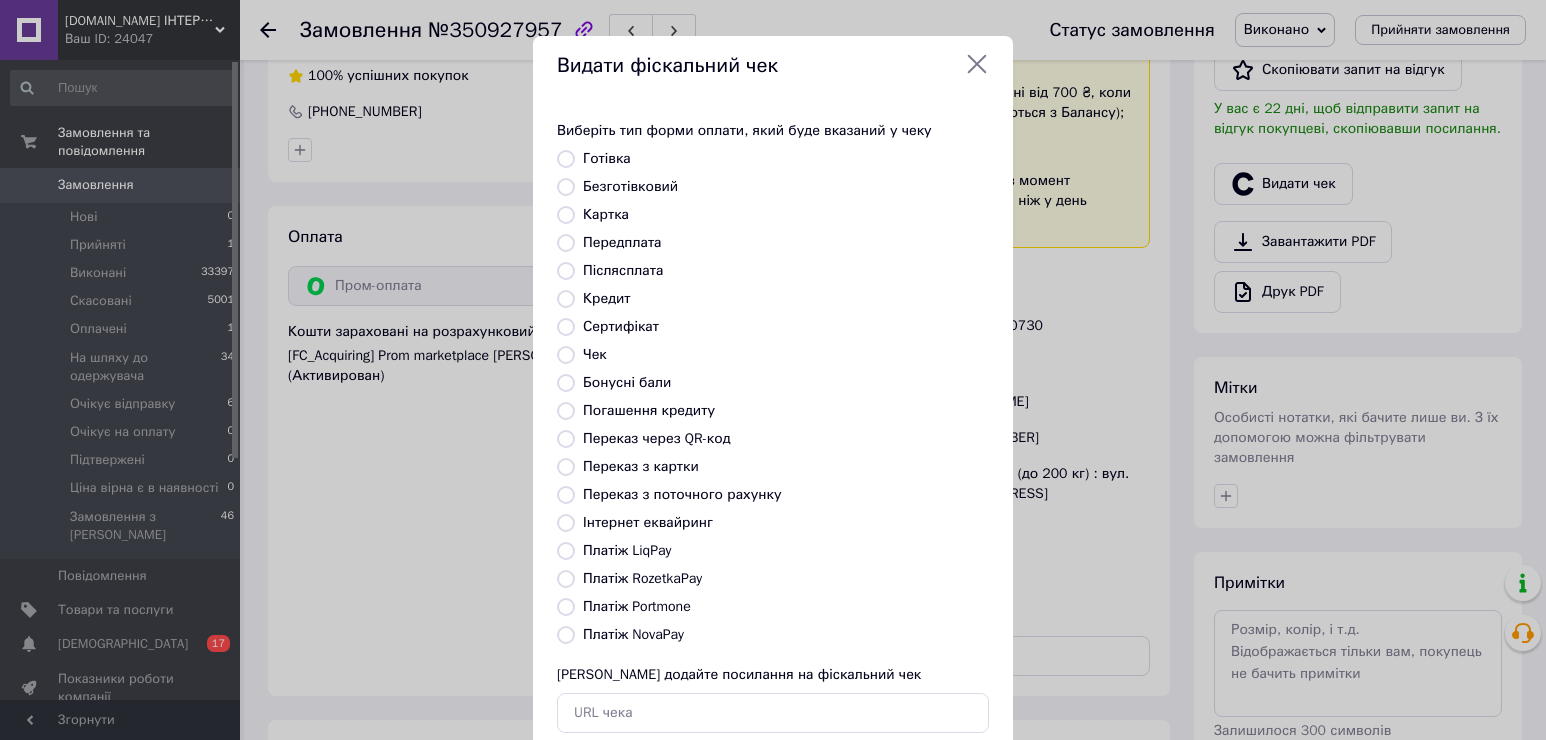 click on "Платіж RozetkaPay" at bounding box center [642, 578] 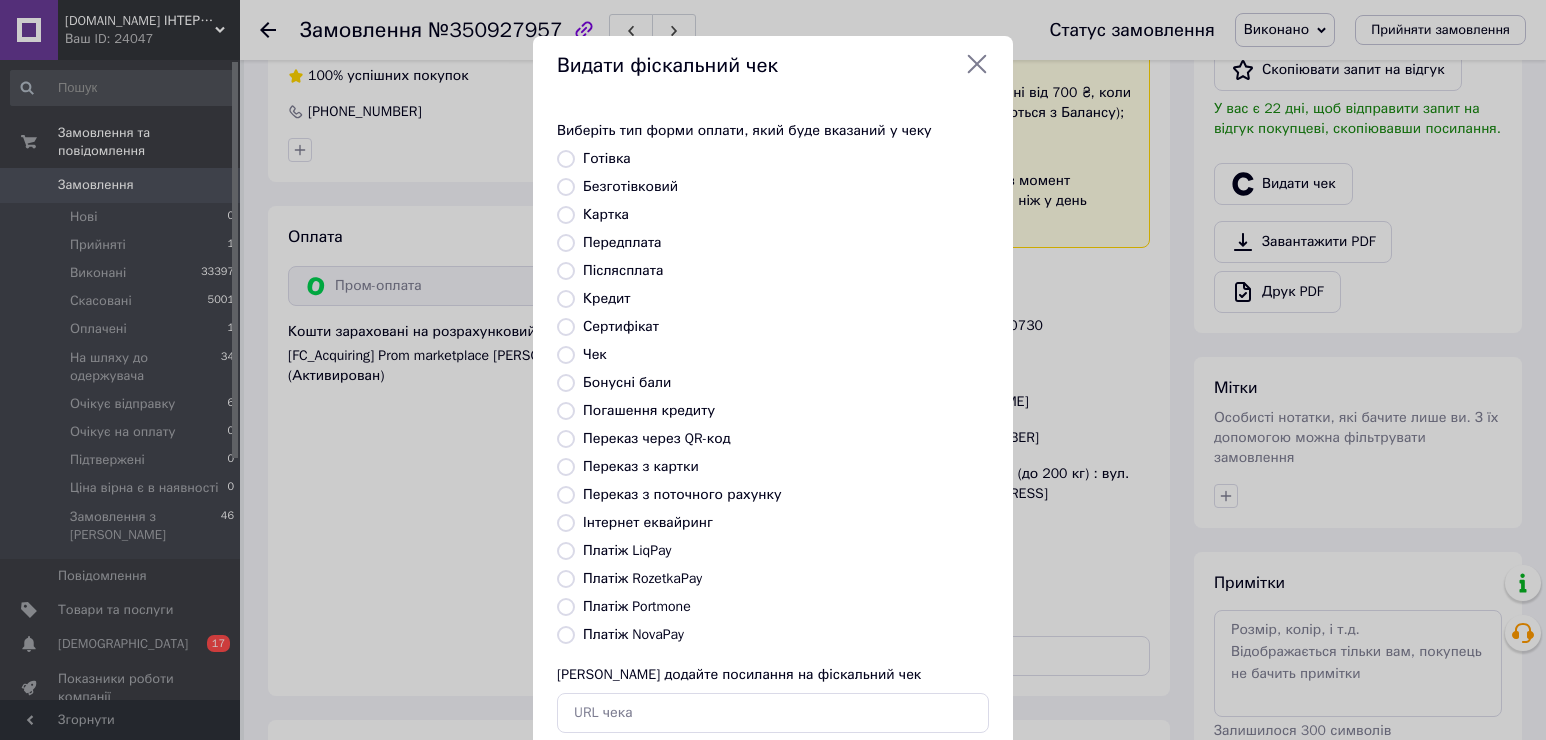 radio on "true" 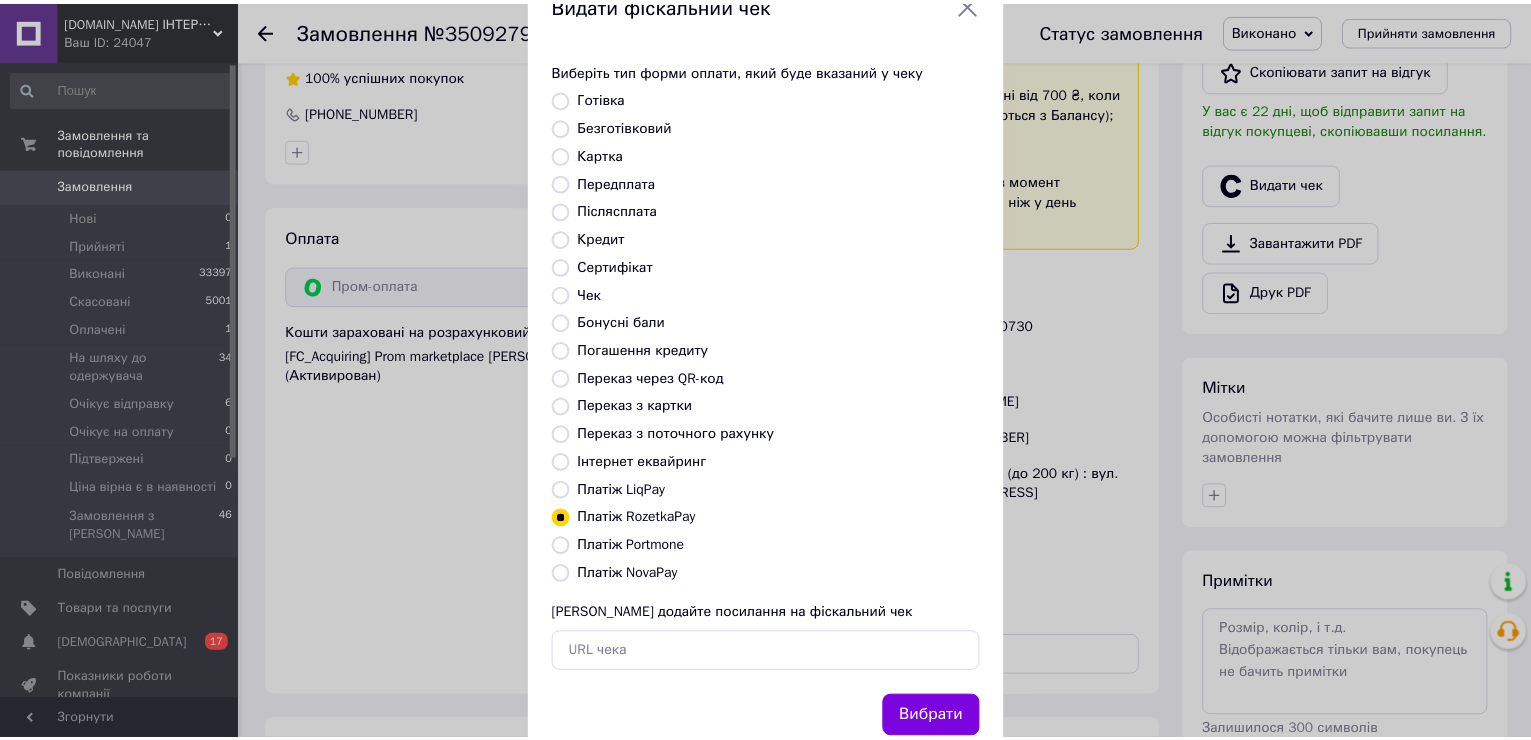 scroll, scrollTop: 119, scrollLeft: 0, axis: vertical 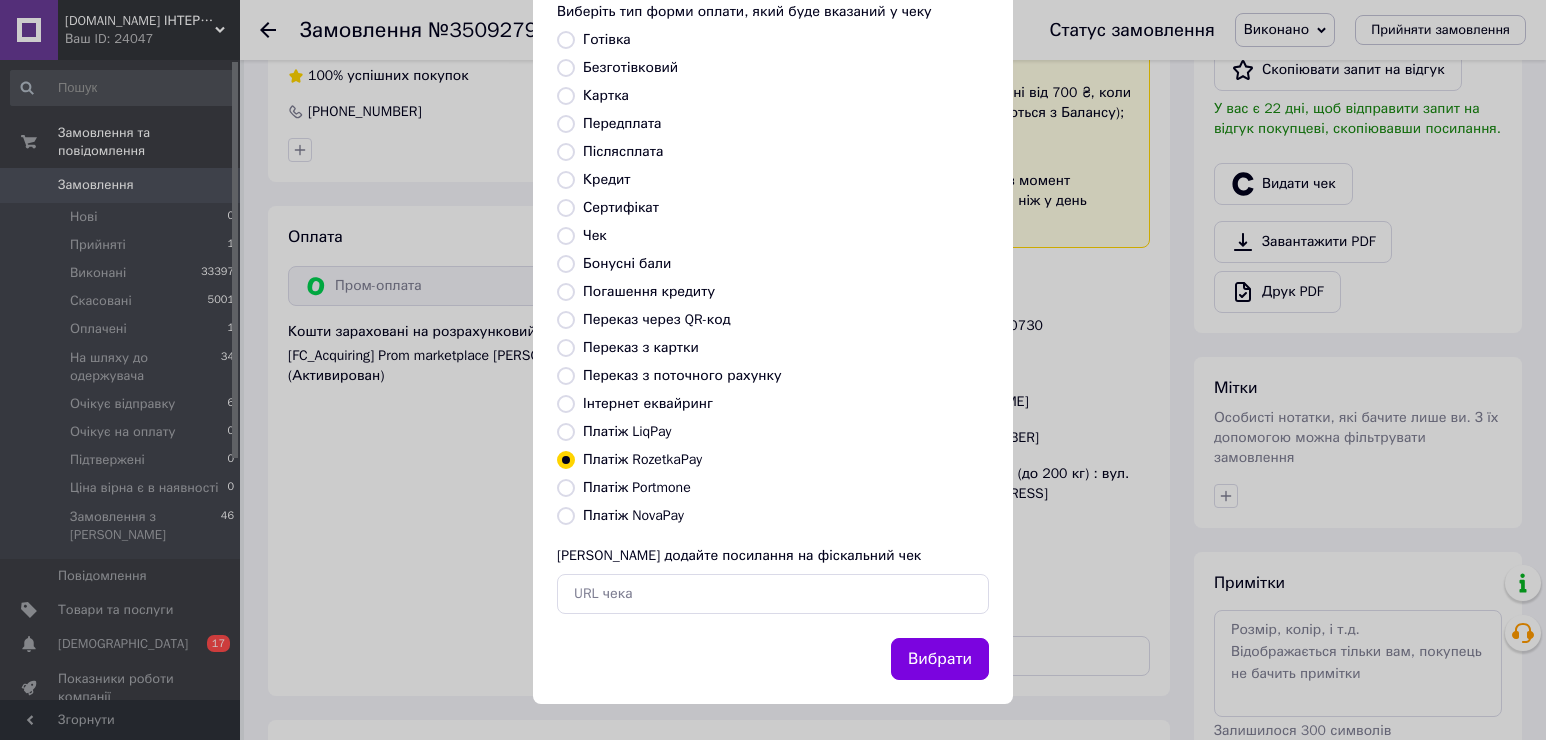 click on "Вибрати" at bounding box center (940, 659) 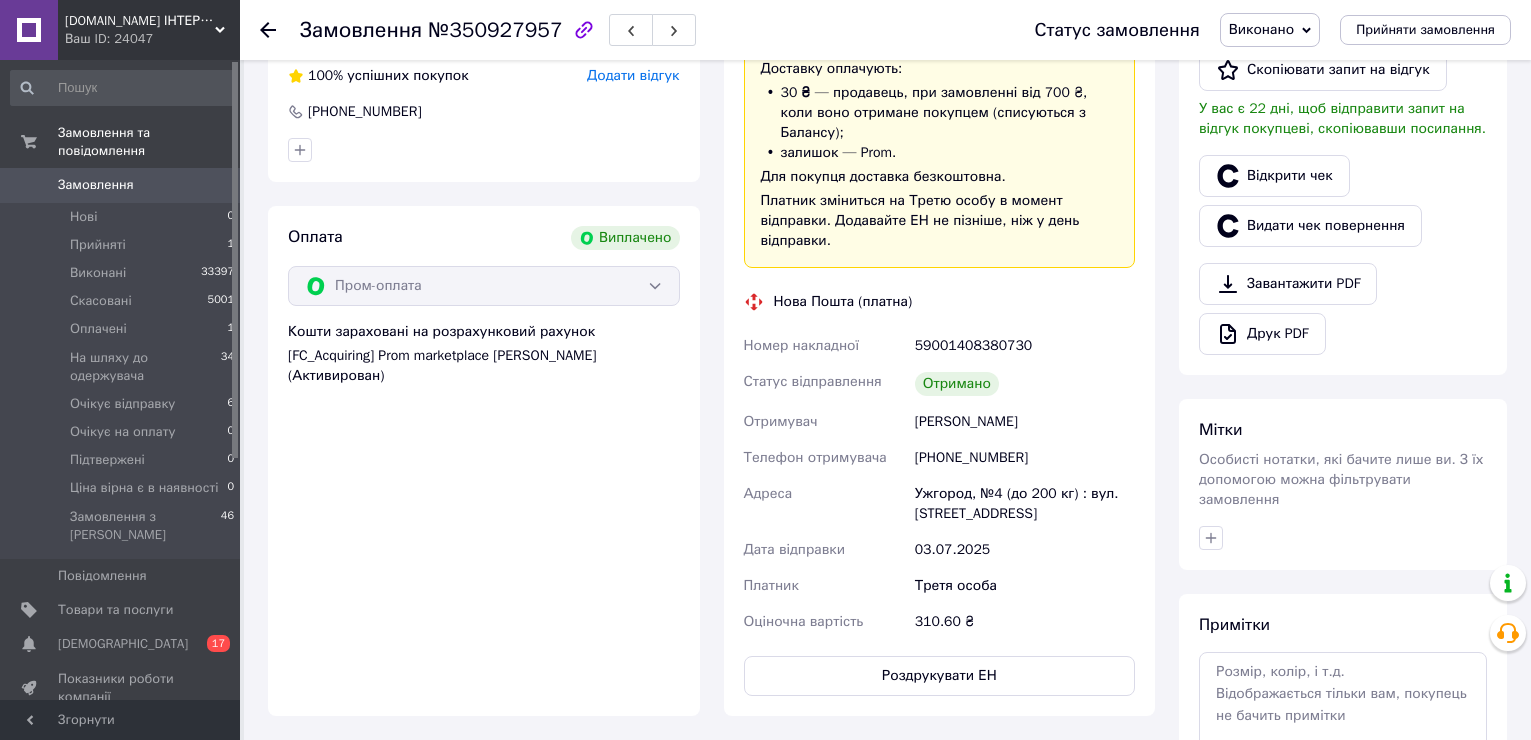 click 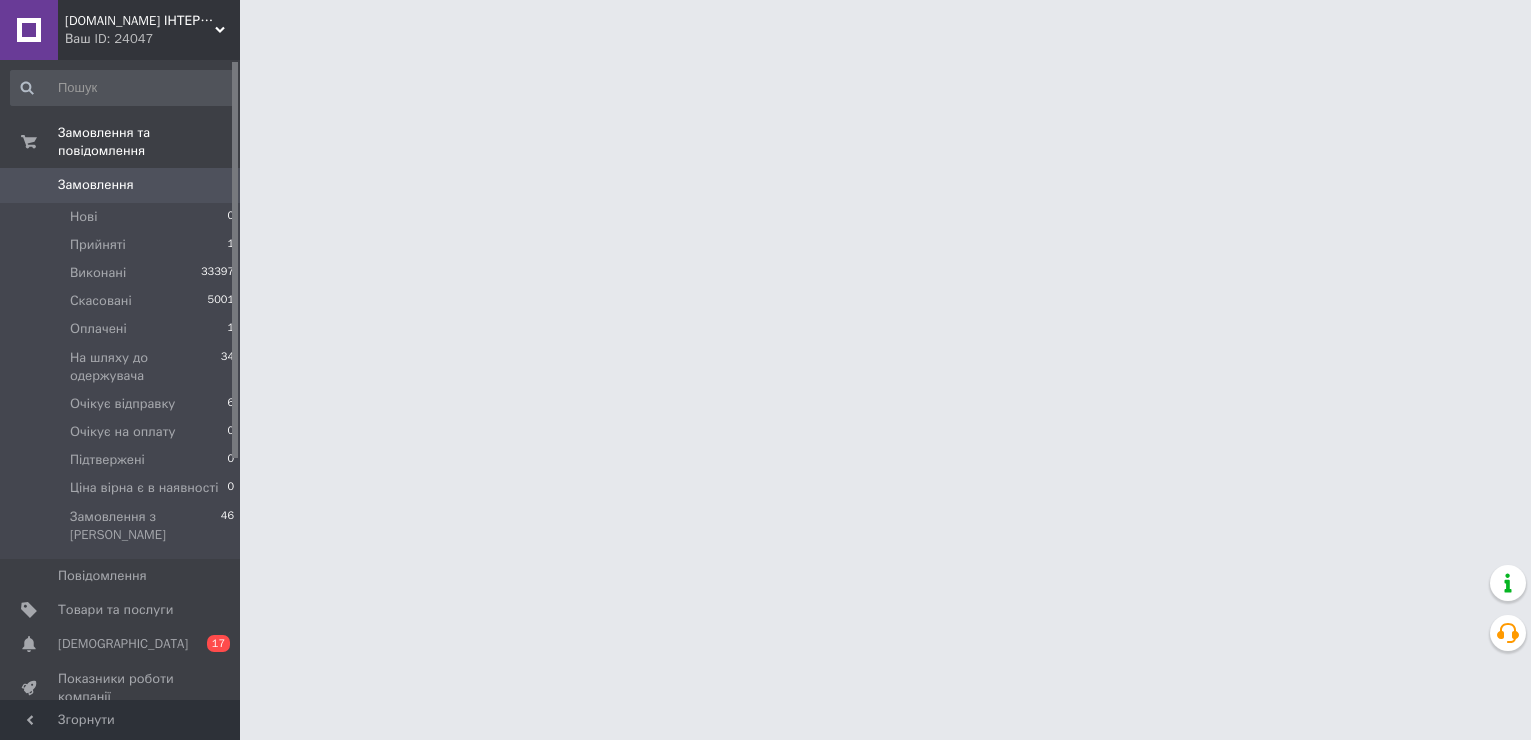 scroll, scrollTop: 0, scrollLeft: 0, axis: both 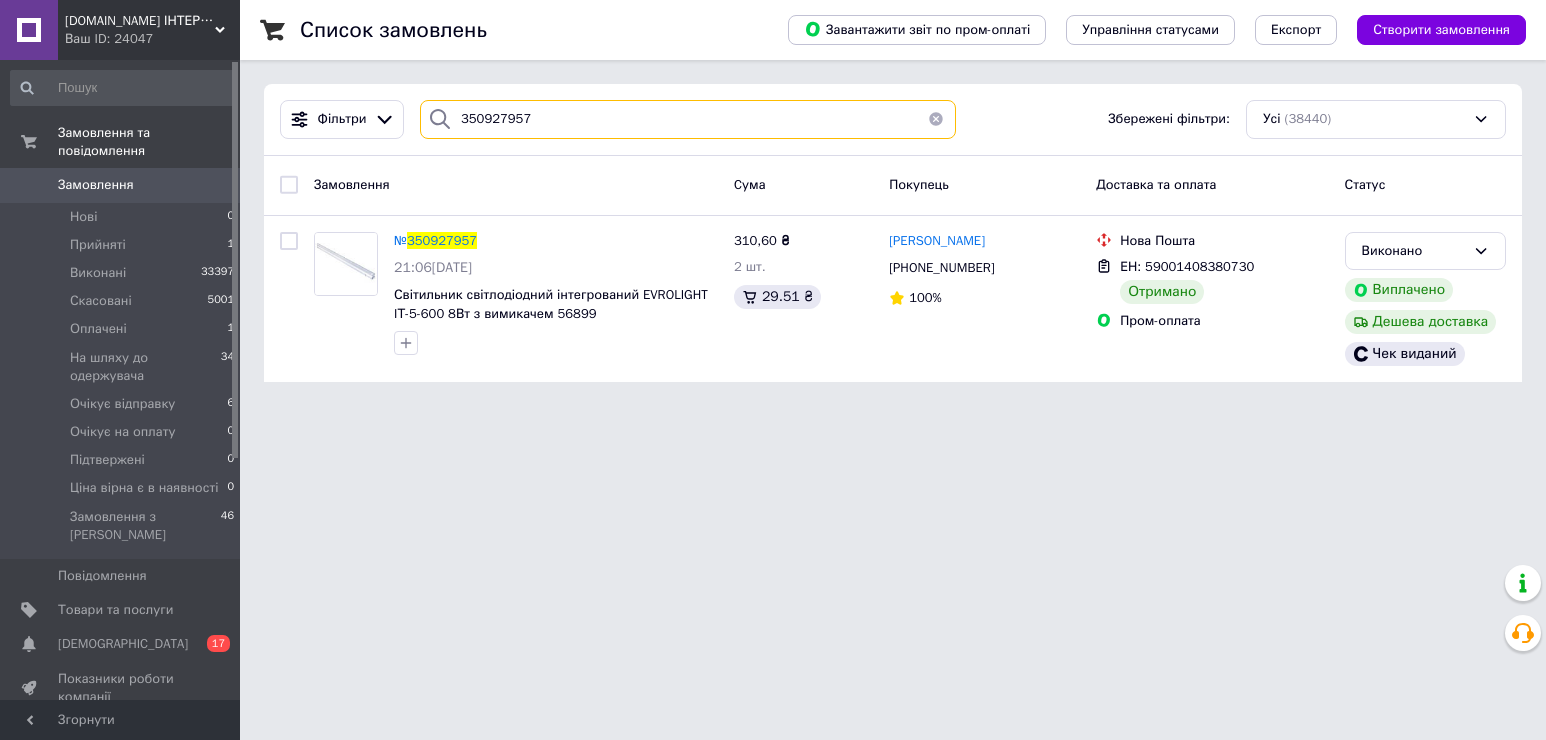 drag, startPoint x: 531, startPoint y: 121, endPoint x: 422, endPoint y: 114, distance: 109.22454 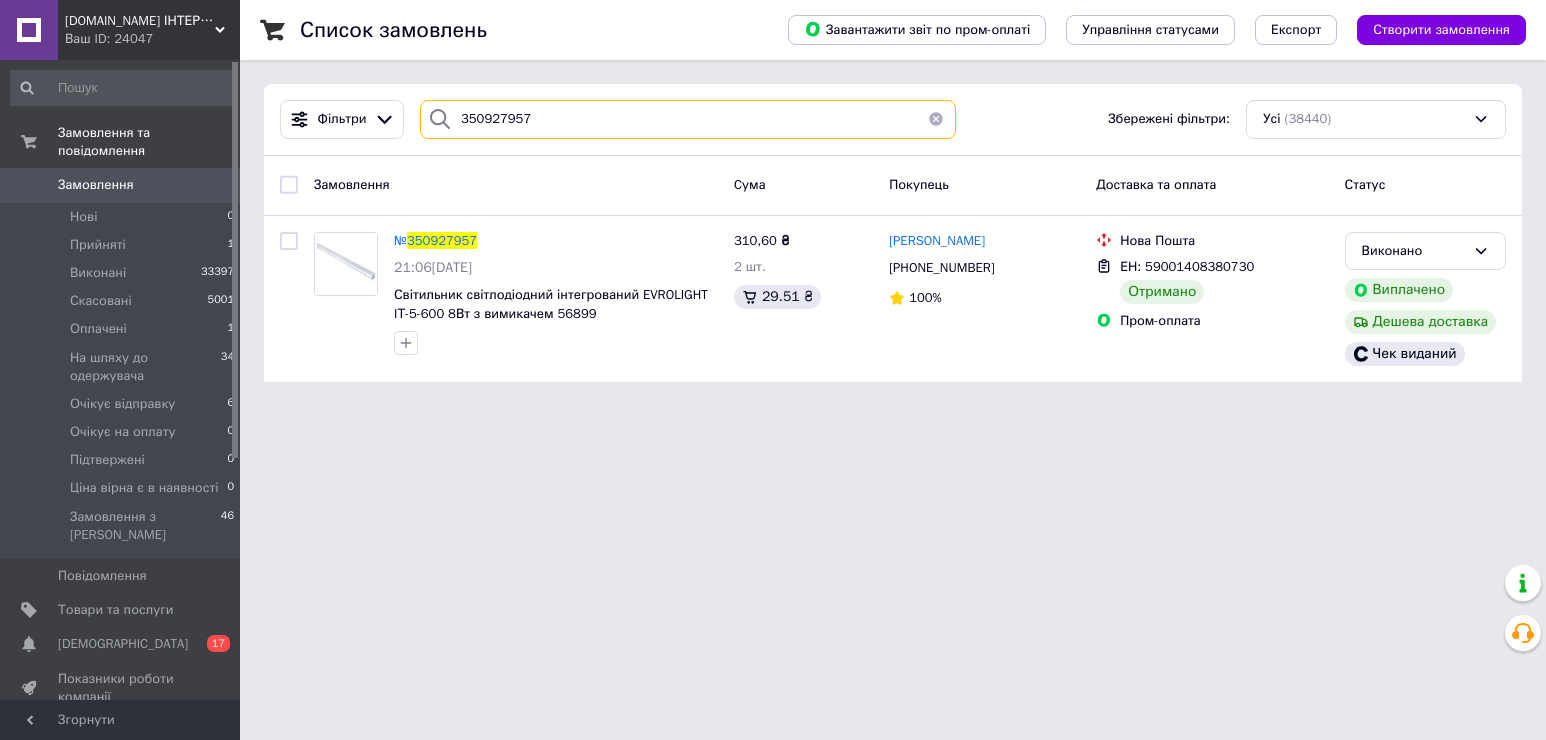 drag, startPoint x: 553, startPoint y: 119, endPoint x: 463, endPoint y: 107, distance: 90.79648 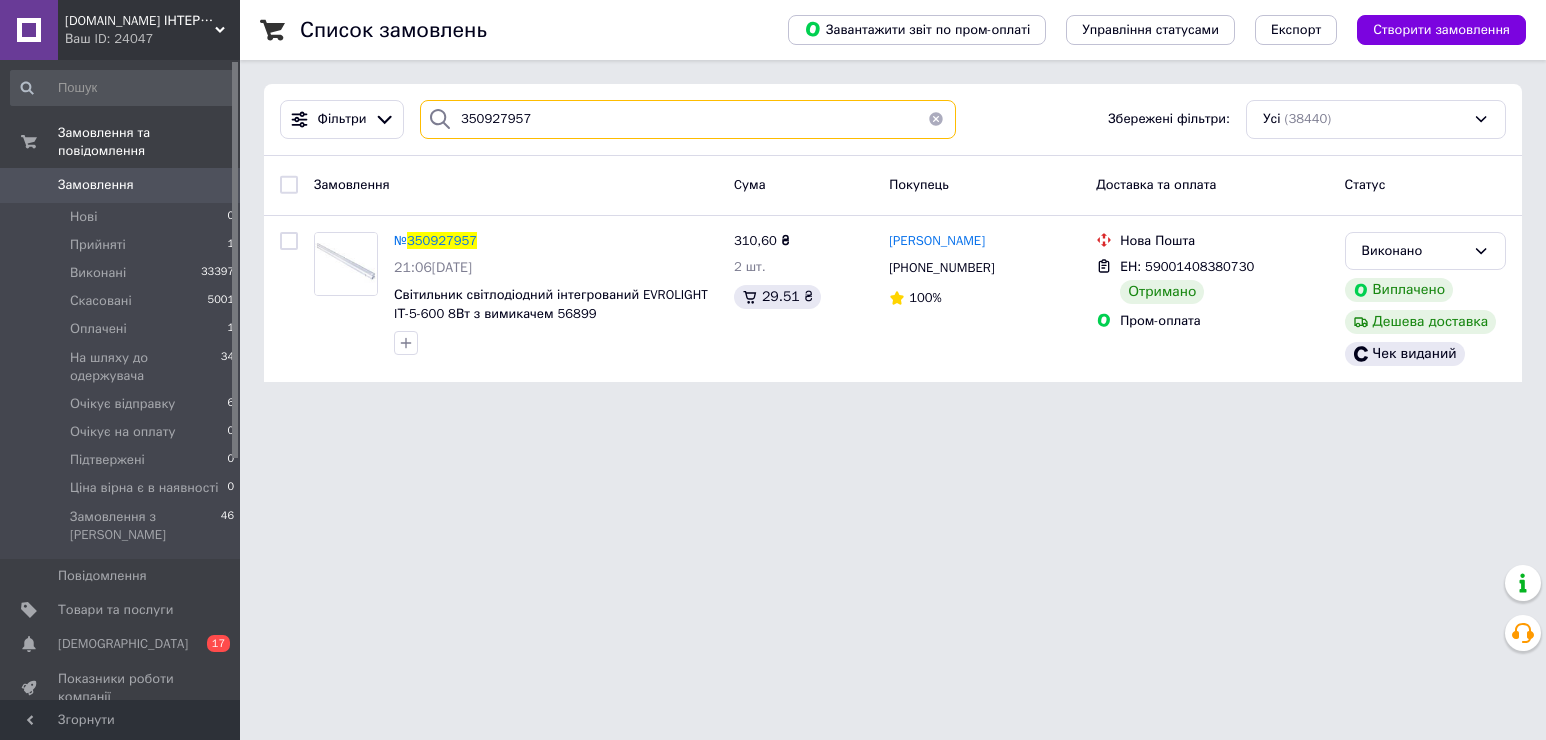 type on "3" 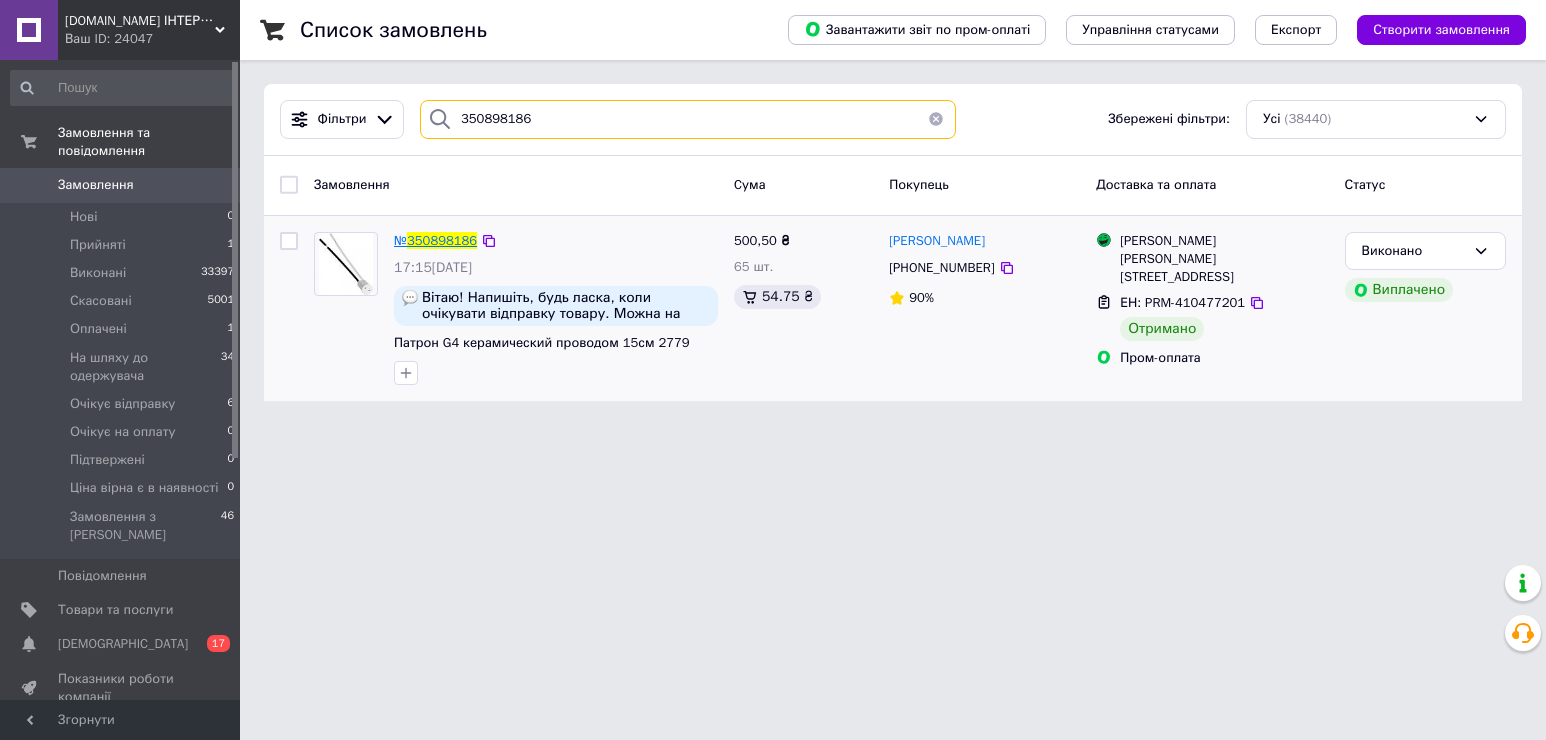 type on "350898186" 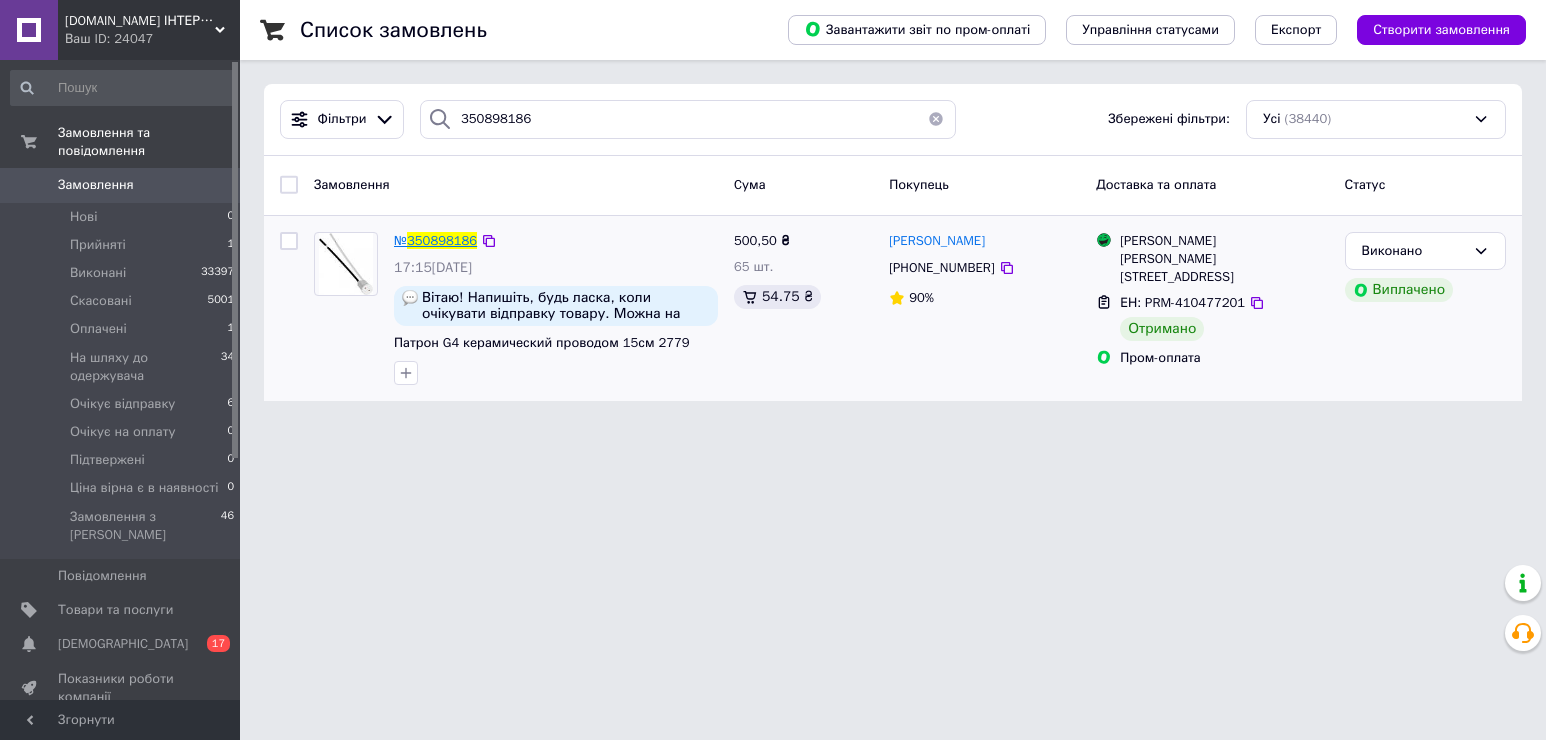 click on "350898186" at bounding box center (442, 240) 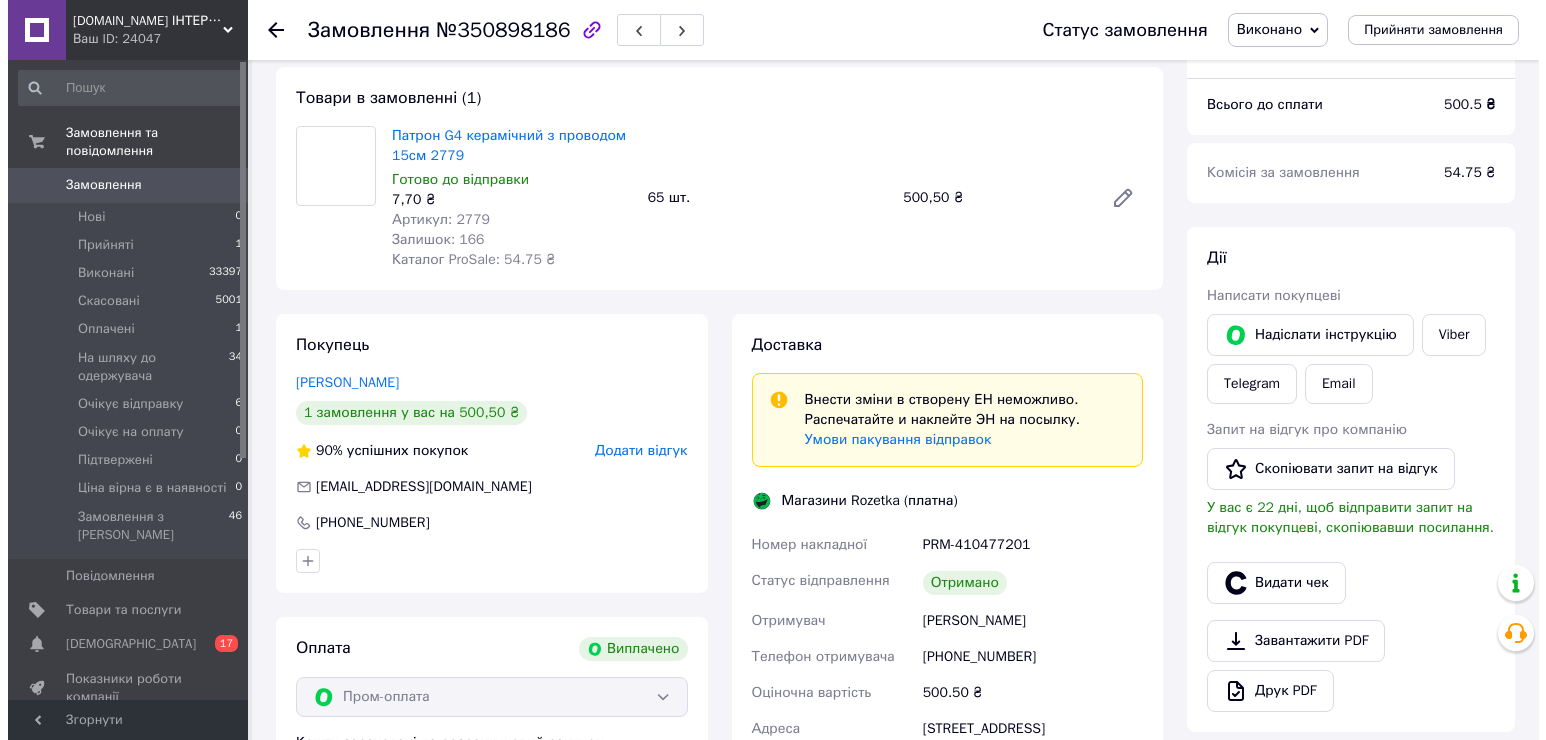 scroll, scrollTop: 400, scrollLeft: 0, axis: vertical 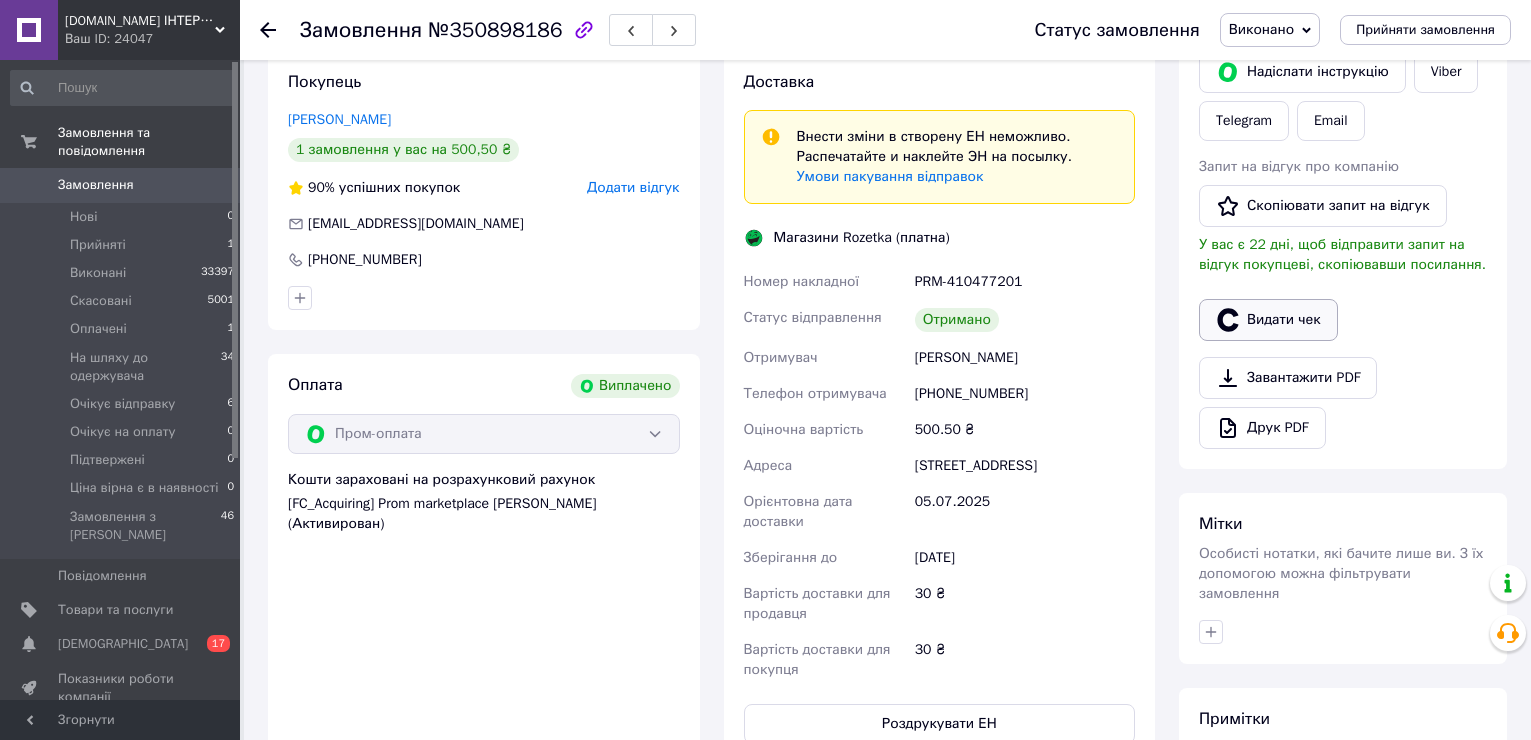 click on "Видати чек" at bounding box center [1268, 320] 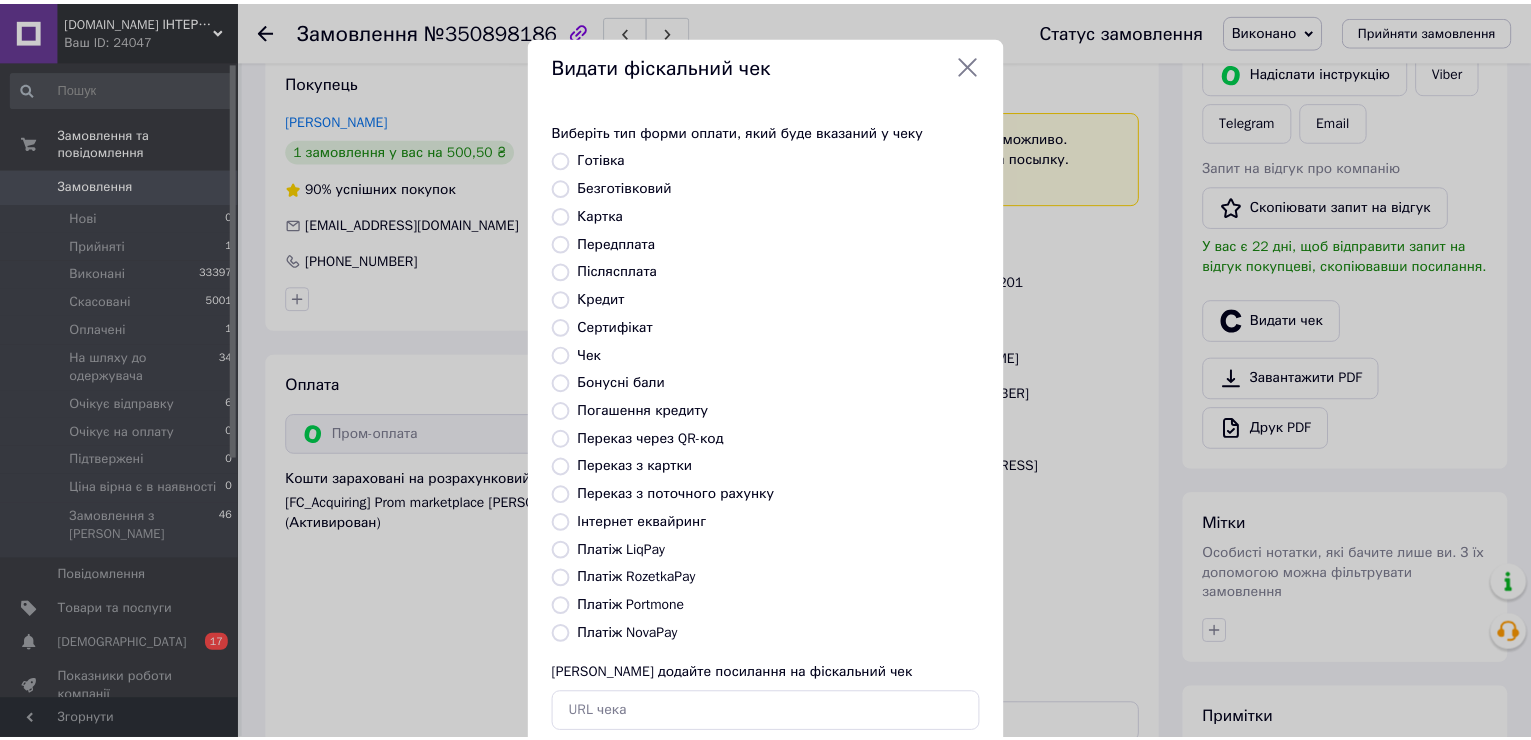 scroll, scrollTop: 119, scrollLeft: 0, axis: vertical 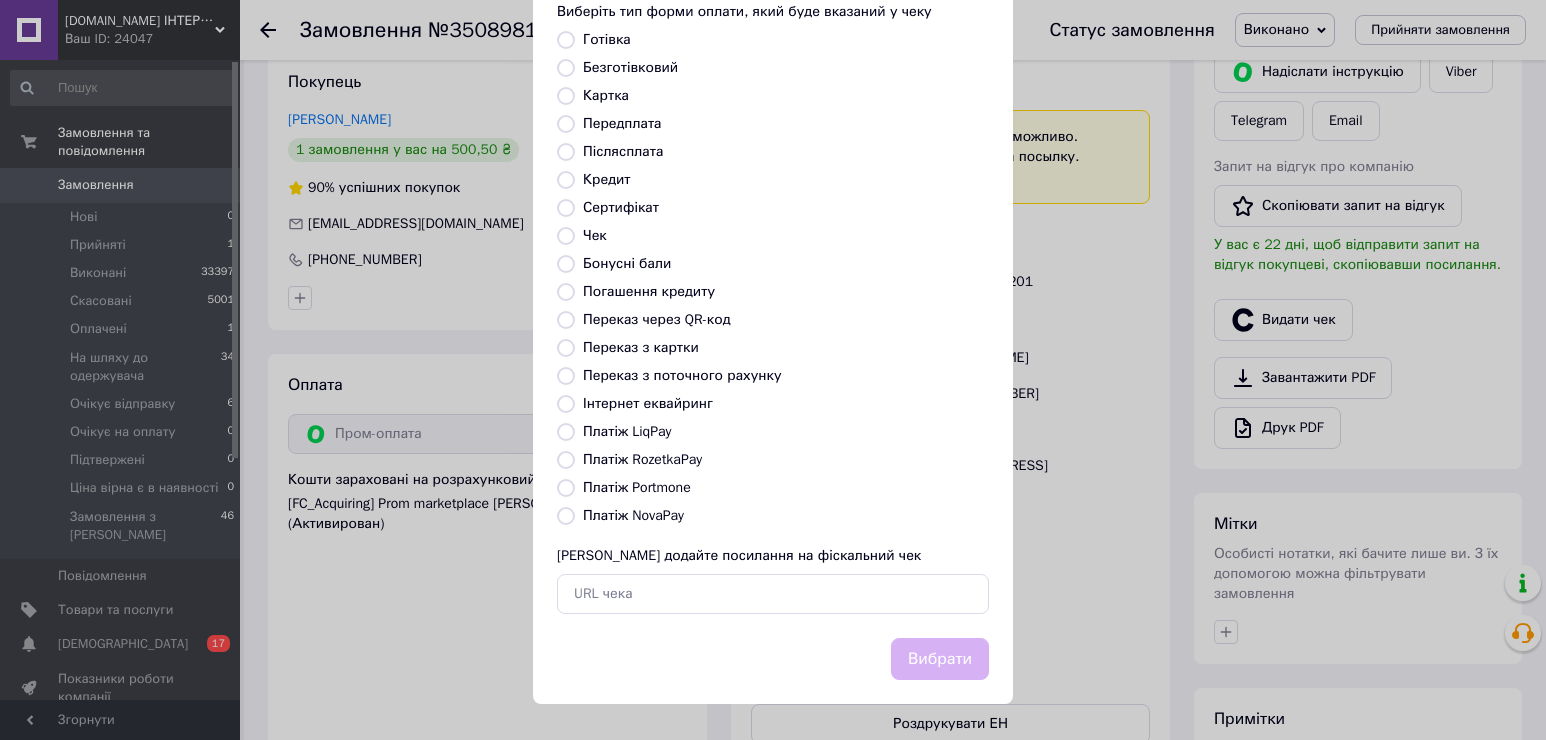 click on "Платіж RozetkaPay" at bounding box center [642, 459] 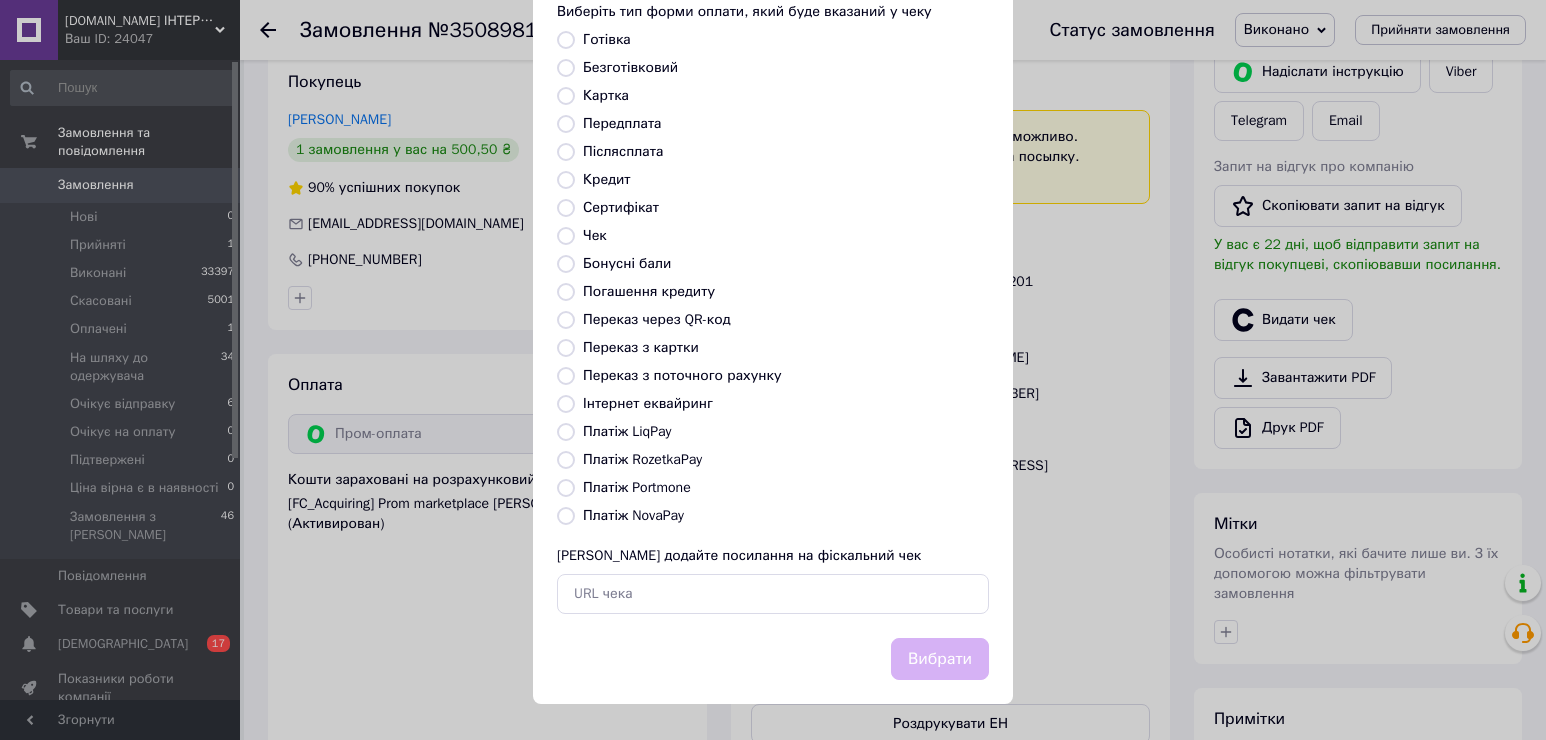 radio on "true" 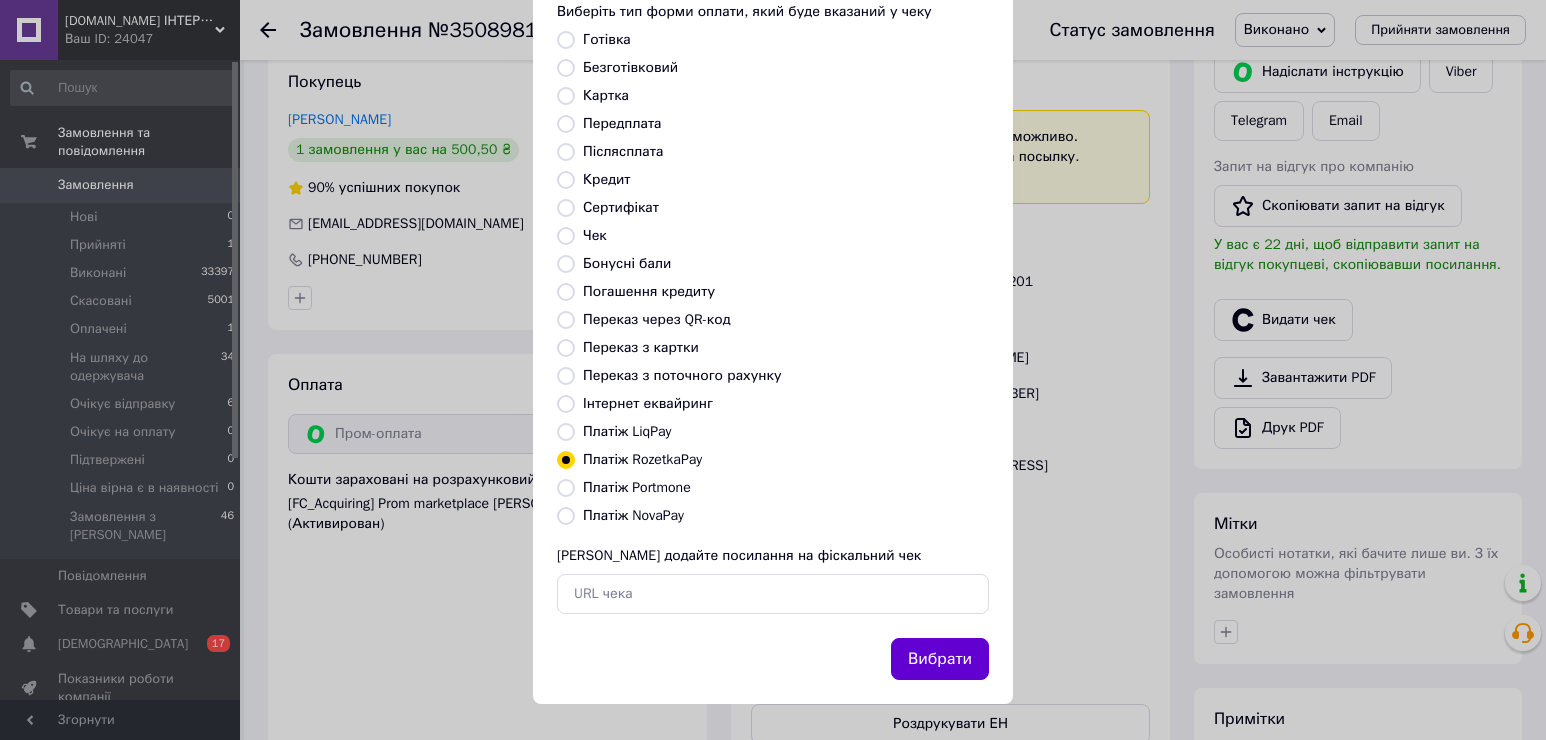click on "Вибрати" at bounding box center (940, 659) 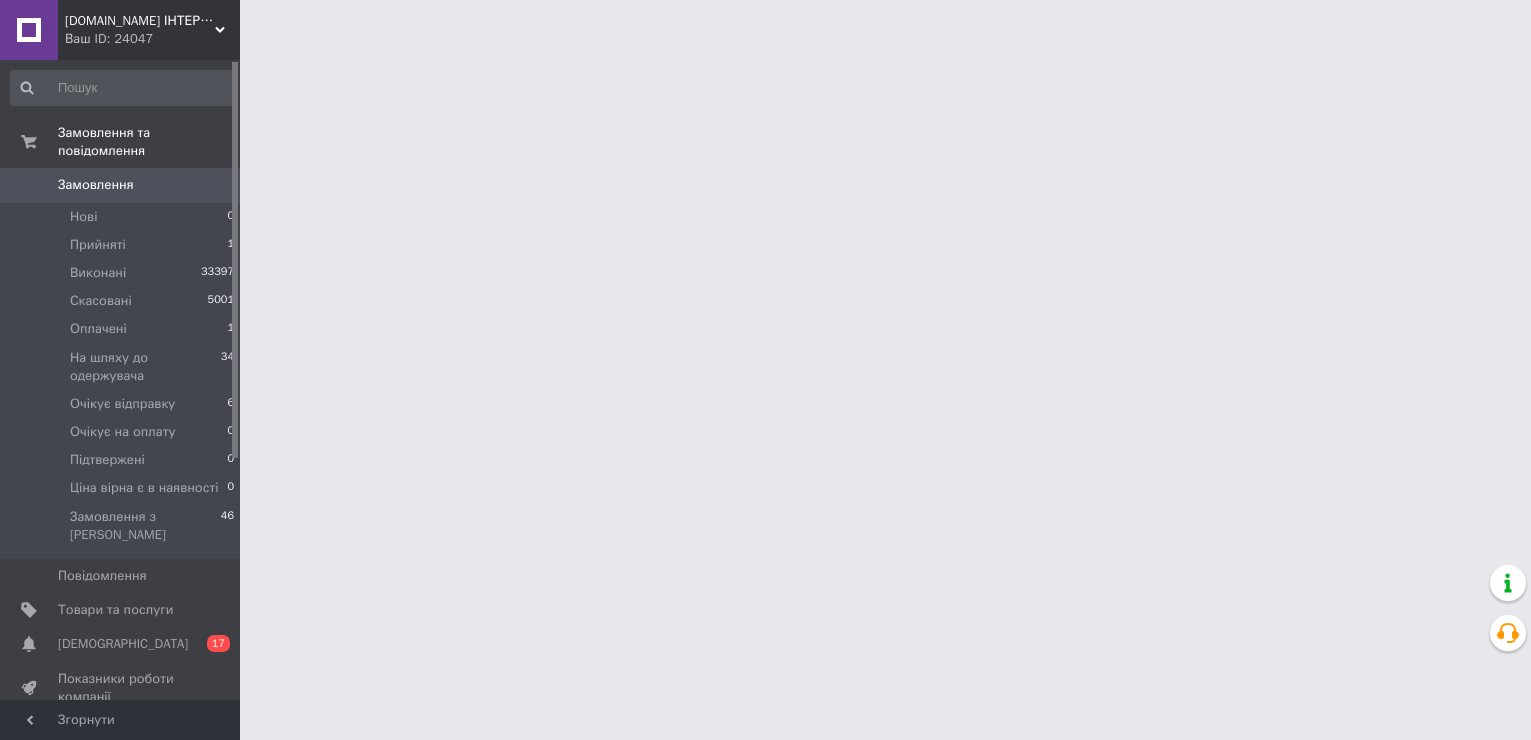 scroll, scrollTop: 0, scrollLeft: 0, axis: both 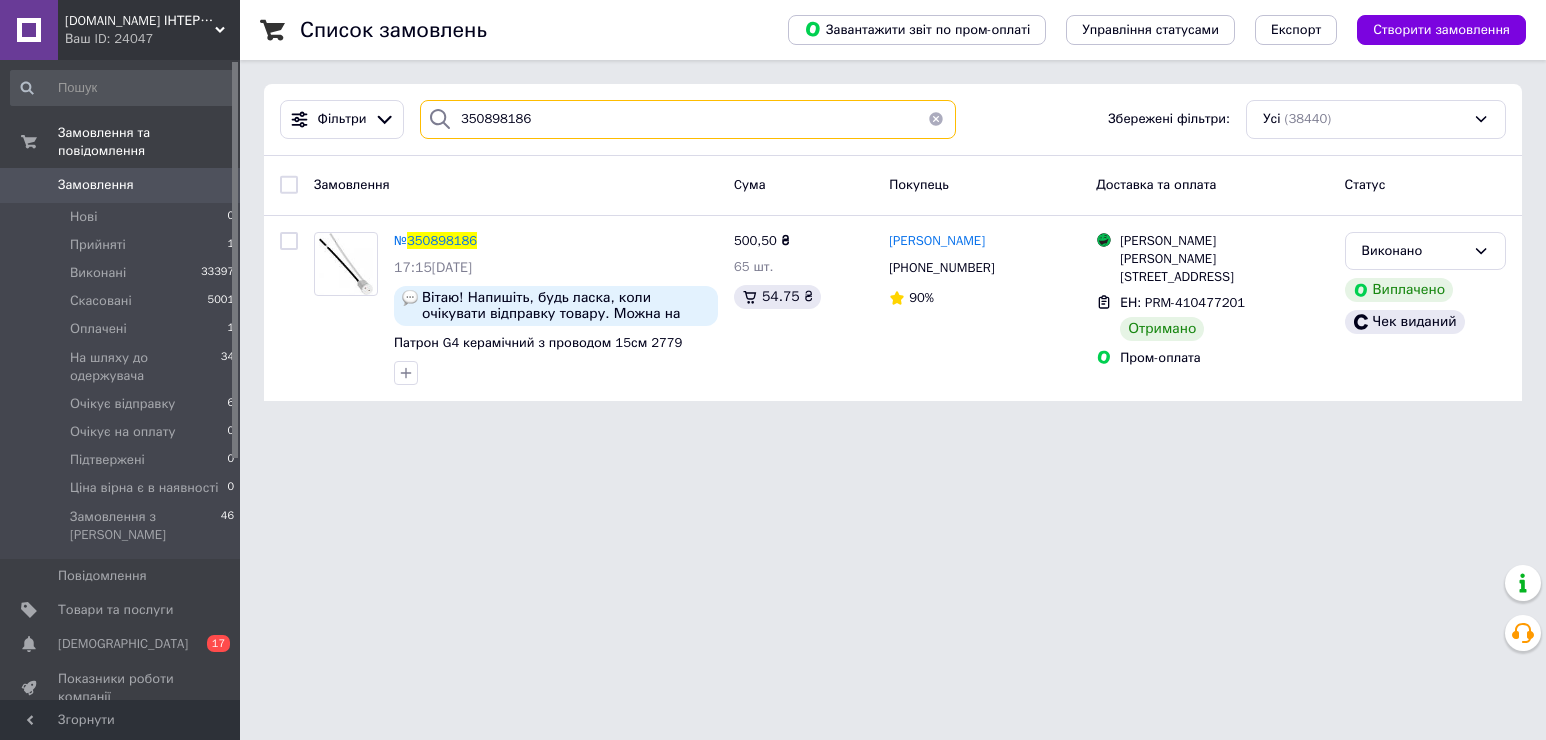 drag, startPoint x: 518, startPoint y: 123, endPoint x: 438, endPoint y: 118, distance: 80.1561 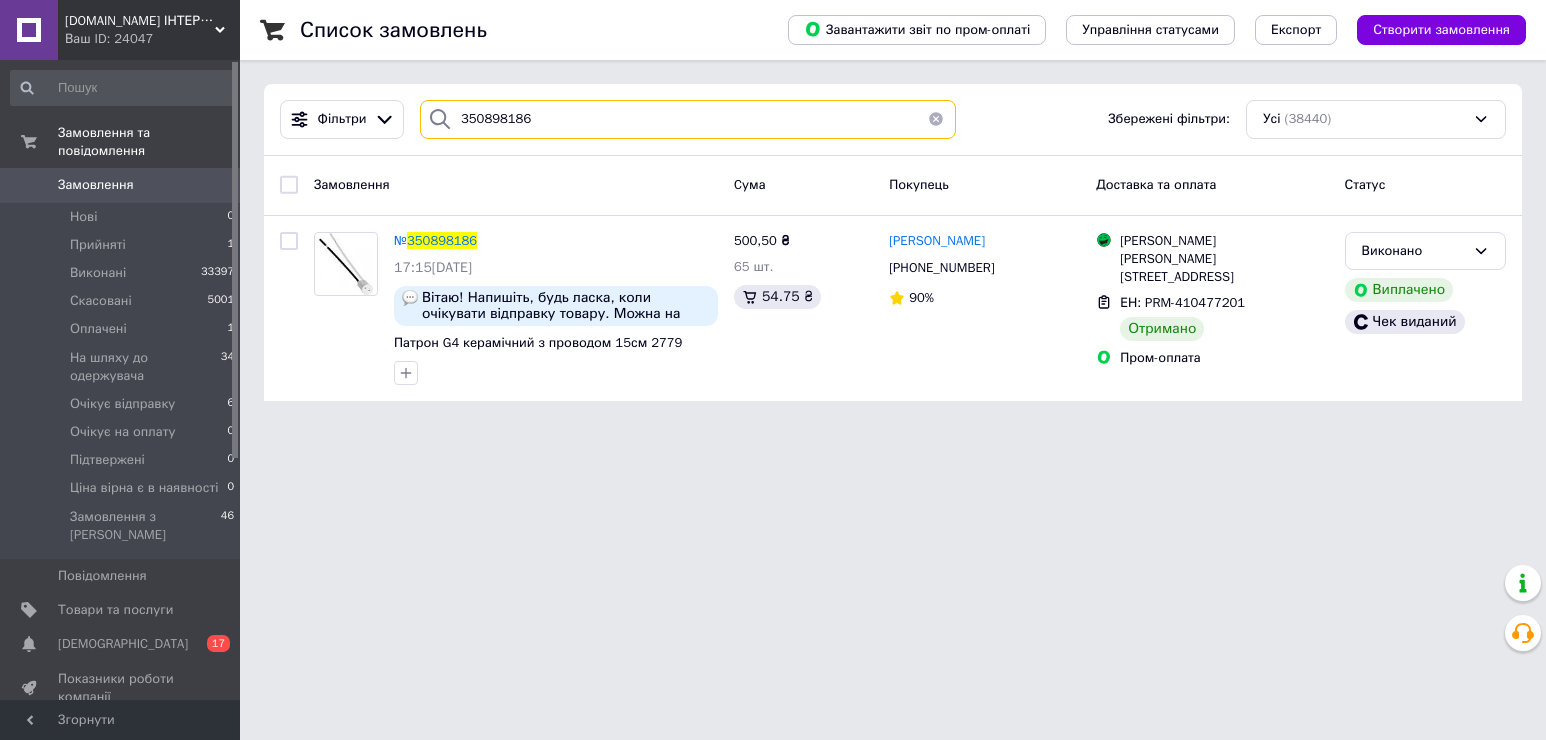 paste on "68409" 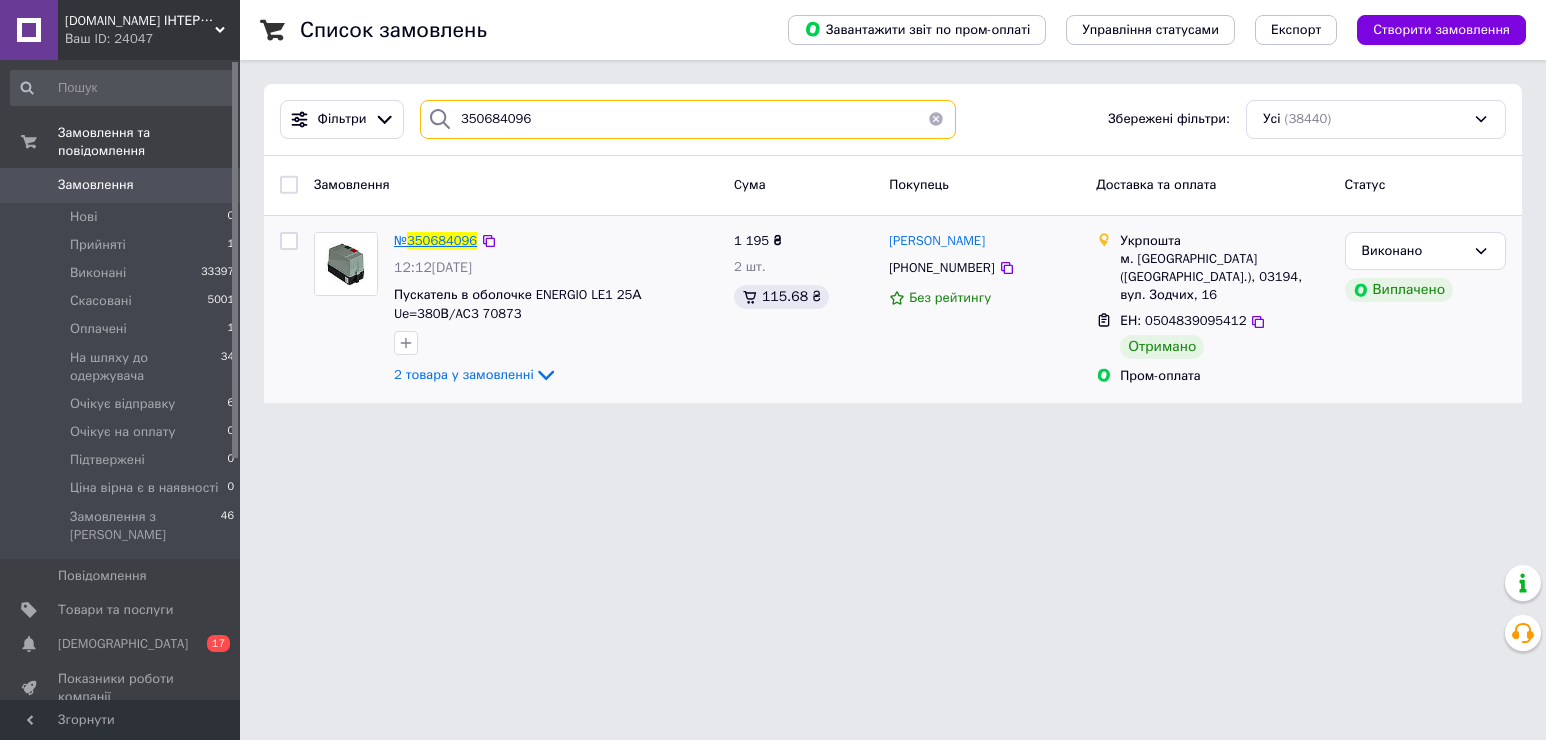 type on "350684096" 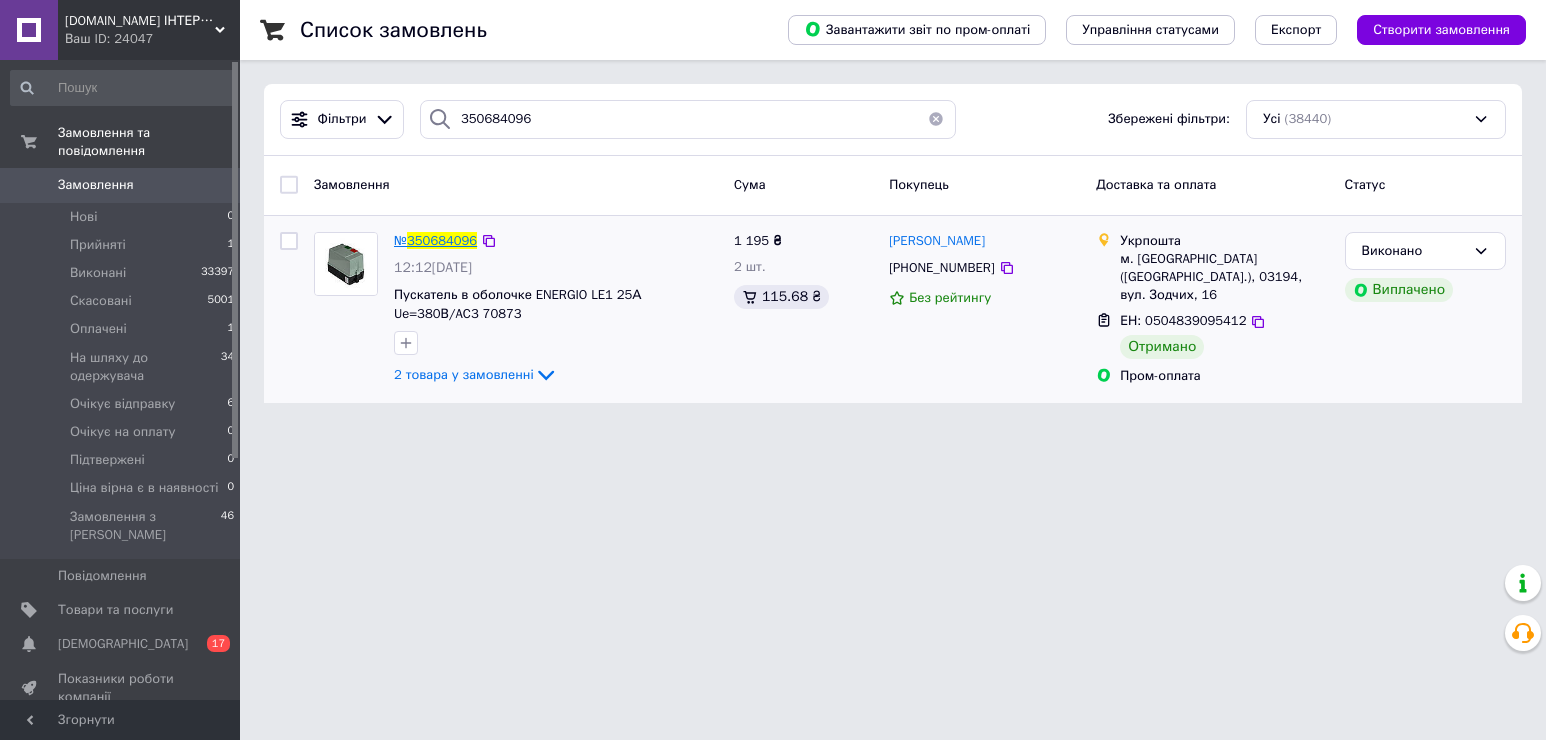 click on "350684096" at bounding box center (442, 240) 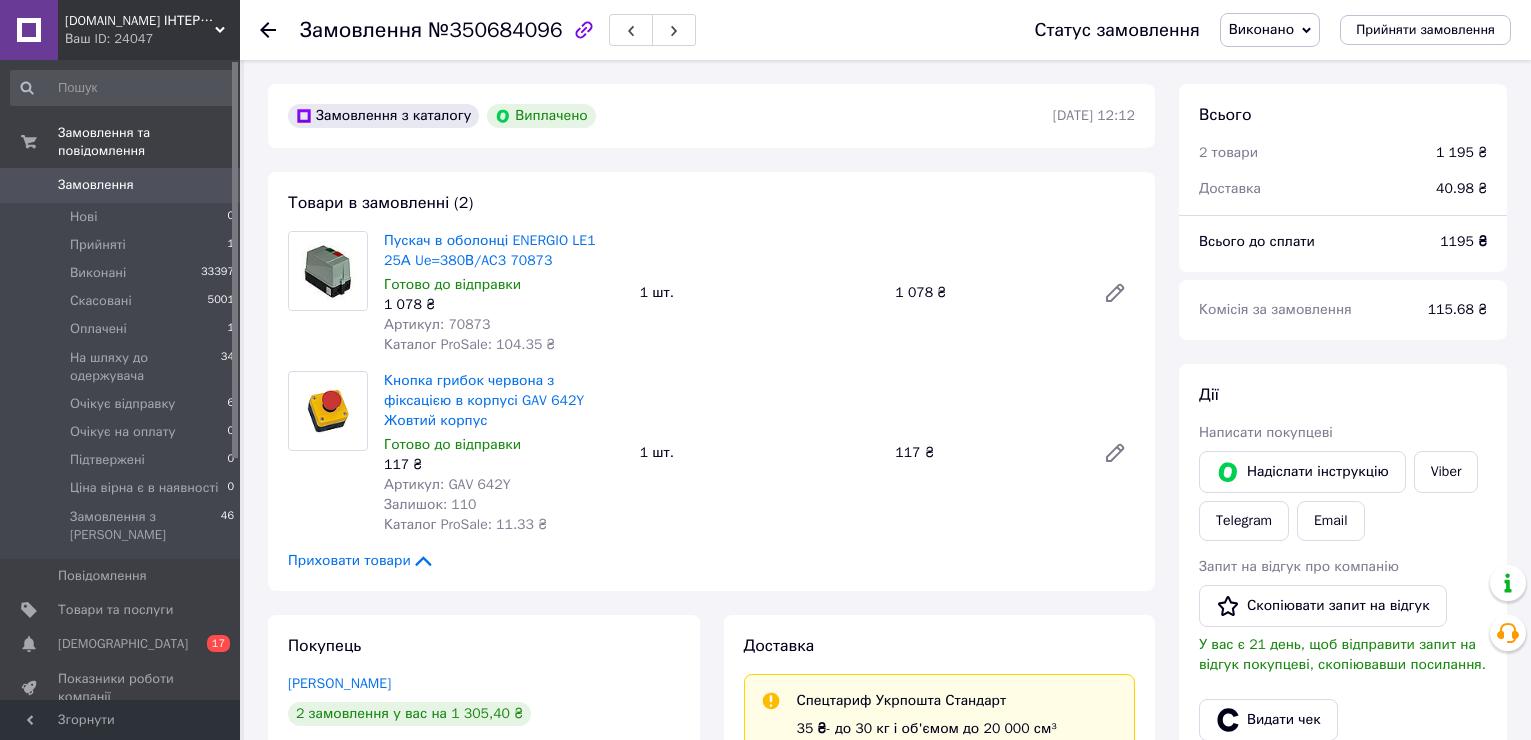 scroll, scrollTop: 288, scrollLeft: 0, axis: vertical 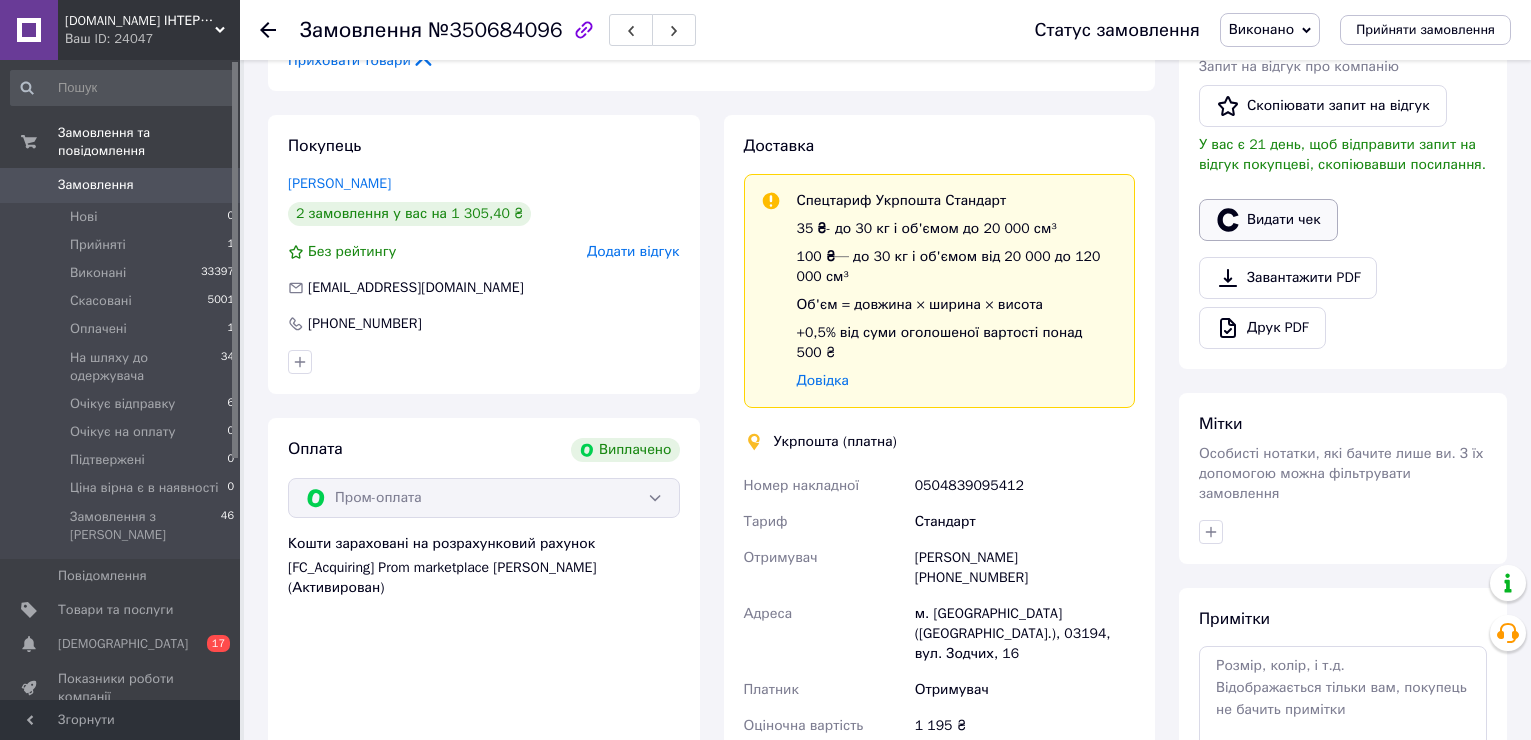 click on "Видати чек" at bounding box center [1268, 220] 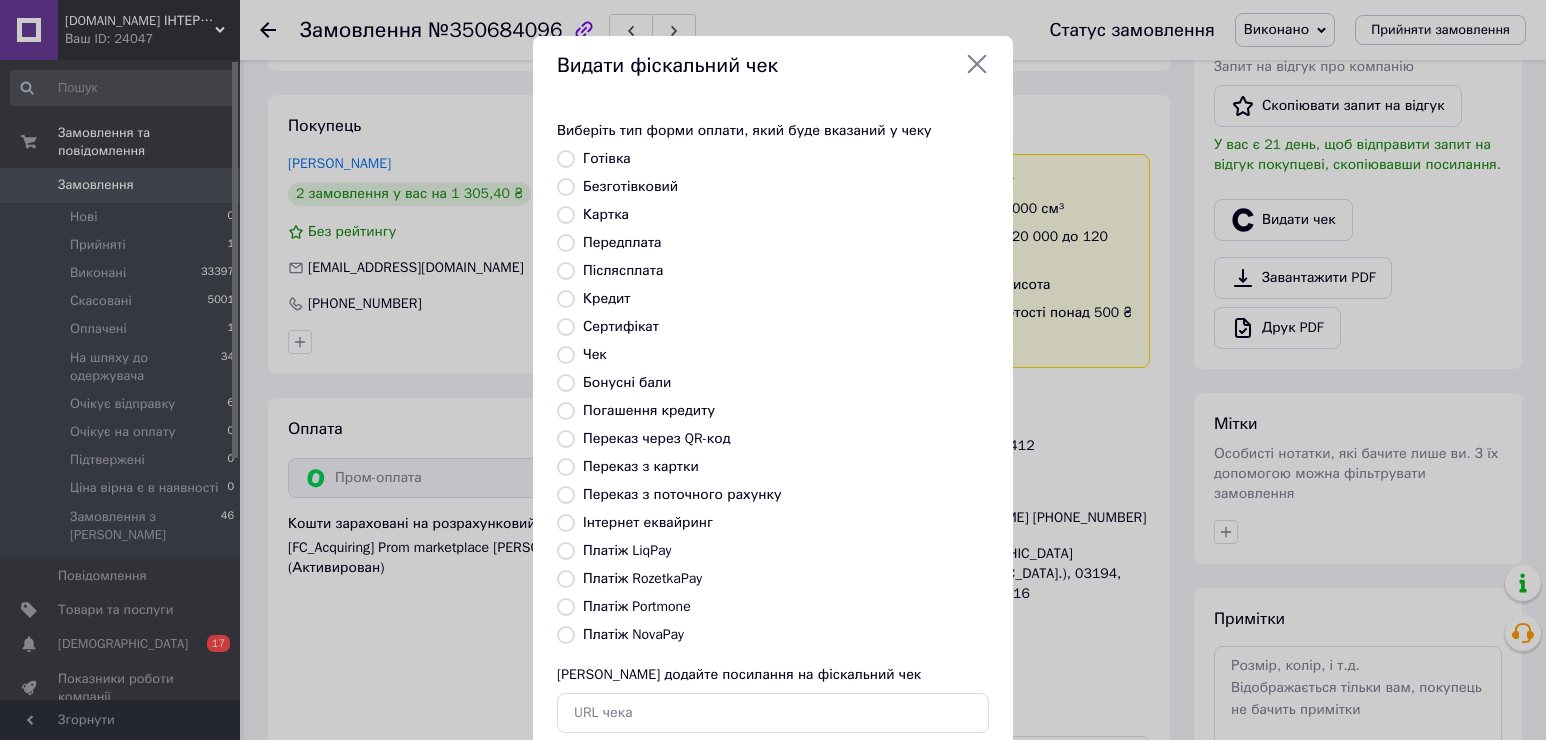 click on "Платіж RozetkaPay" at bounding box center (642, 578) 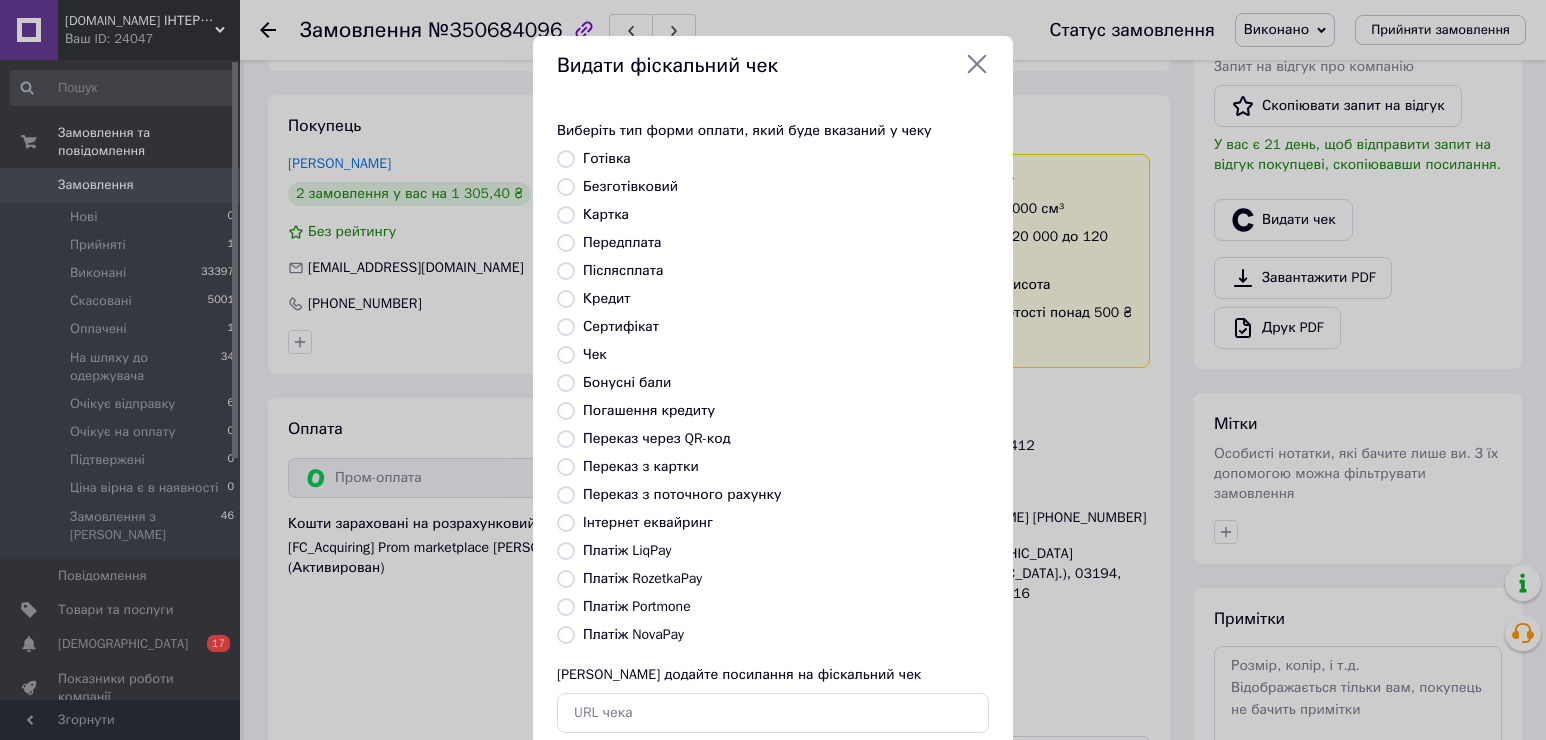 radio on "true" 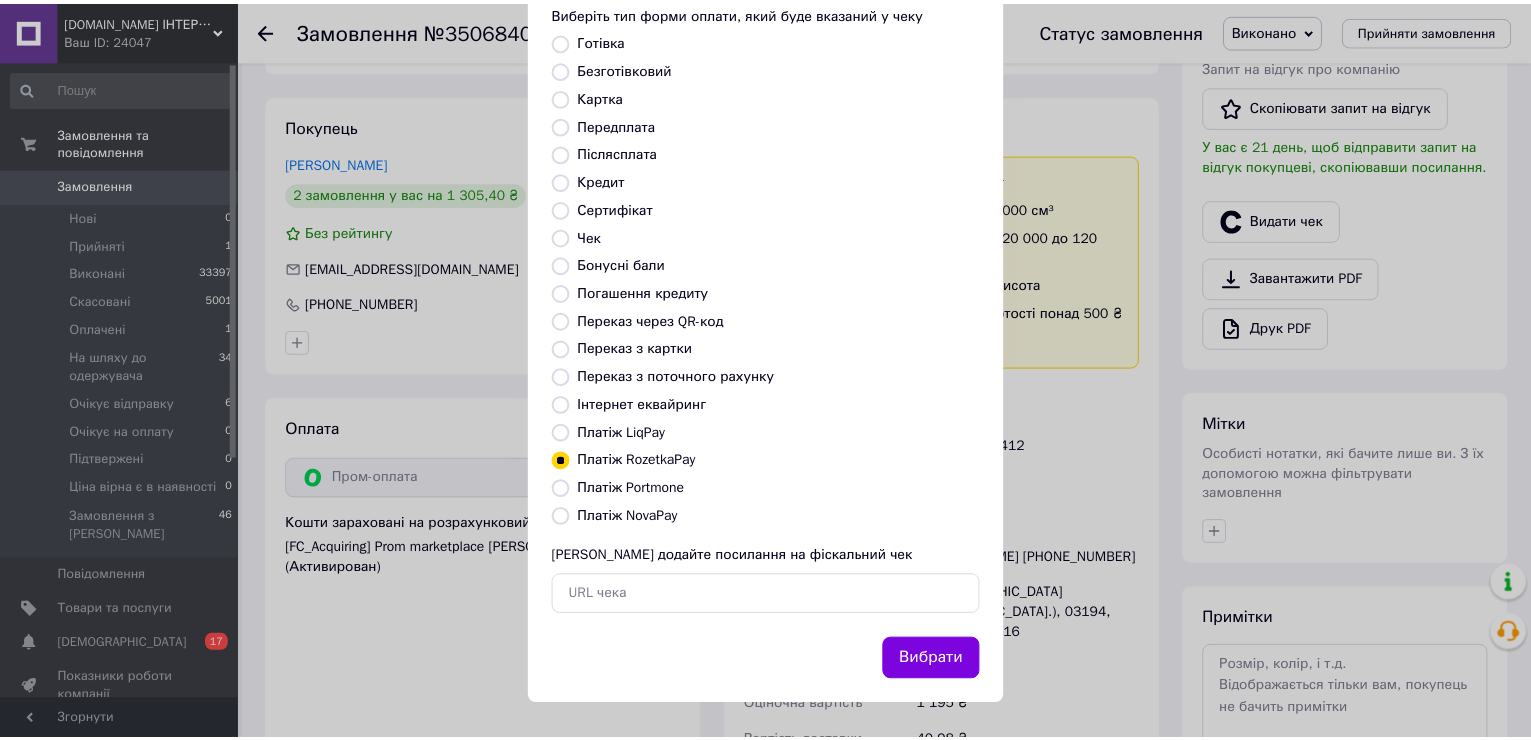 scroll, scrollTop: 119, scrollLeft: 0, axis: vertical 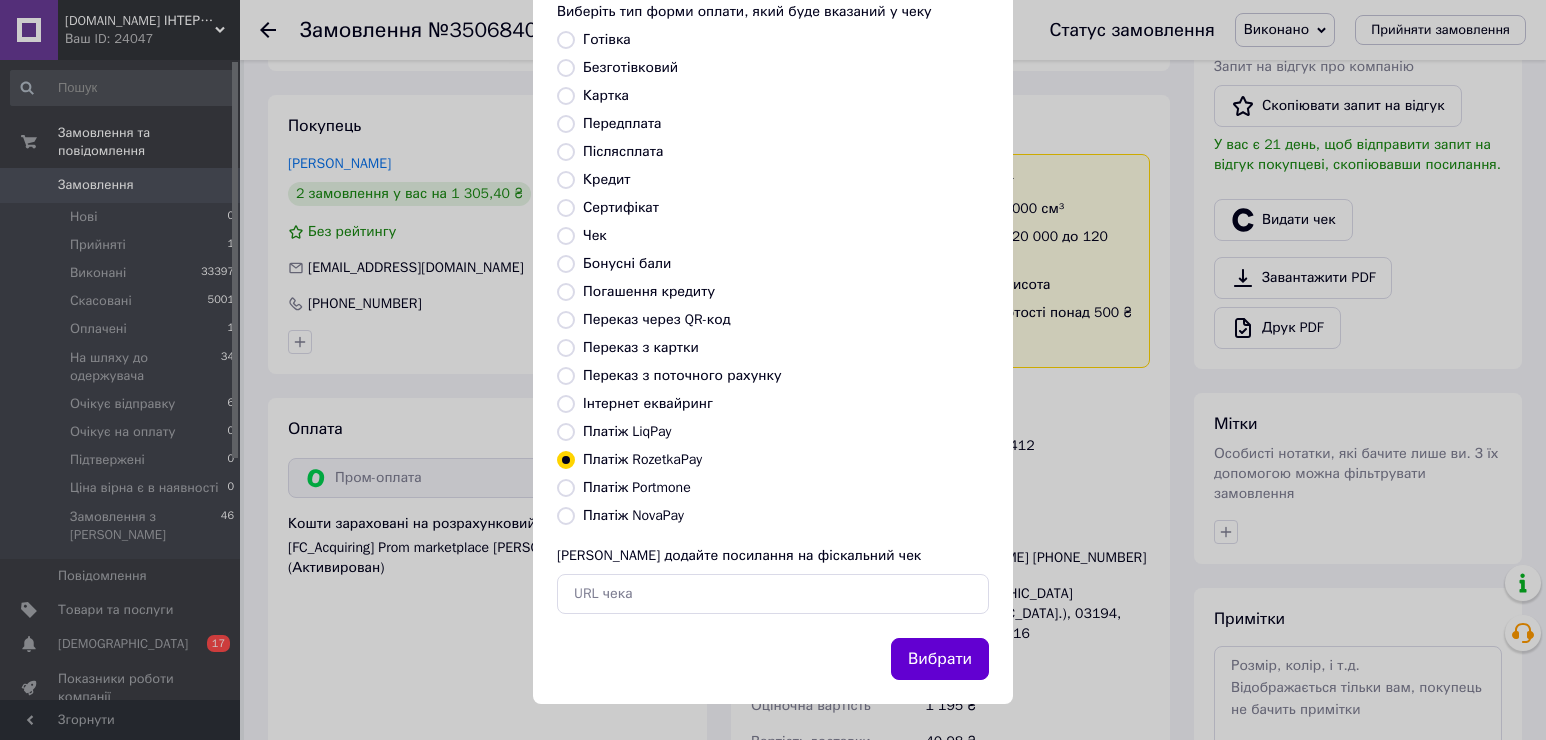 click on "Вибрати" at bounding box center [940, 659] 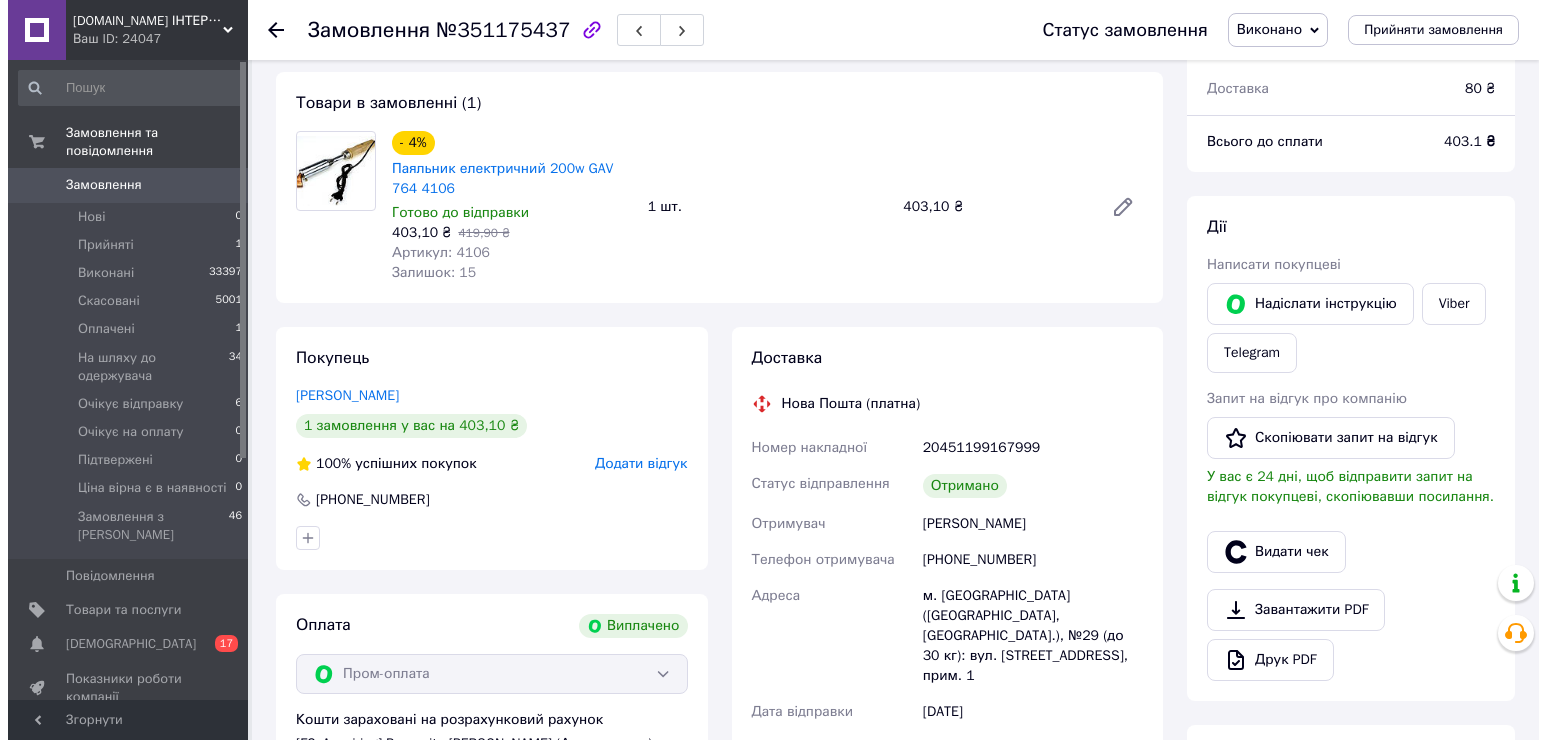scroll, scrollTop: 200, scrollLeft: 0, axis: vertical 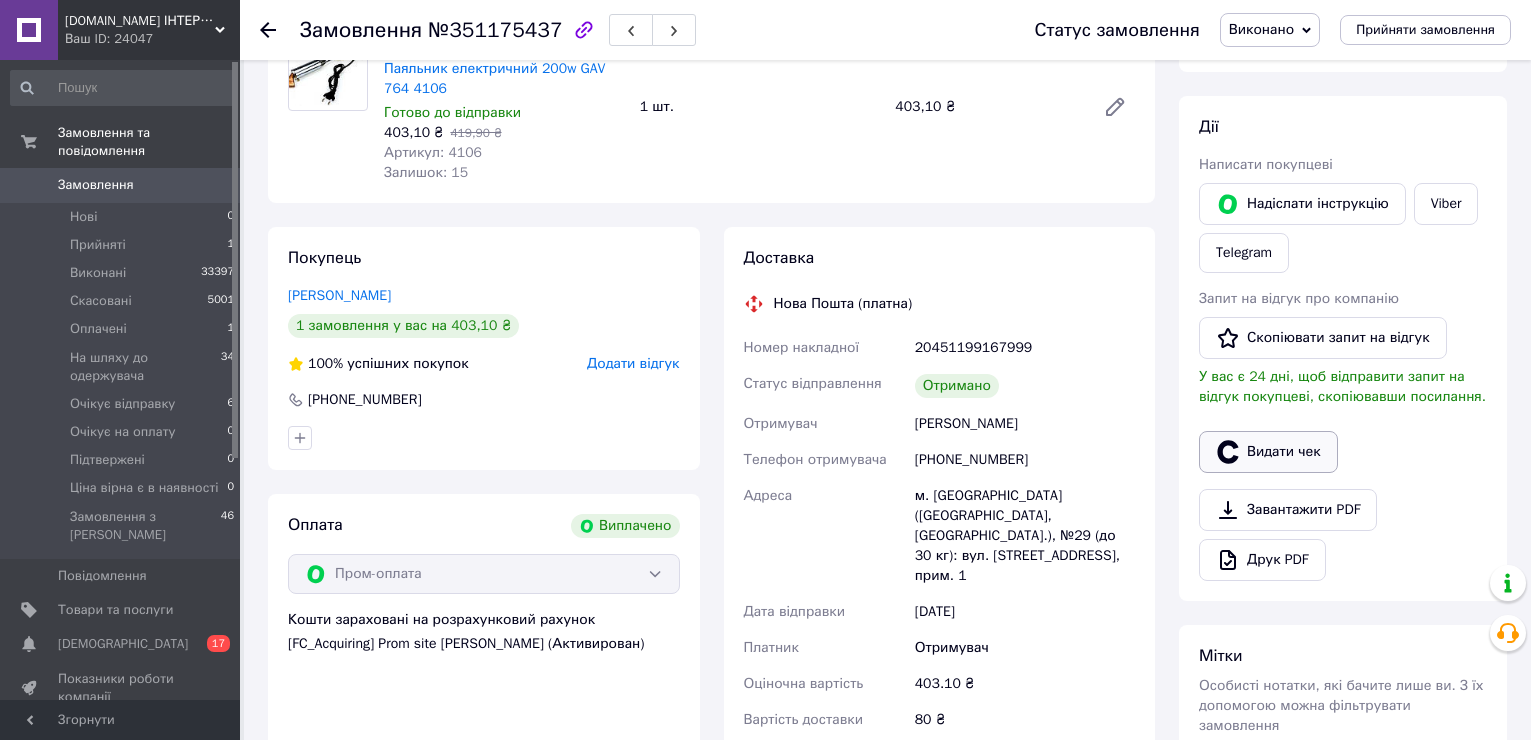 click on "Видати чек" at bounding box center (1268, 452) 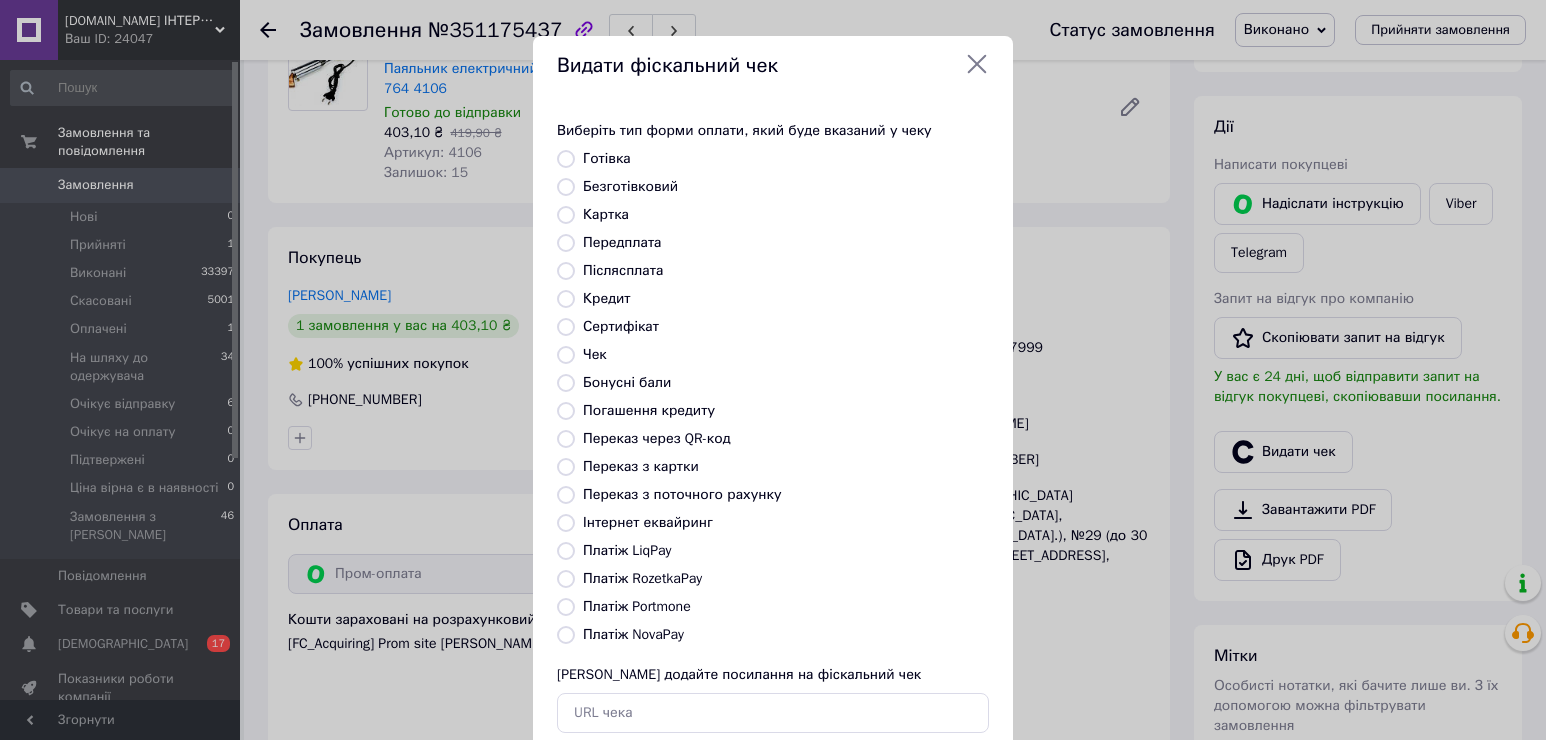 click on "Платіж RozetkaPay" at bounding box center (642, 578) 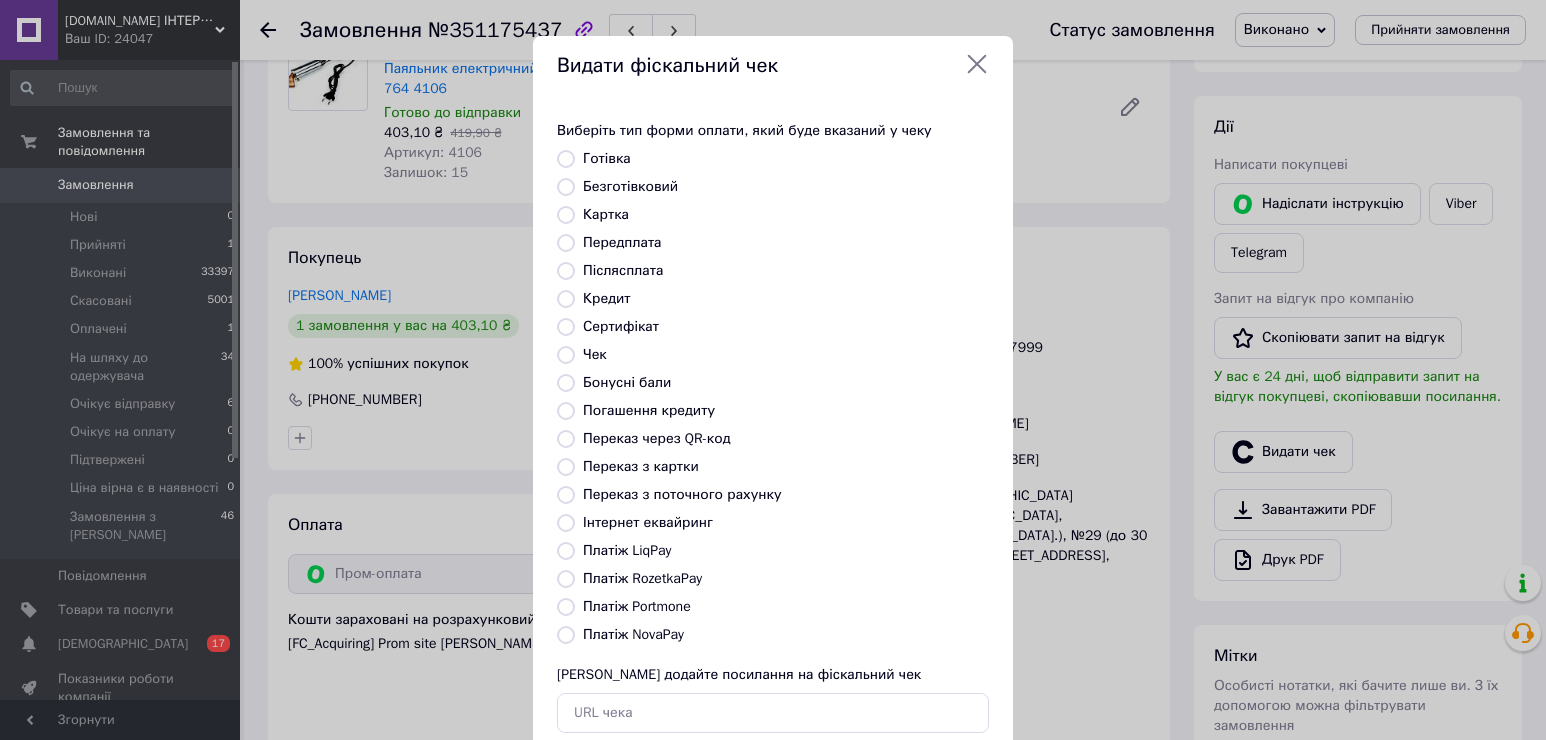 radio on "true" 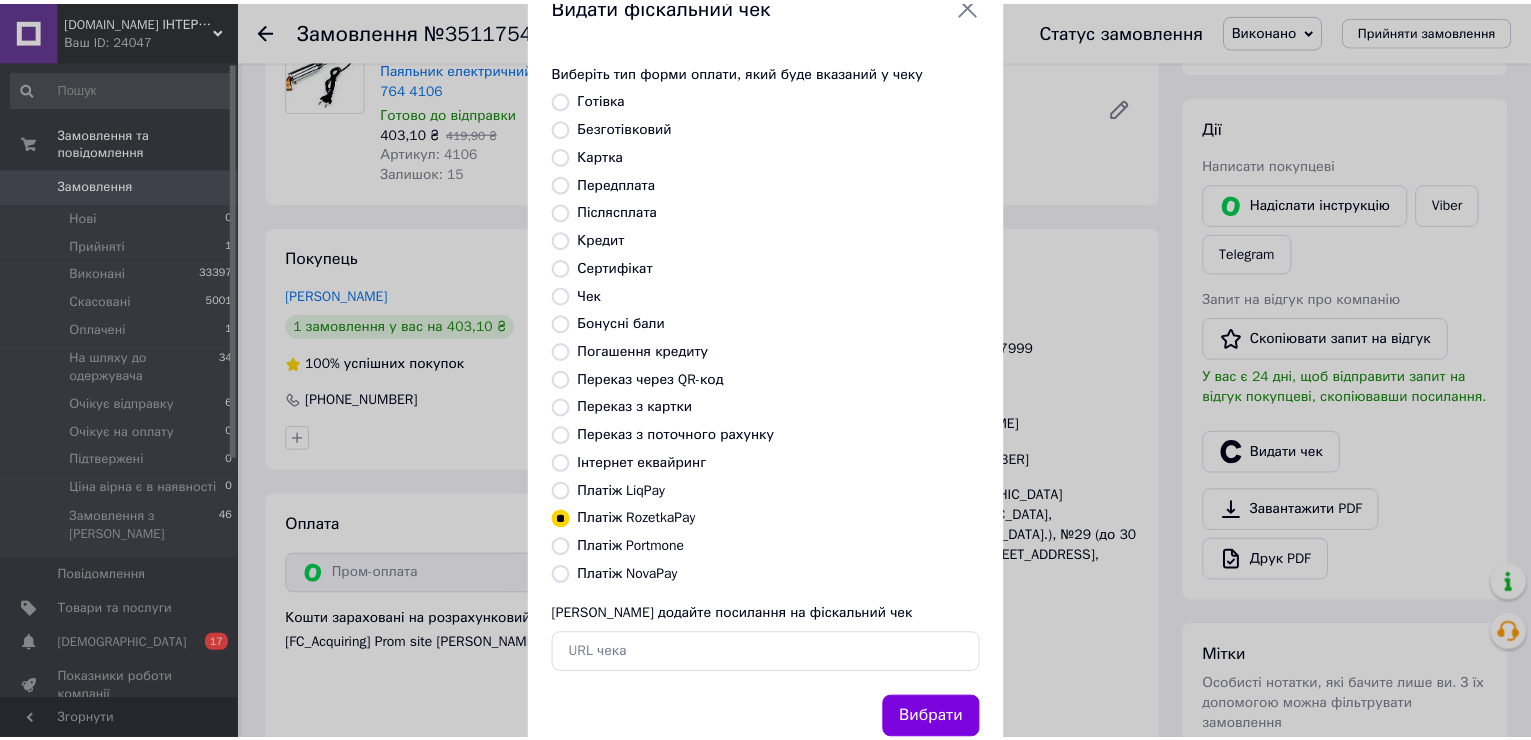 scroll, scrollTop: 119, scrollLeft: 0, axis: vertical 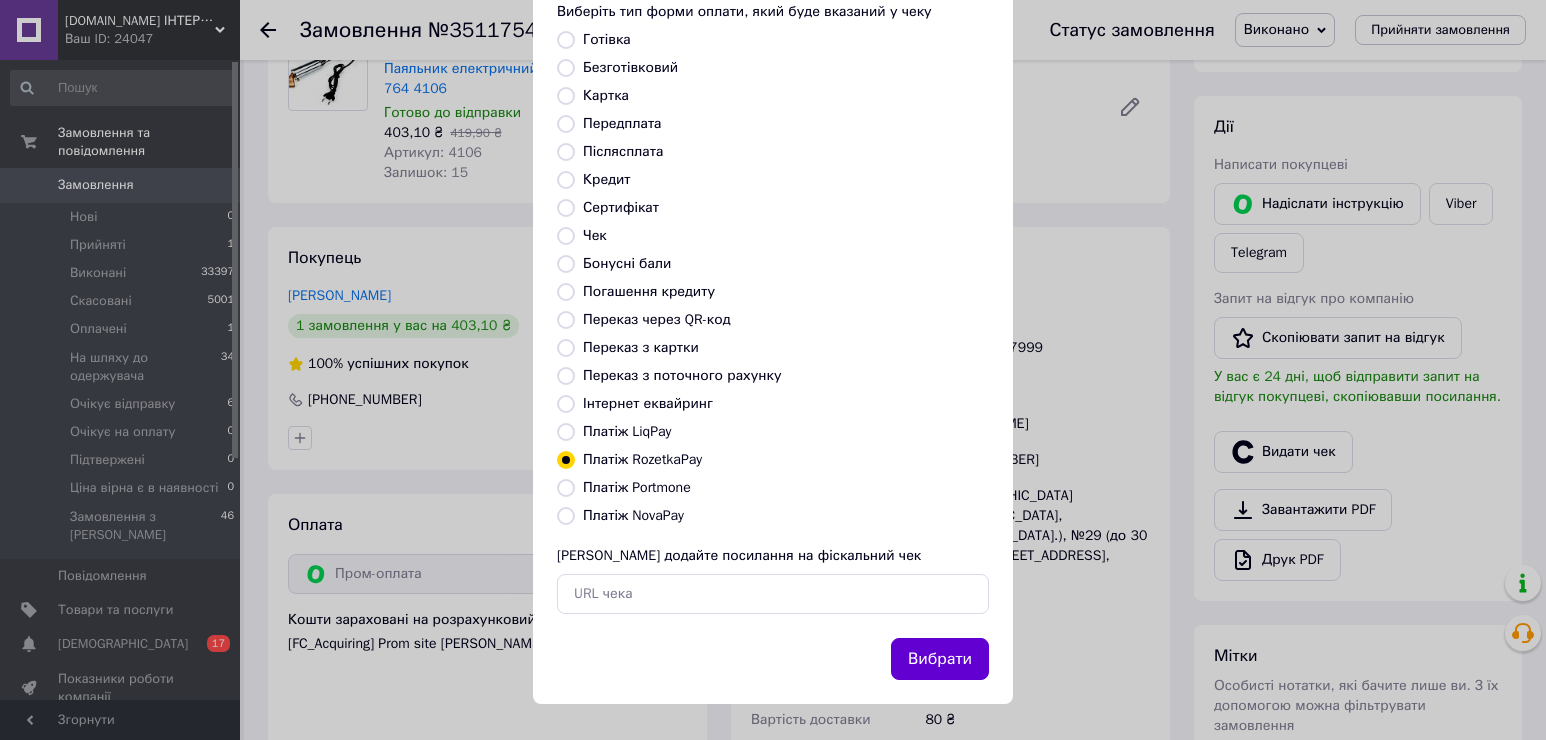 click on "Вибрати" at bounding box center [940, 659] 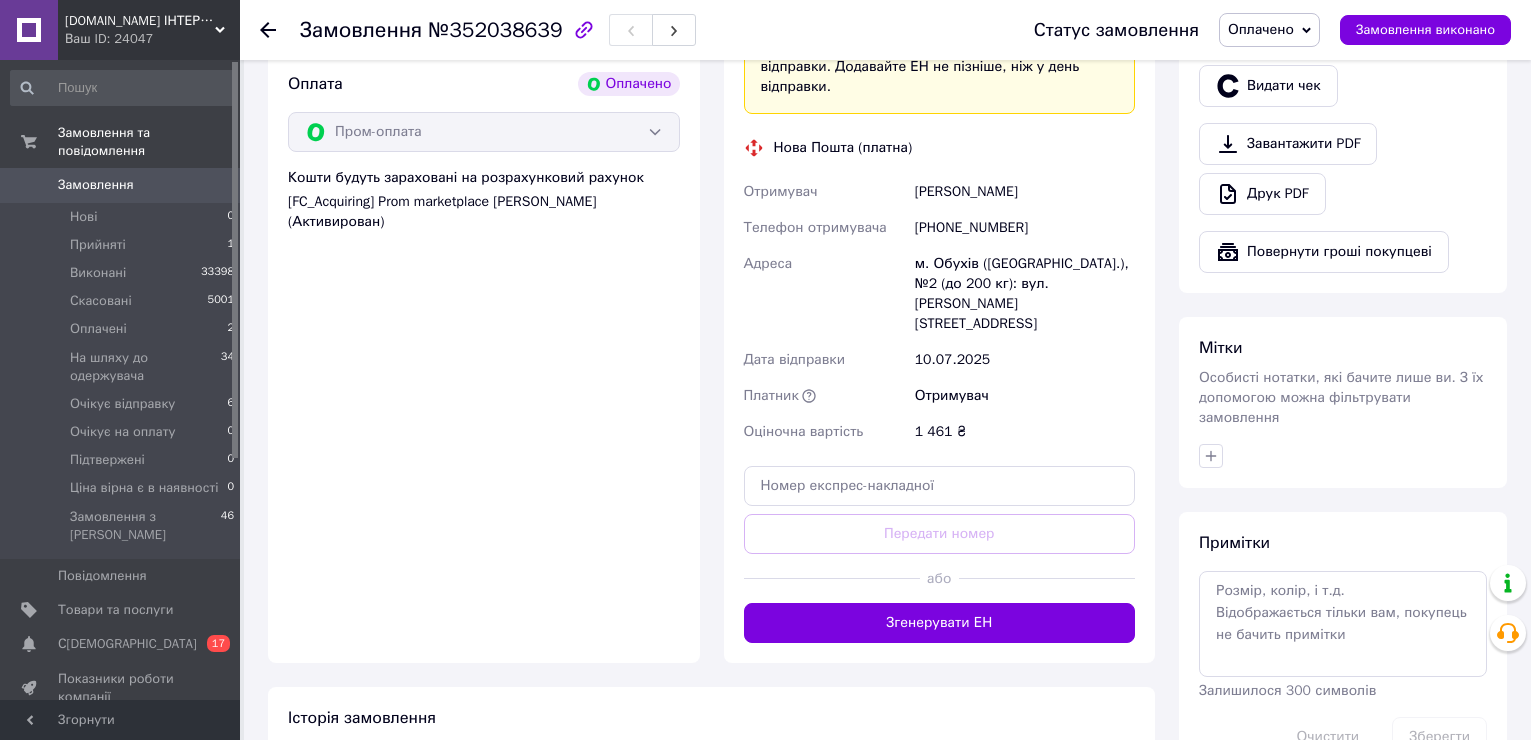 scroll, scrollTop: 699, scrollLeft: 0, axis: vertical 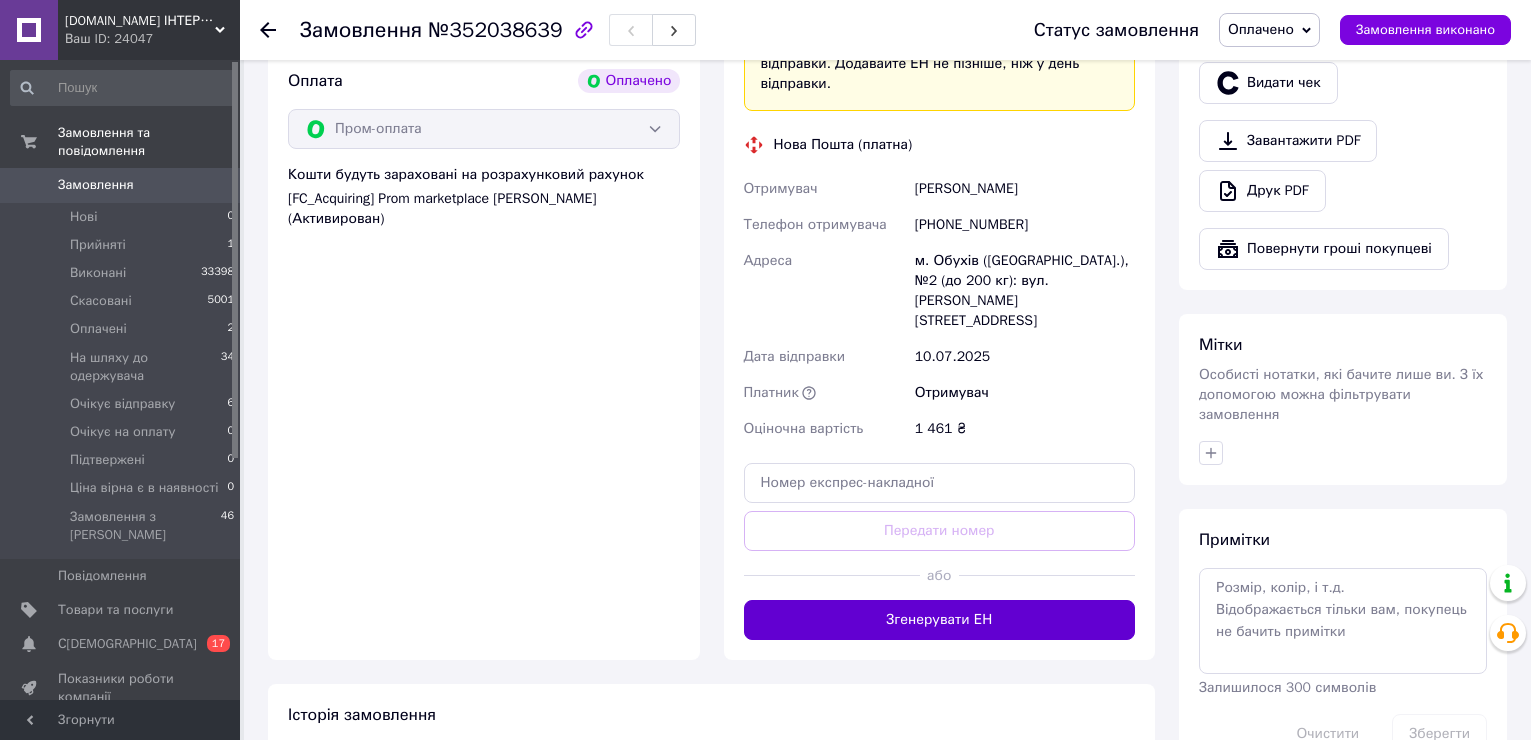 click on "Згенерувати ЕН" at bounding box center [940, 620] 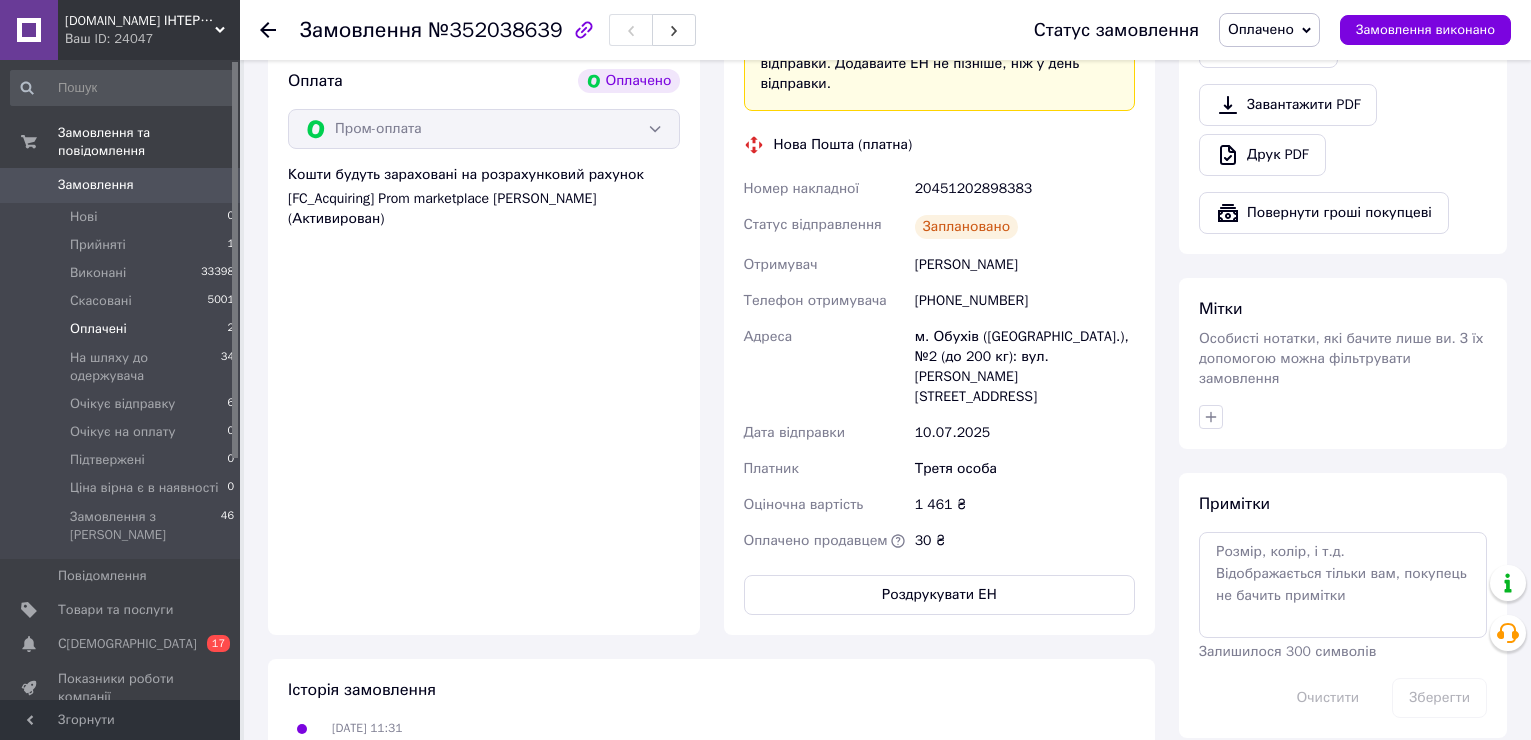 click on "Оплачені" at bounding box center (98, 329) 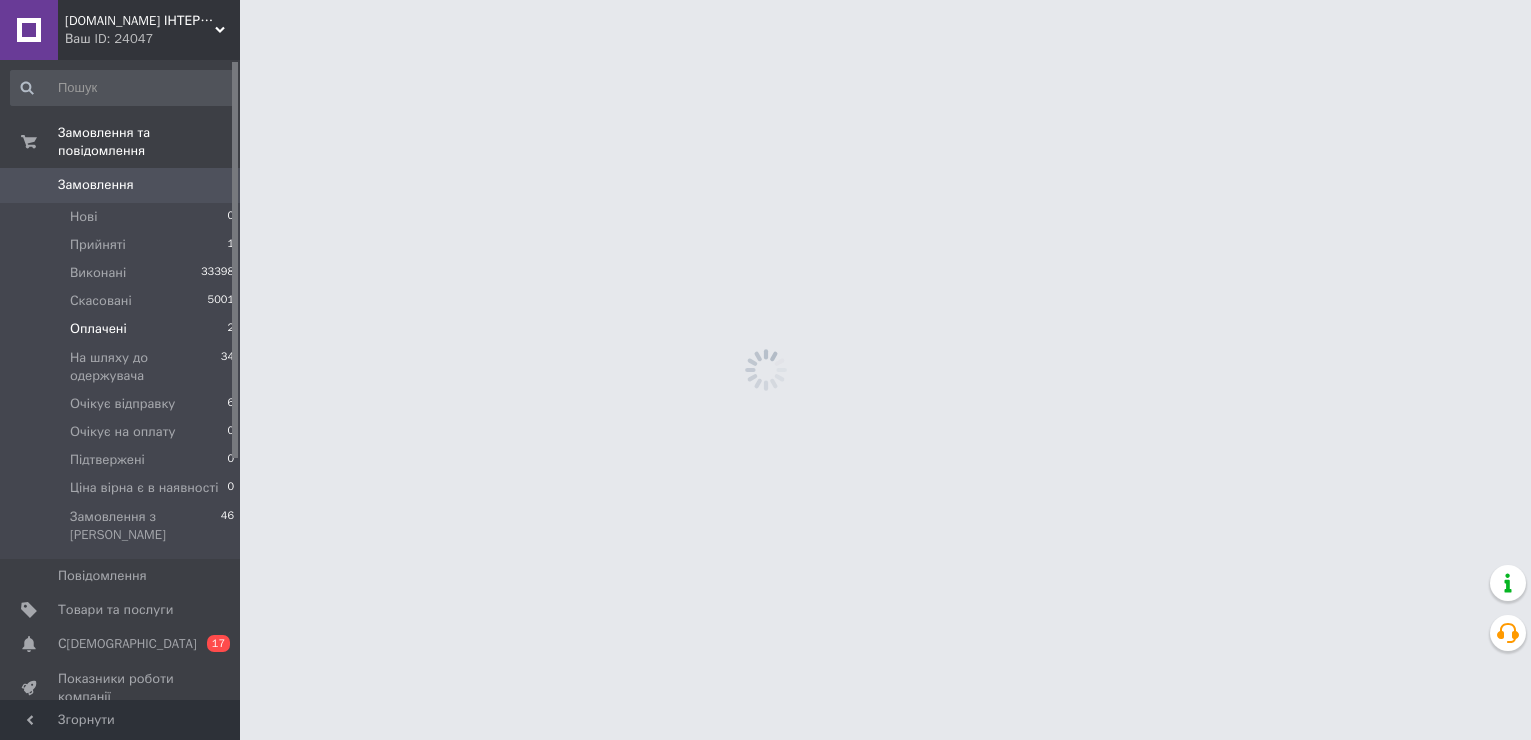 scroll, scrollTop: 0, scrollLeft: 0, axis: both 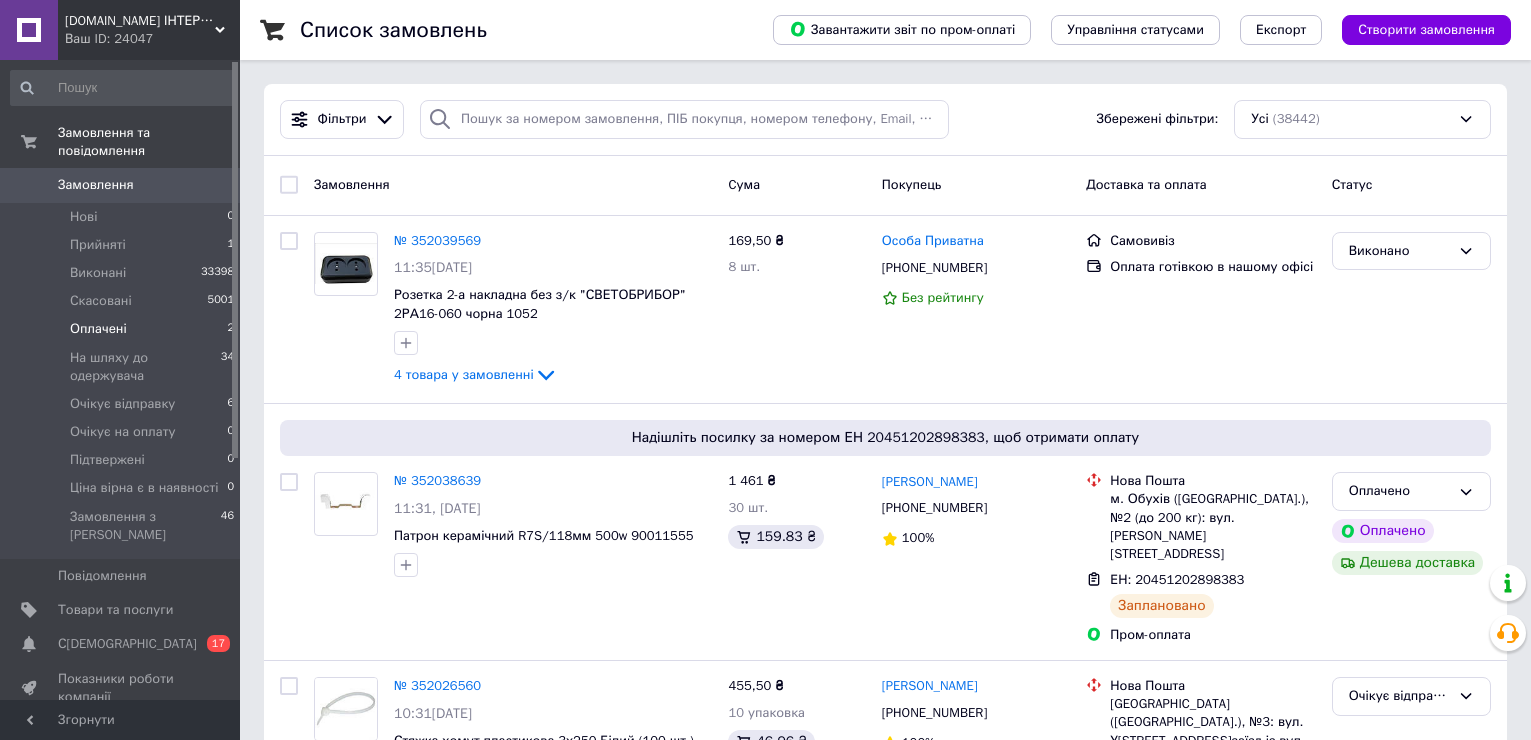 click on "Оплачені" at bounding box center (98, 329) 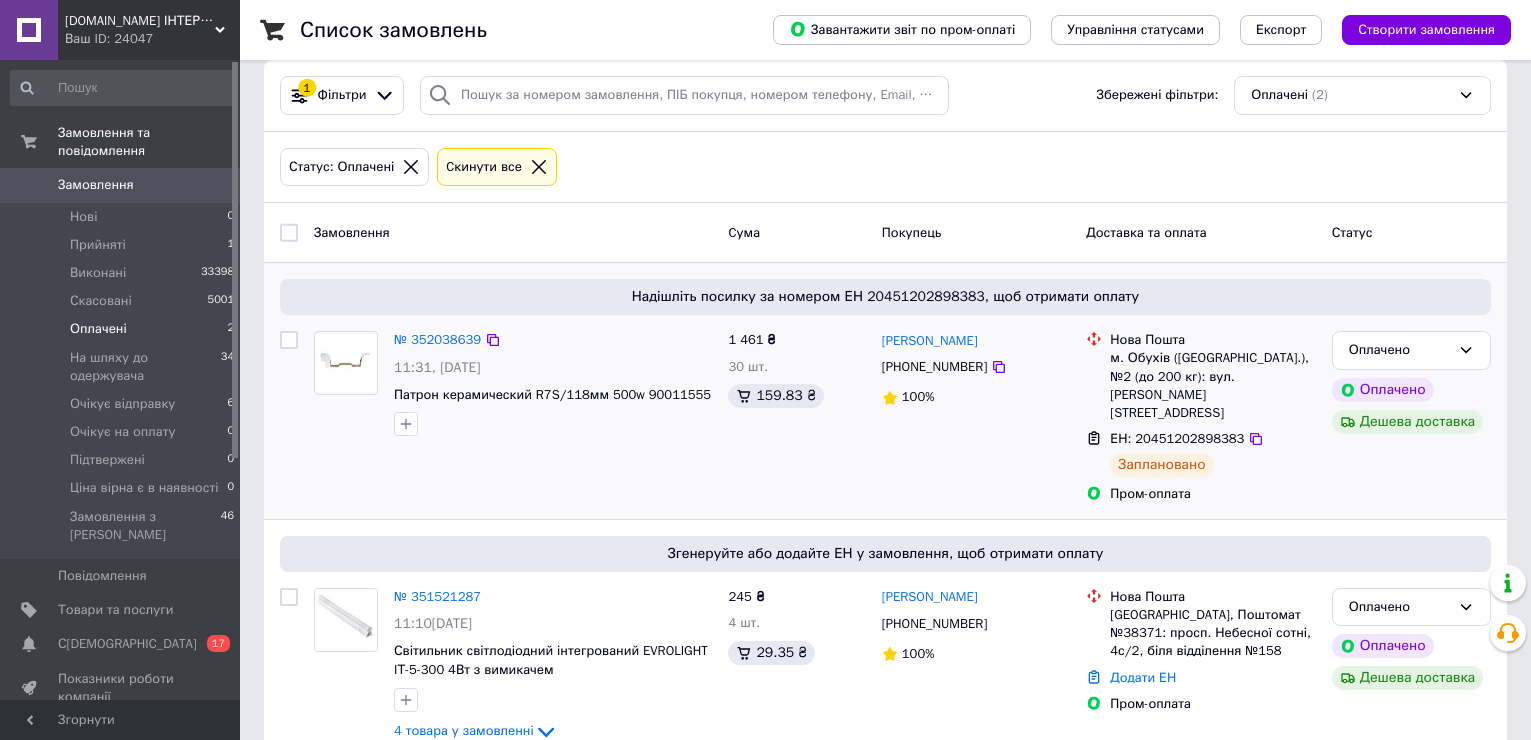 scroll, scrollTop: 31, scrollLeft: 0, axis: vertical 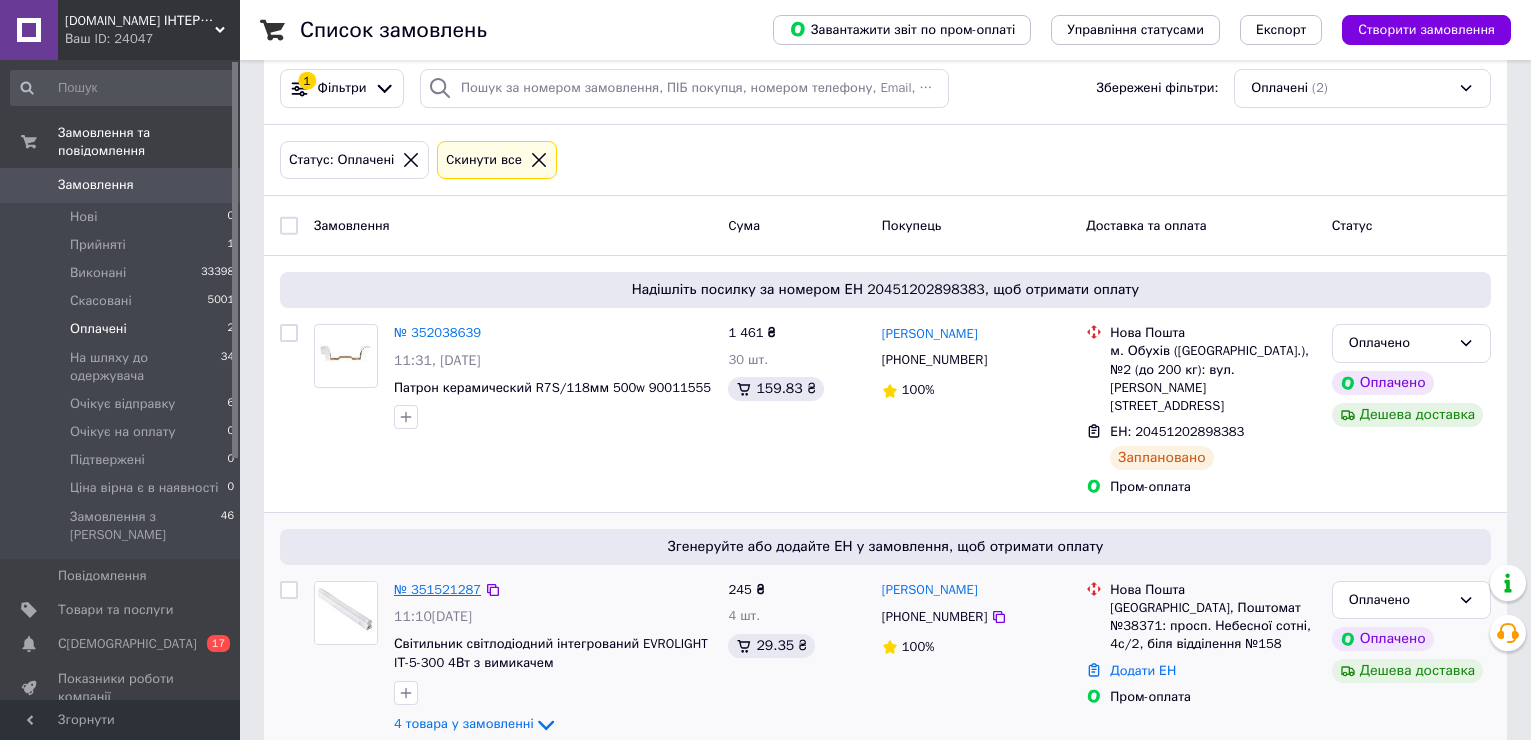 click on "№ 351521287" at bounding box center [437, 589] 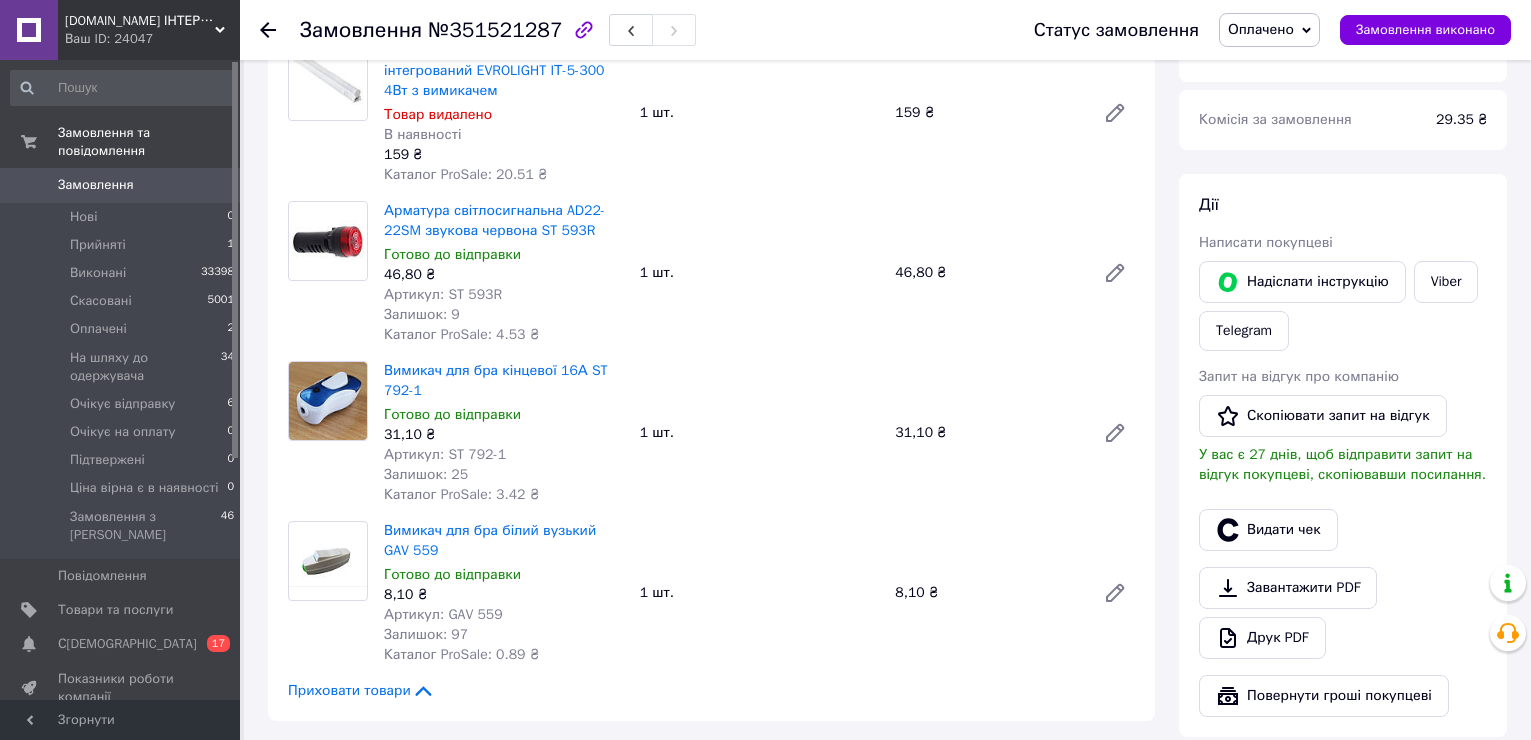 scroll, scrollTop: 331, scrollLeft: 0, axis: vertical 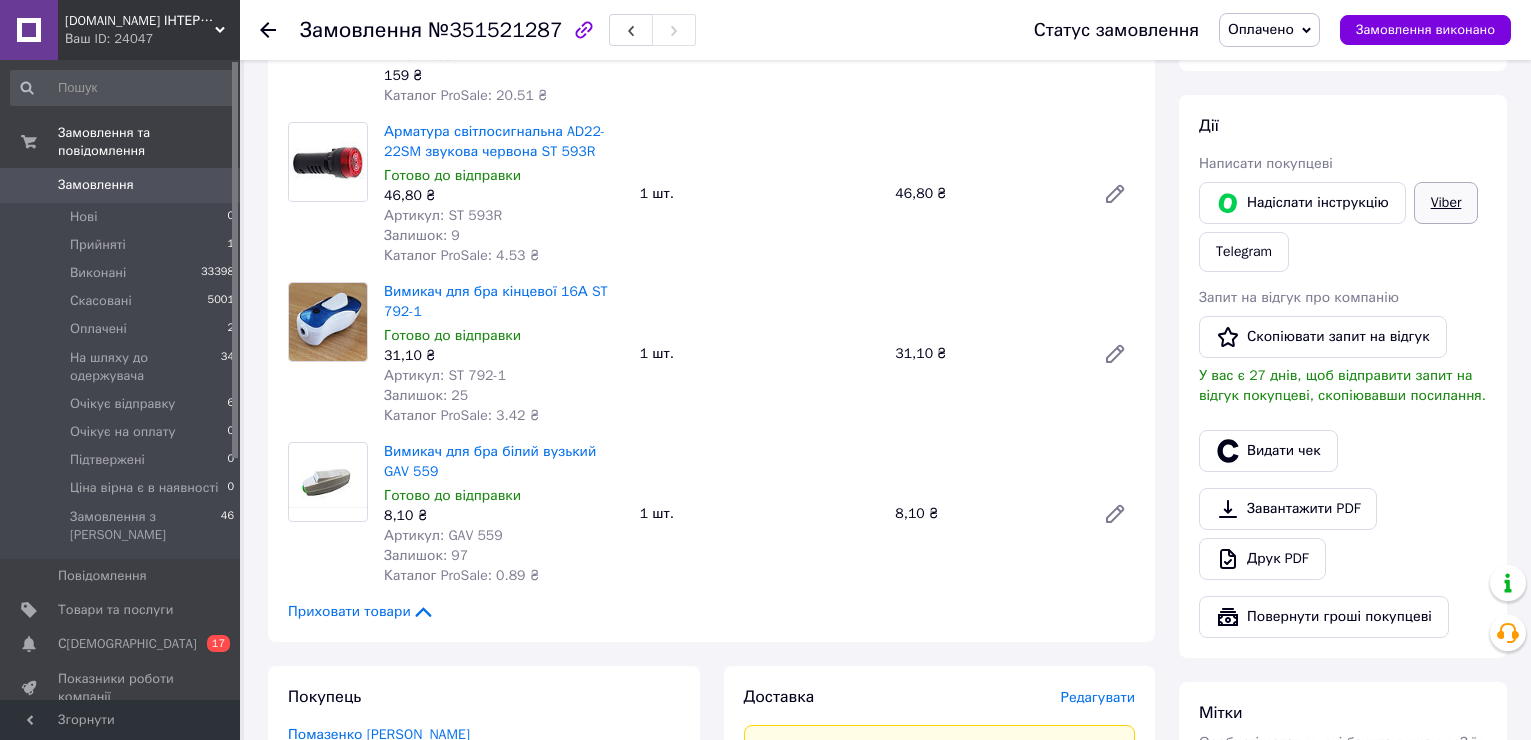 click on "Viber" at bounding box center (1446, 203) 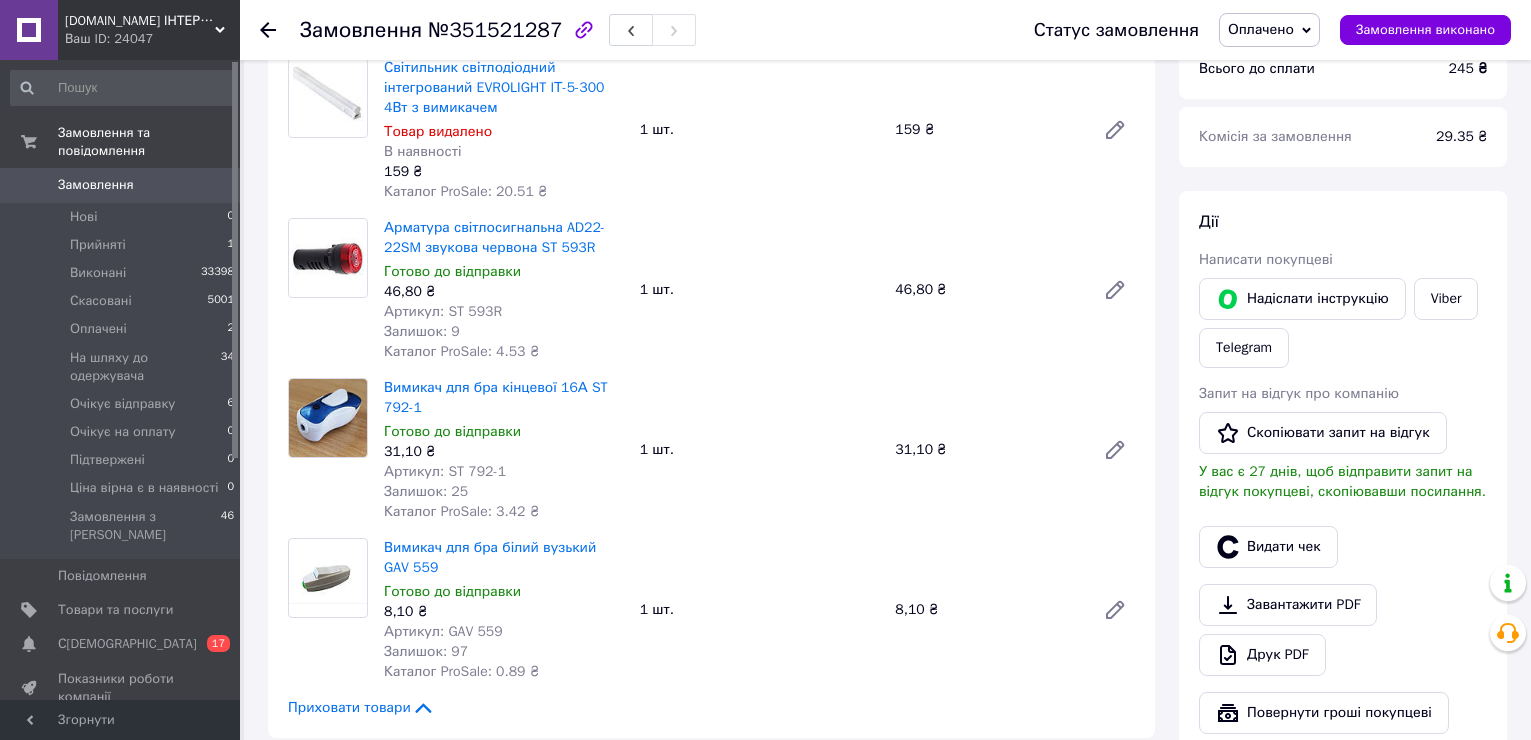 scroll, scrollTop: 0, scrollLeft: 0, axis: both 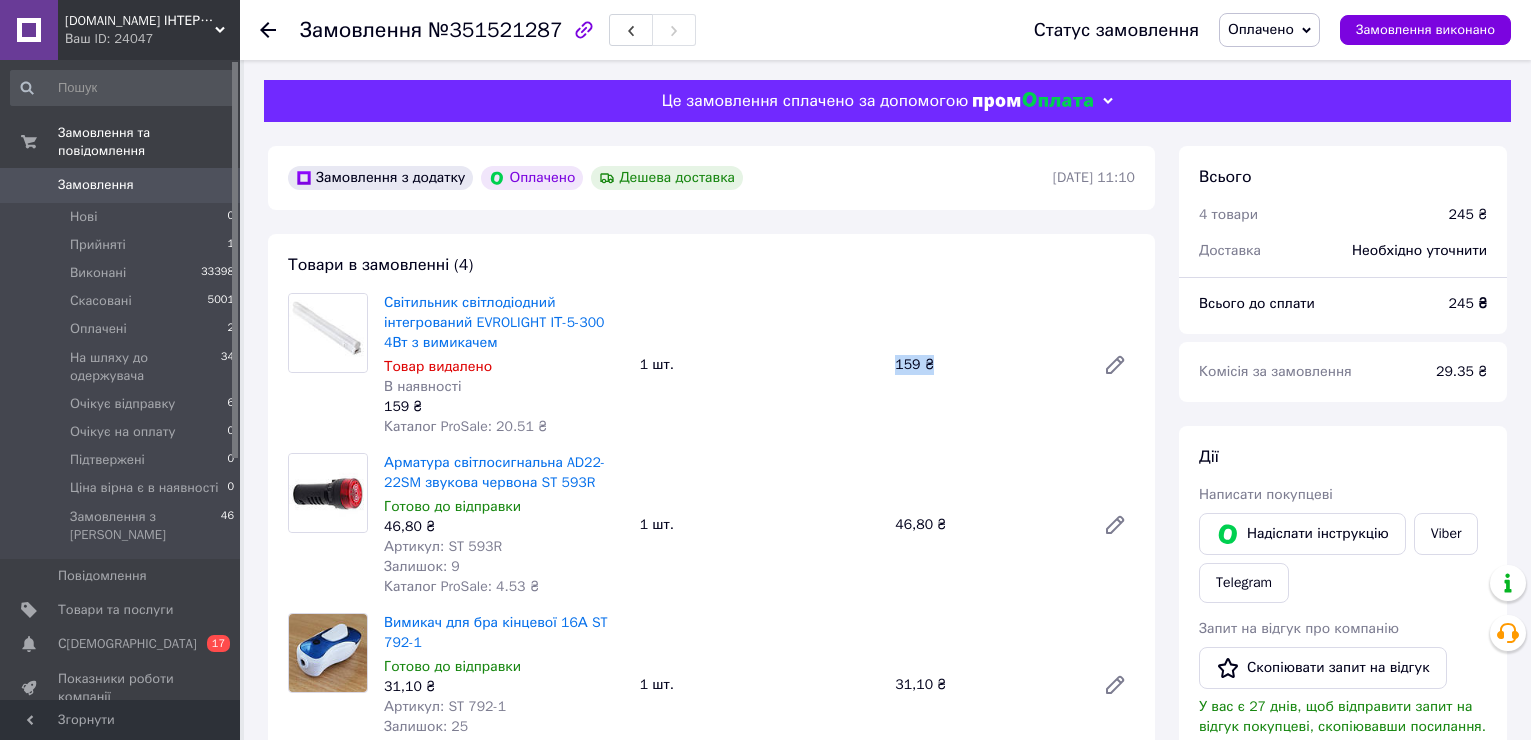 drag, startPoint x: 949, startPoint y: 367, endPoint x: 888, endPoint y: 357, distance: 61.81424 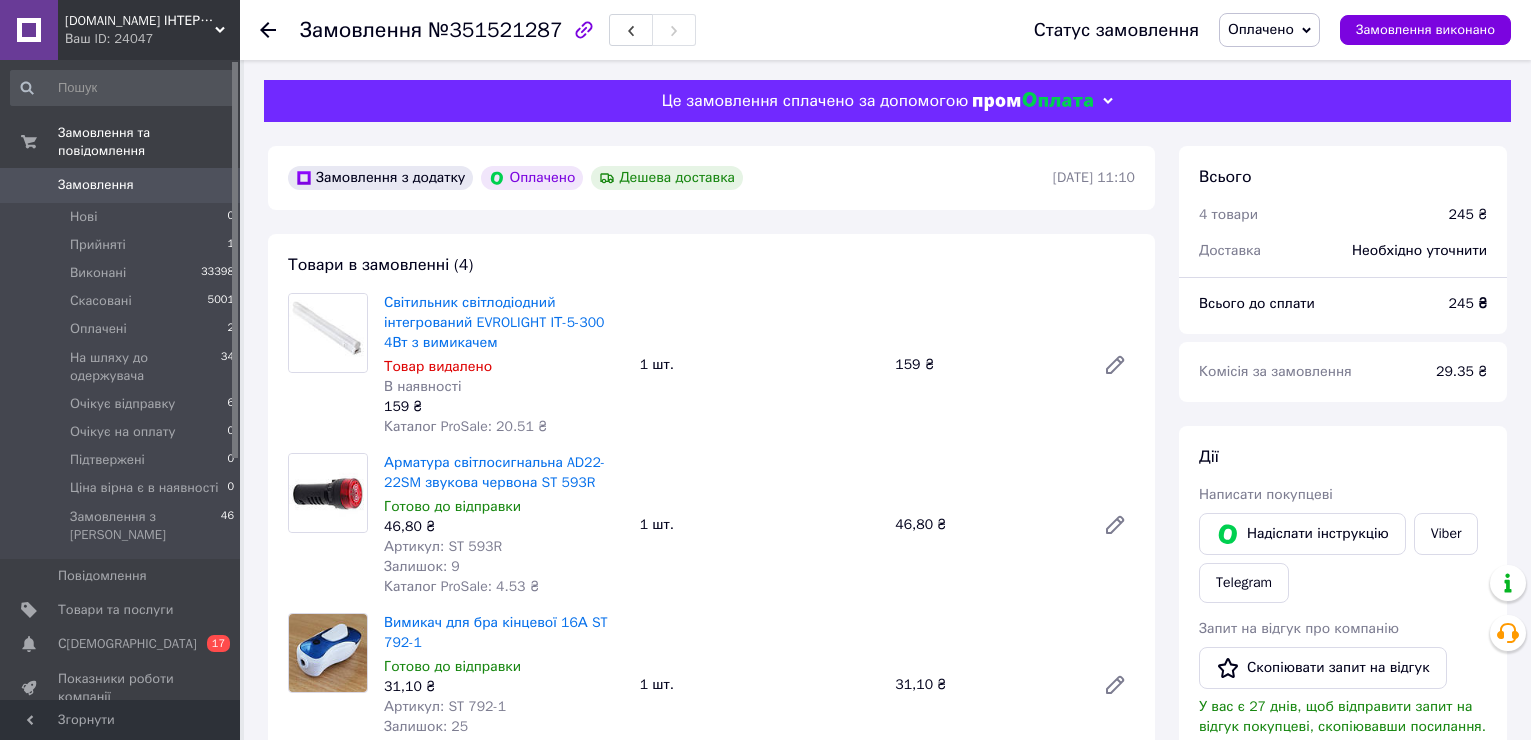 click on "Світильник світлодіодний інтегрований EVROLIGHT IТ-5-300 4Вт з вимикачем Товар видалено В наявності 159 ₴ Каталог ProSale: 20.51 ₴  1 шт. 159 ₴" at bounding box center (759, 365) 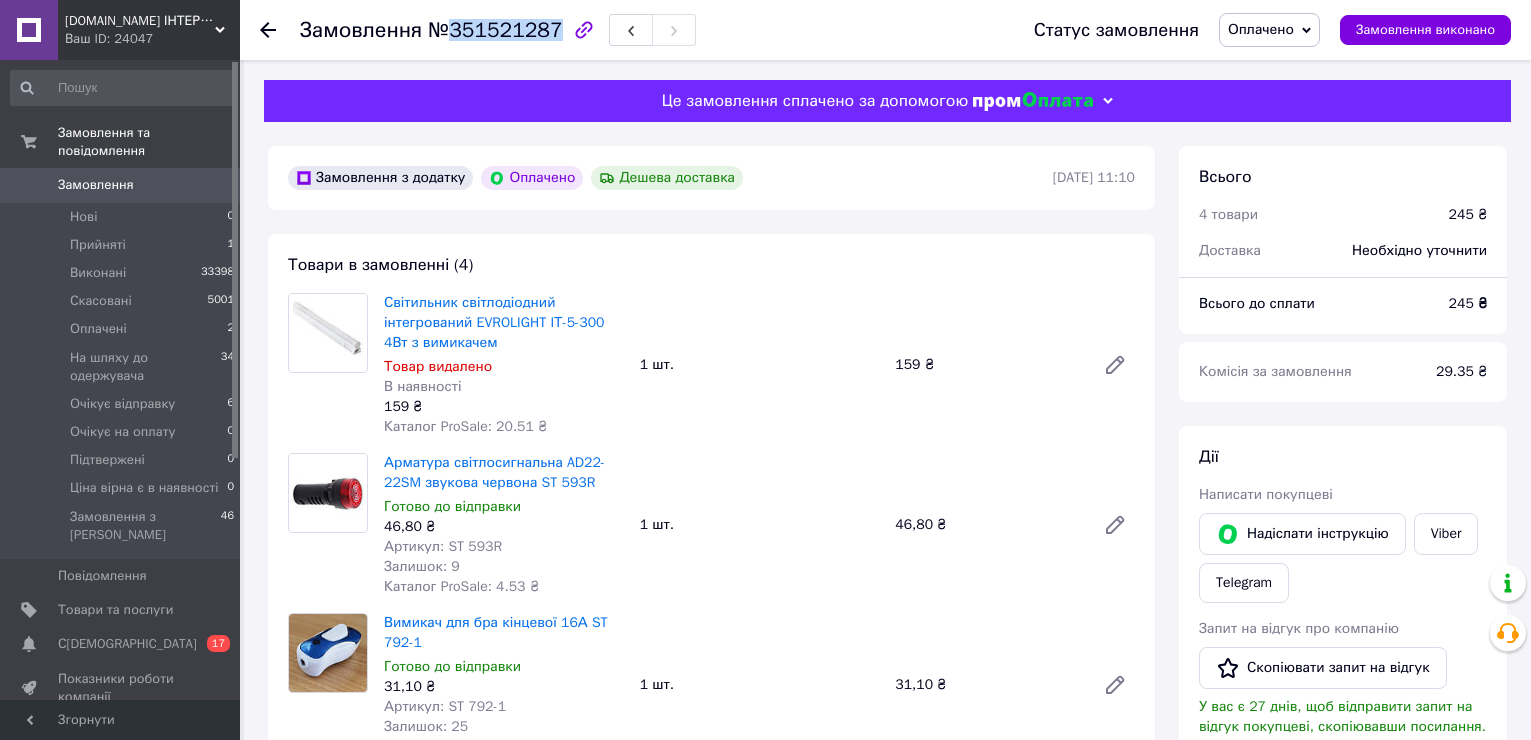 drag, startPoint x: 448, startPoint y: 32, endPoint x: 546, endPoint y: 36, distance: 98.0816 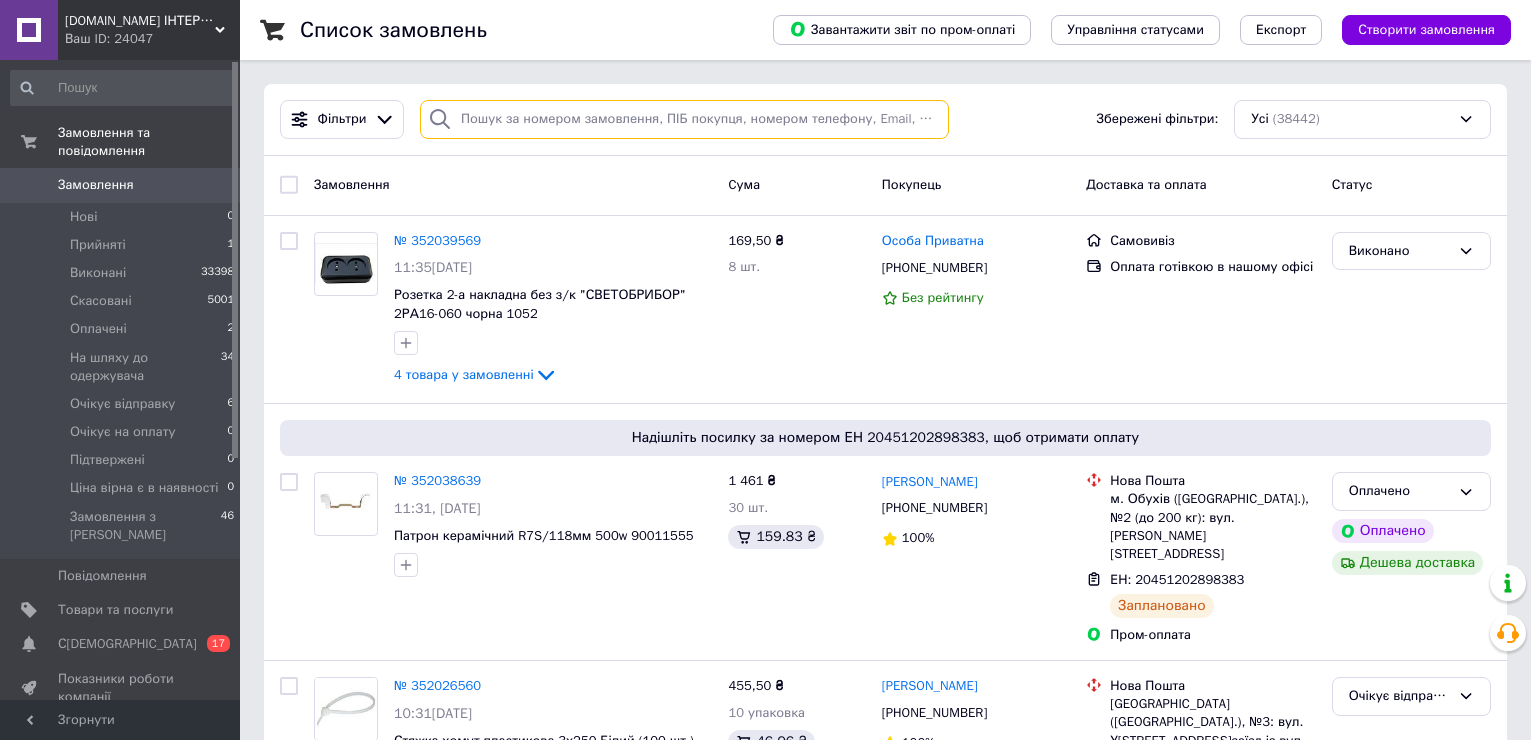 click at bounding box center (684, 119) 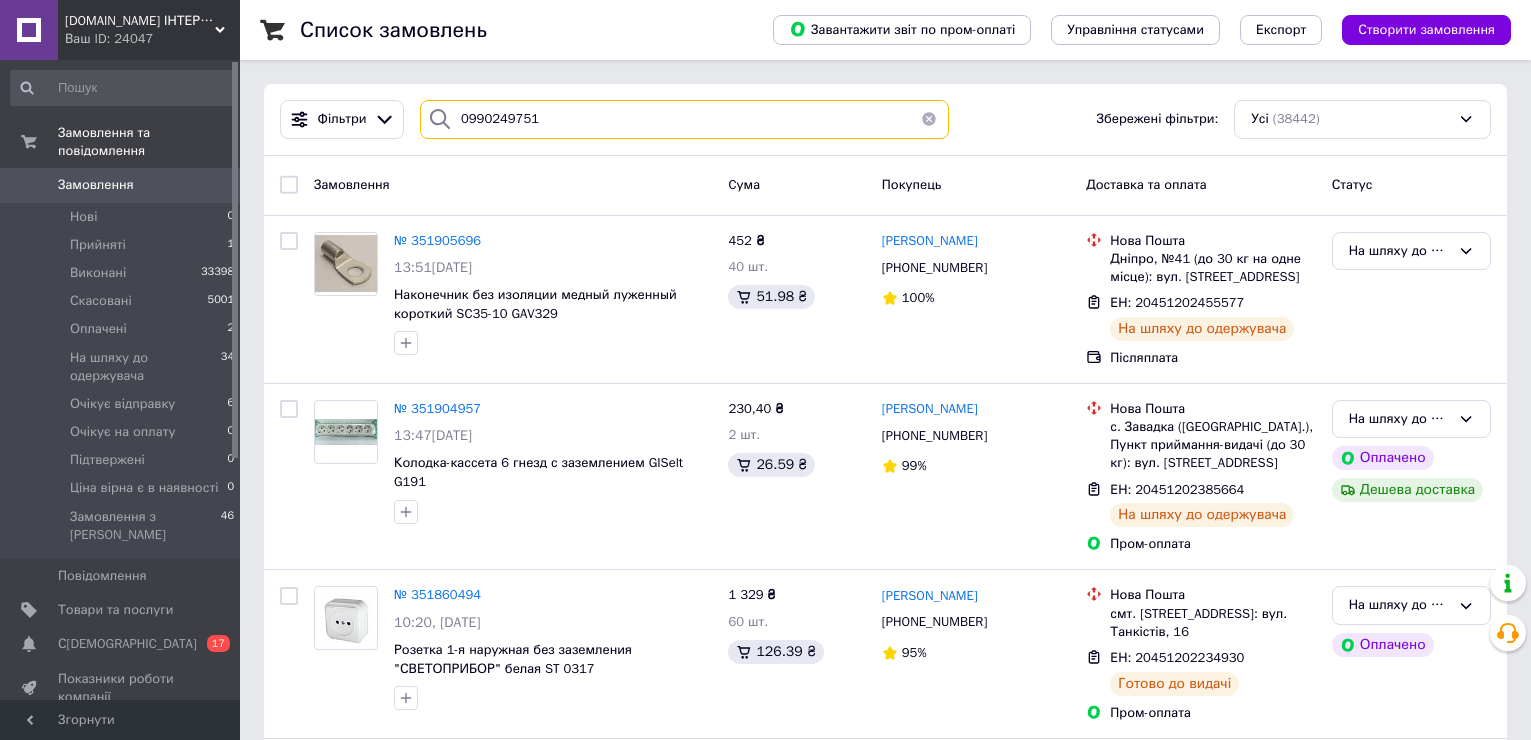 click on "0990249751" at bounding box center (684, 119) 